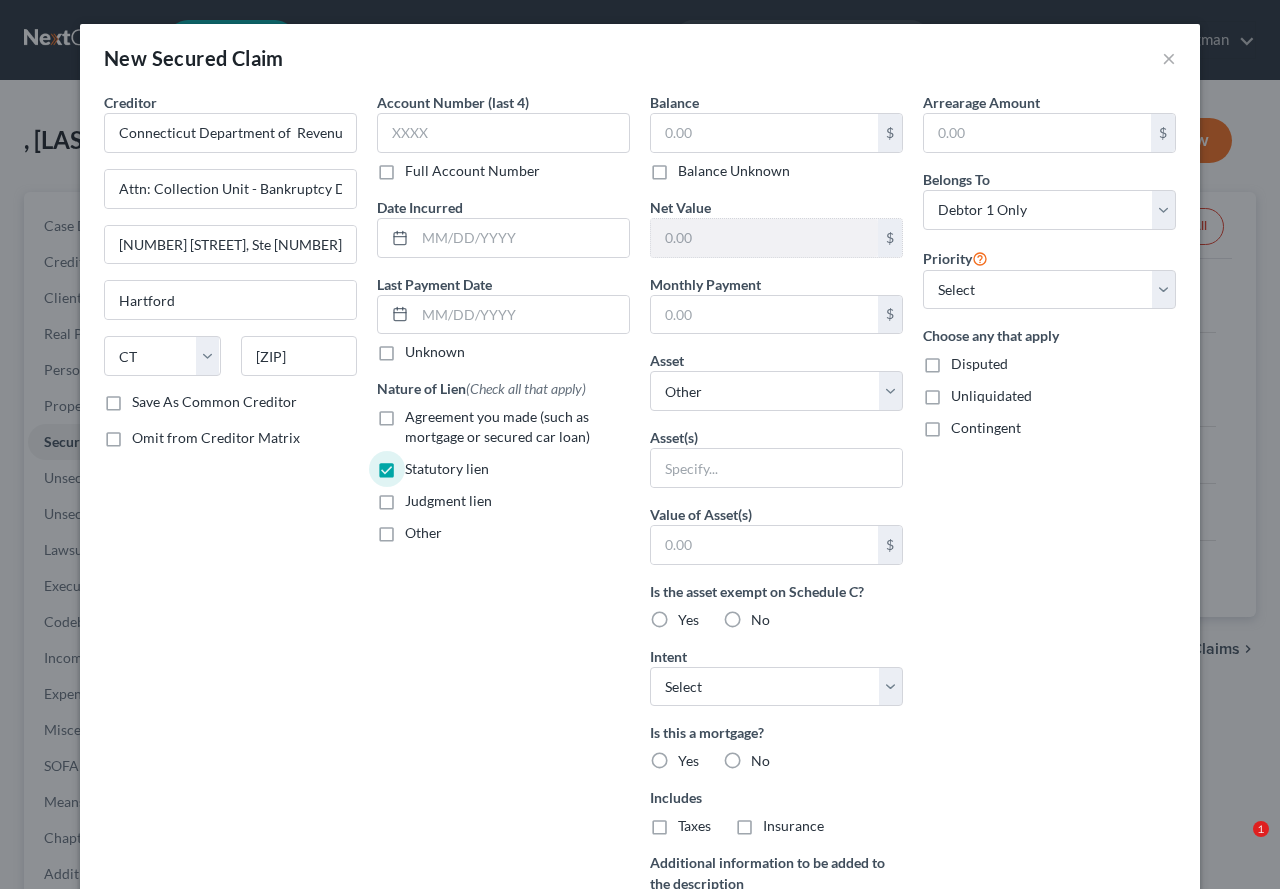 select on "6" 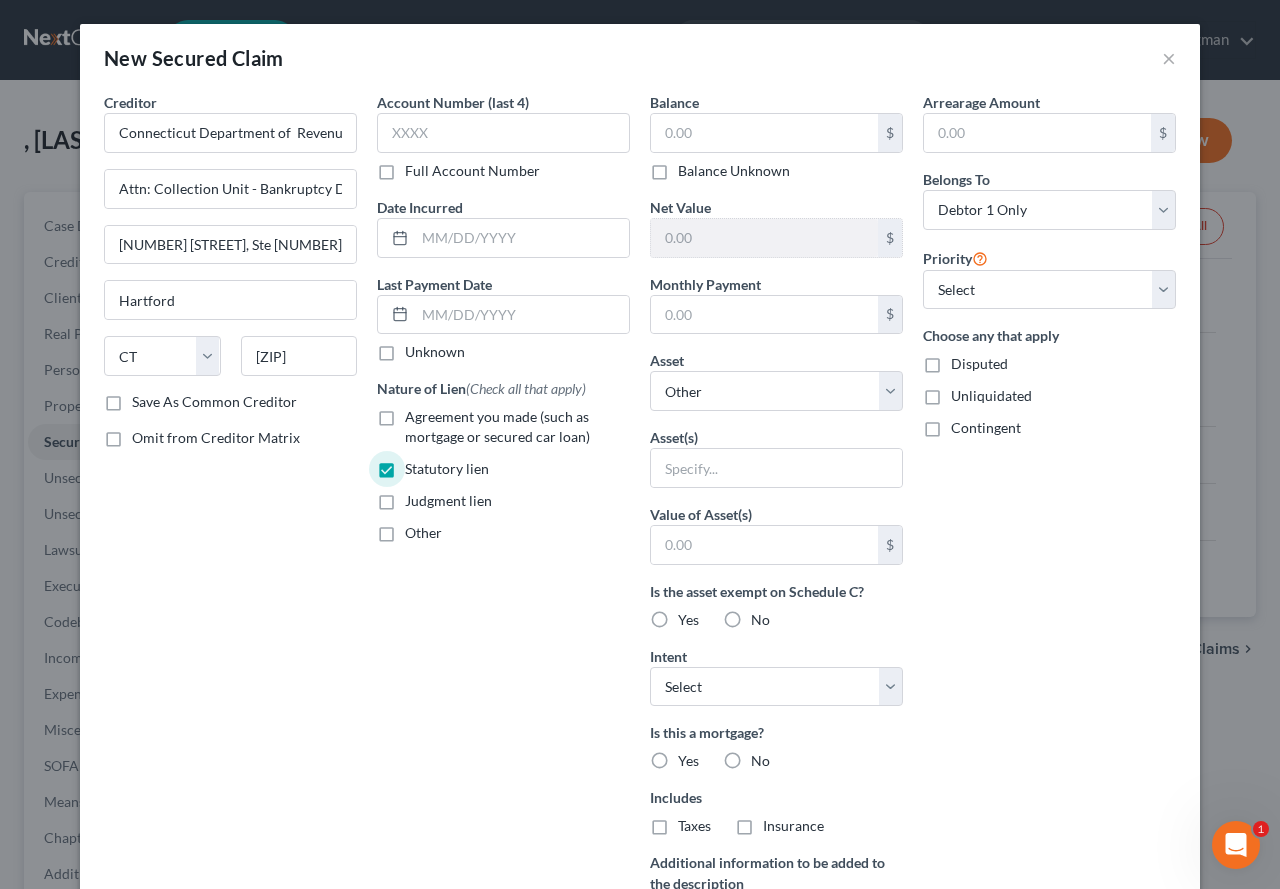scroll, scrollTop: 0, scrollLeft: 0, axis: both 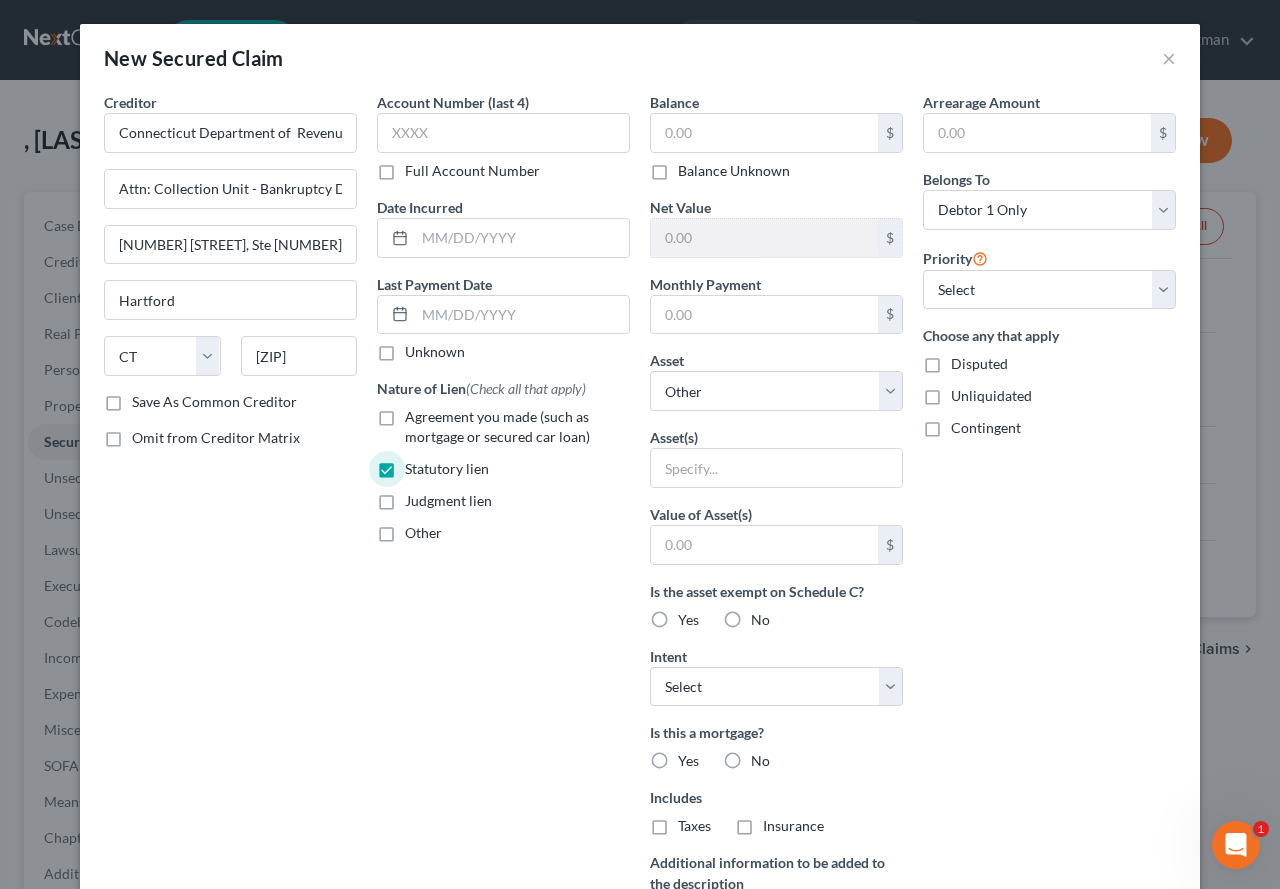 click on "No" at bounding box center (760, 620) 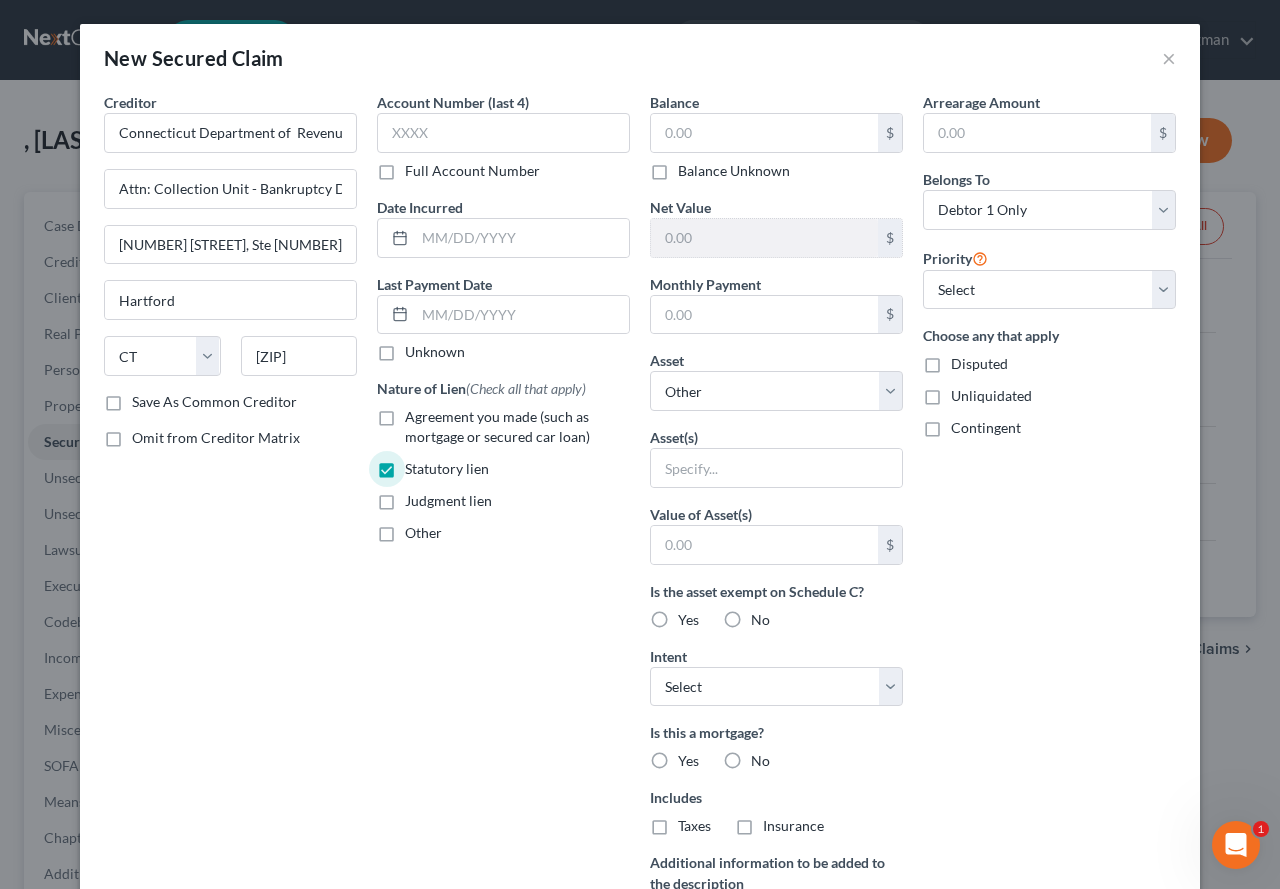 click on "No" at bounding box center (765, 616) 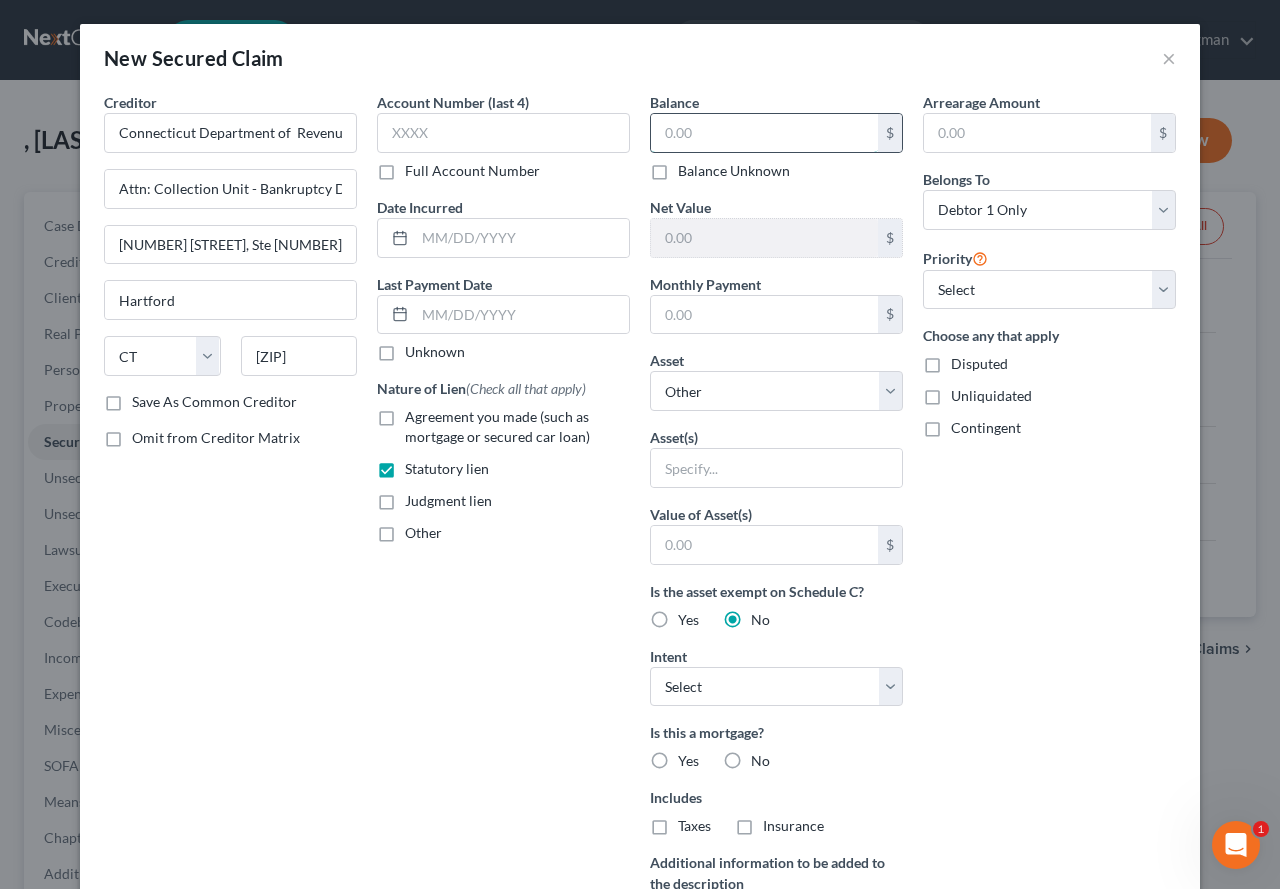 click at bounding box center [764, 133] 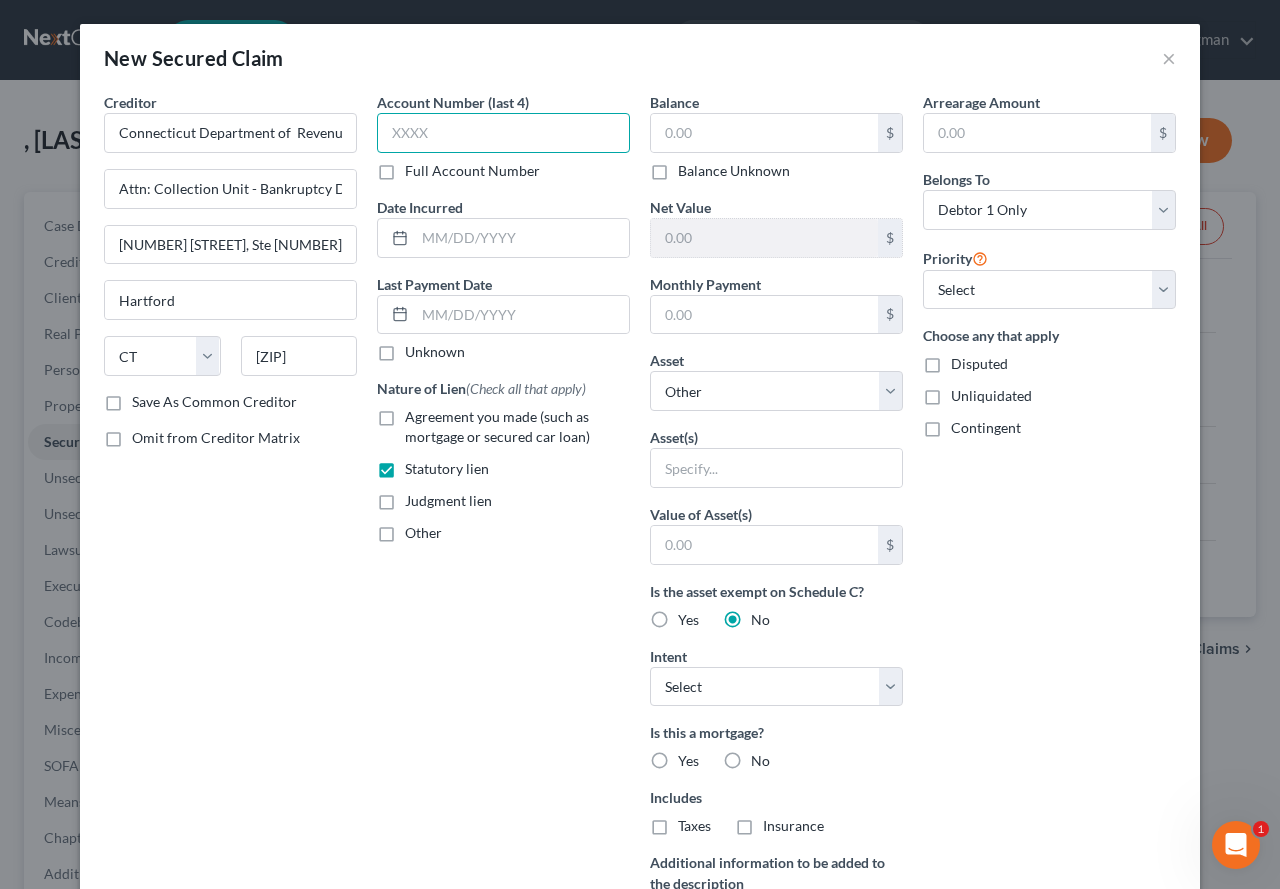 click at bounding box center [503, 133] 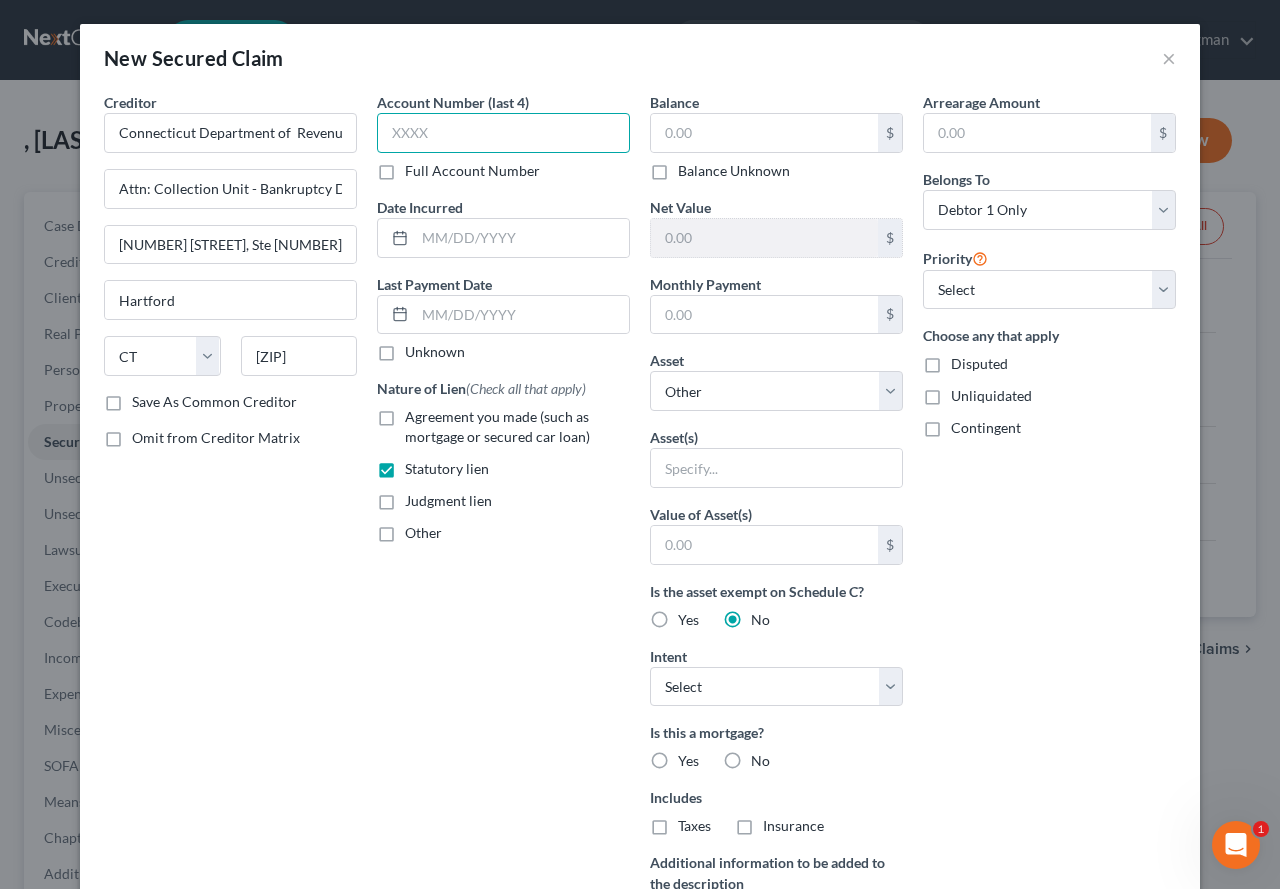 click at bounding box center [503, 133] 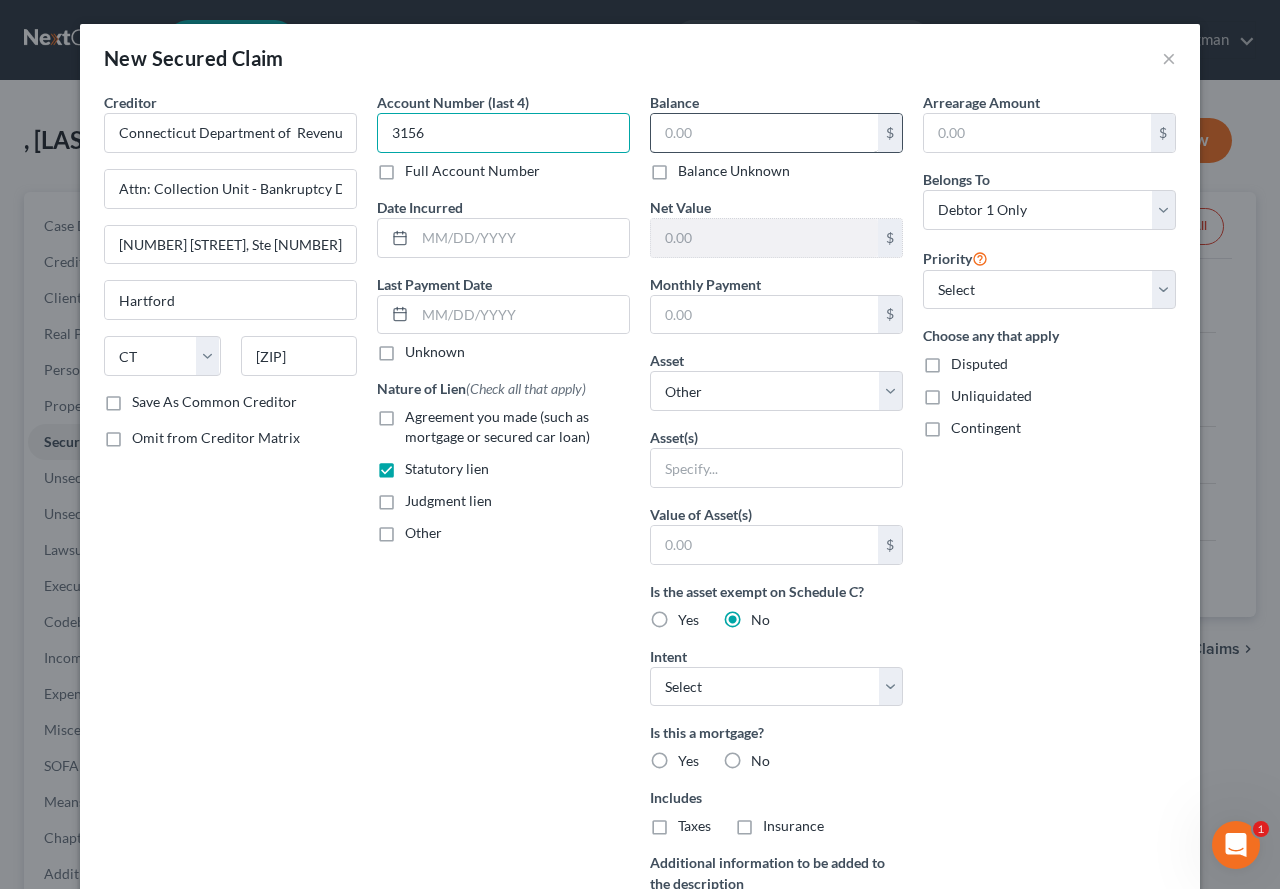 type on "3156" 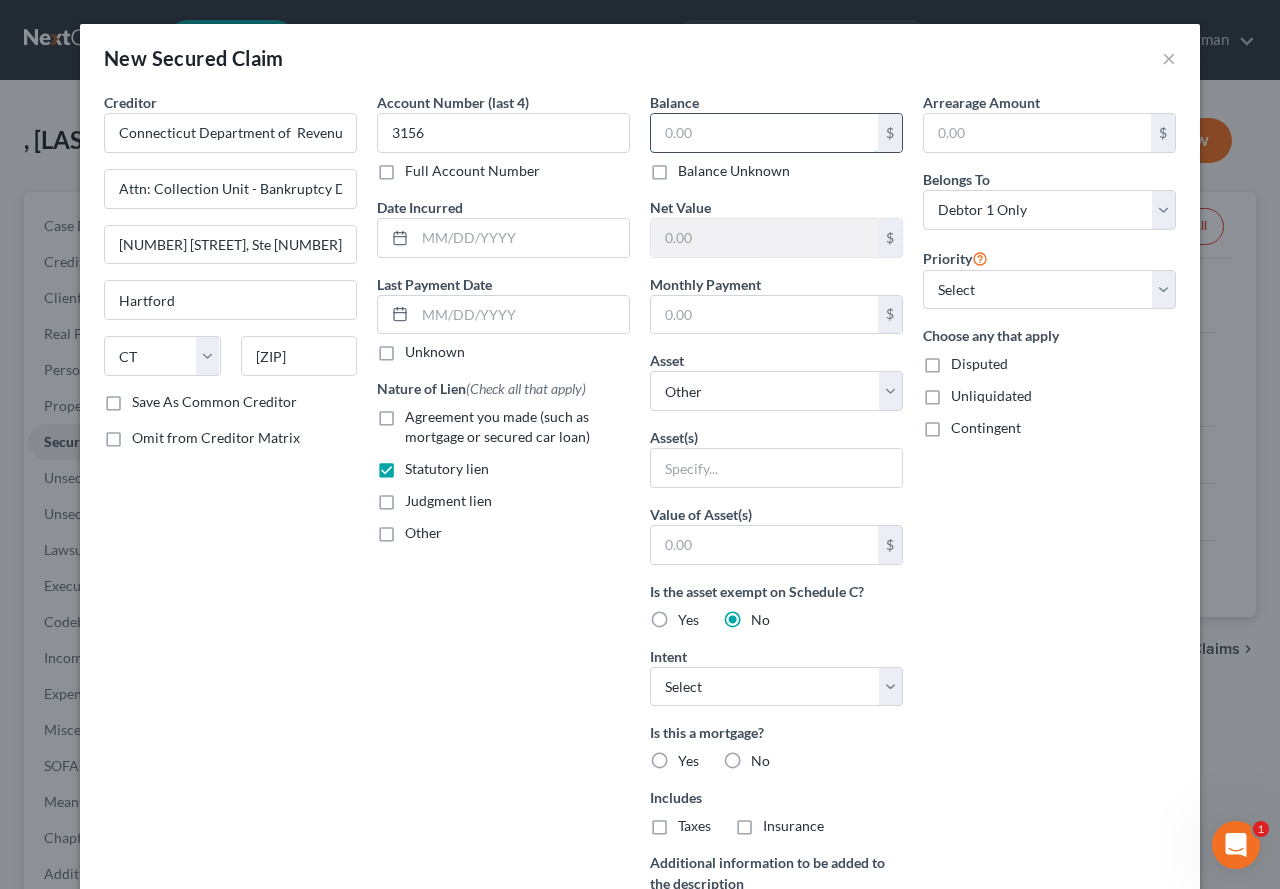 click at bounding box center (764, 133) 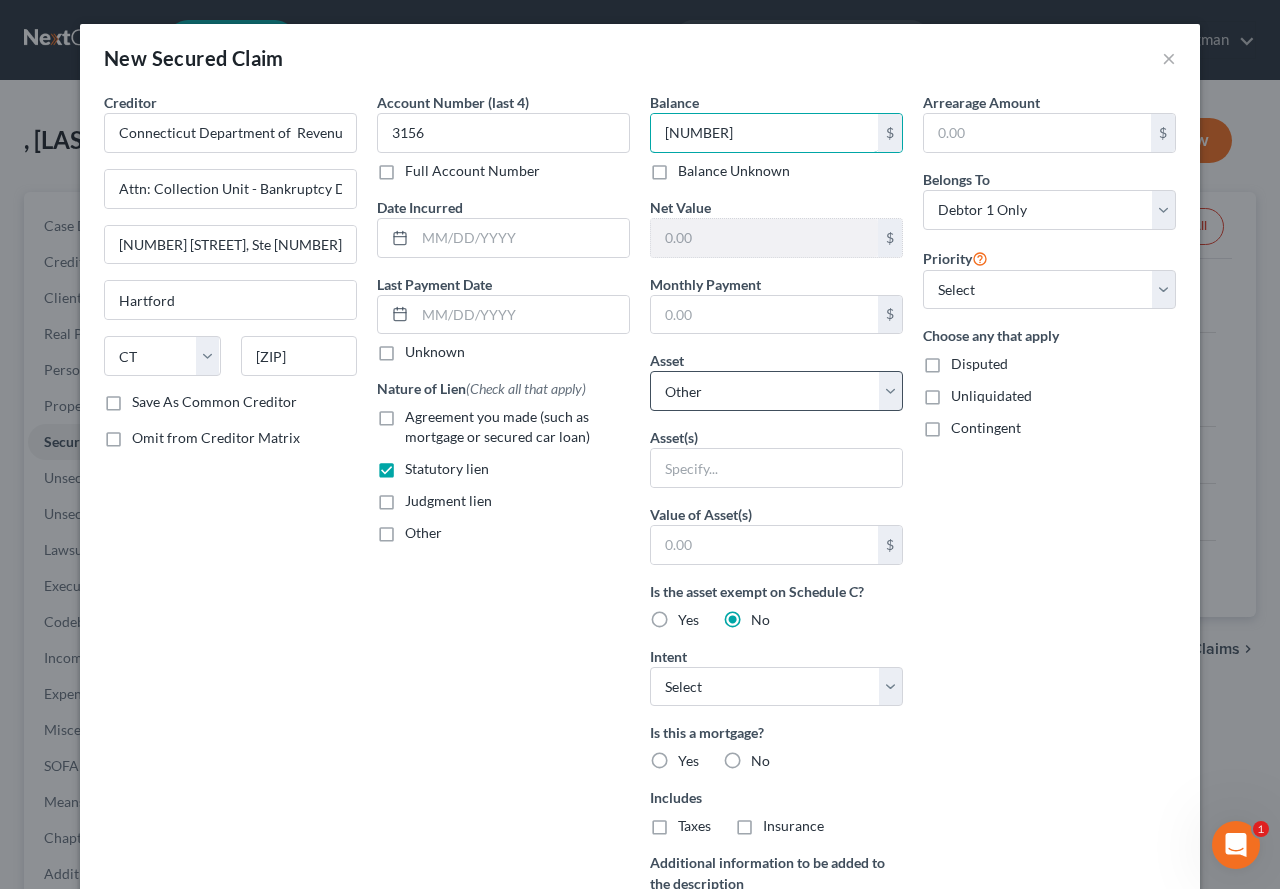 type on "[NUMBER]" 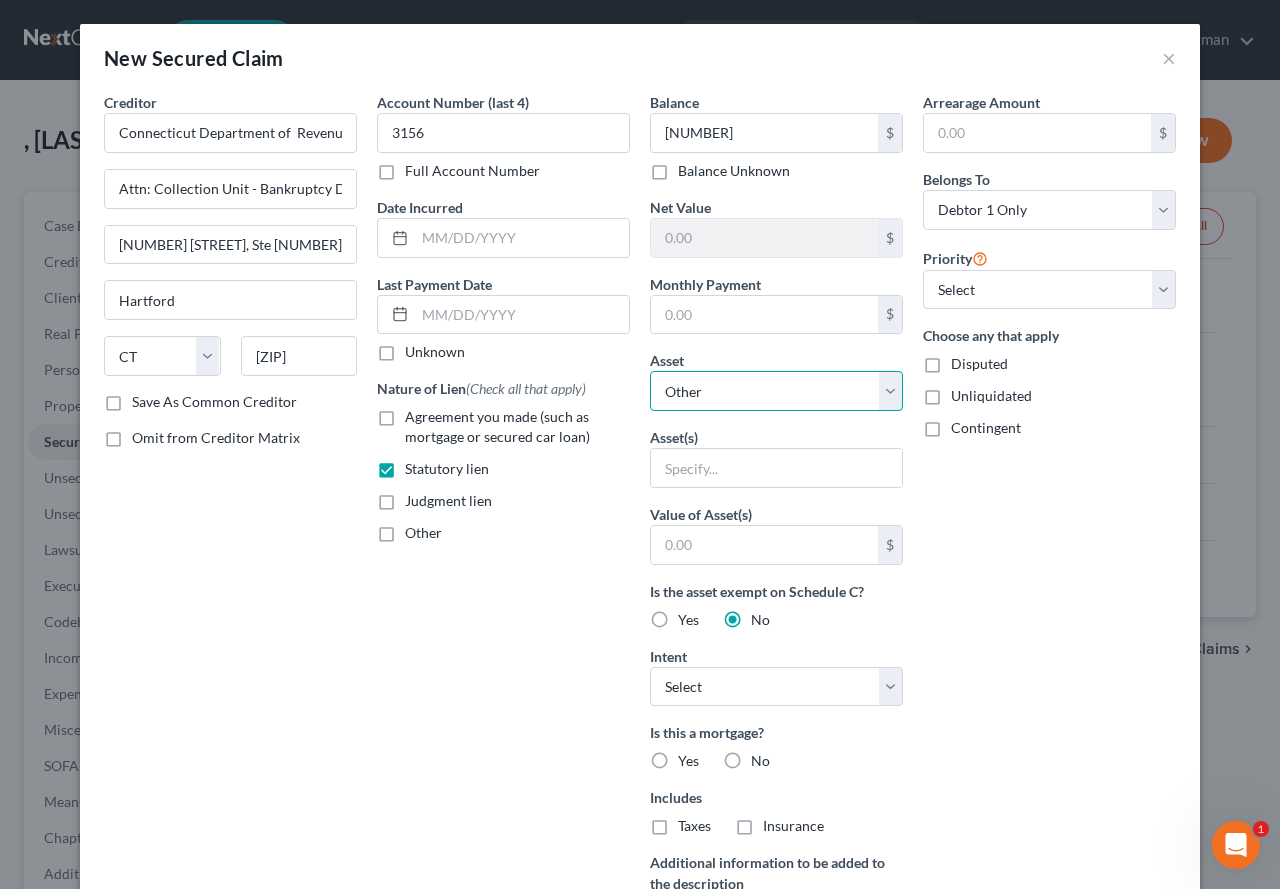 click on "Select Other Multiple Assets [NUMBER] [STREET] - $0.0" at bounding box center (776, 391) 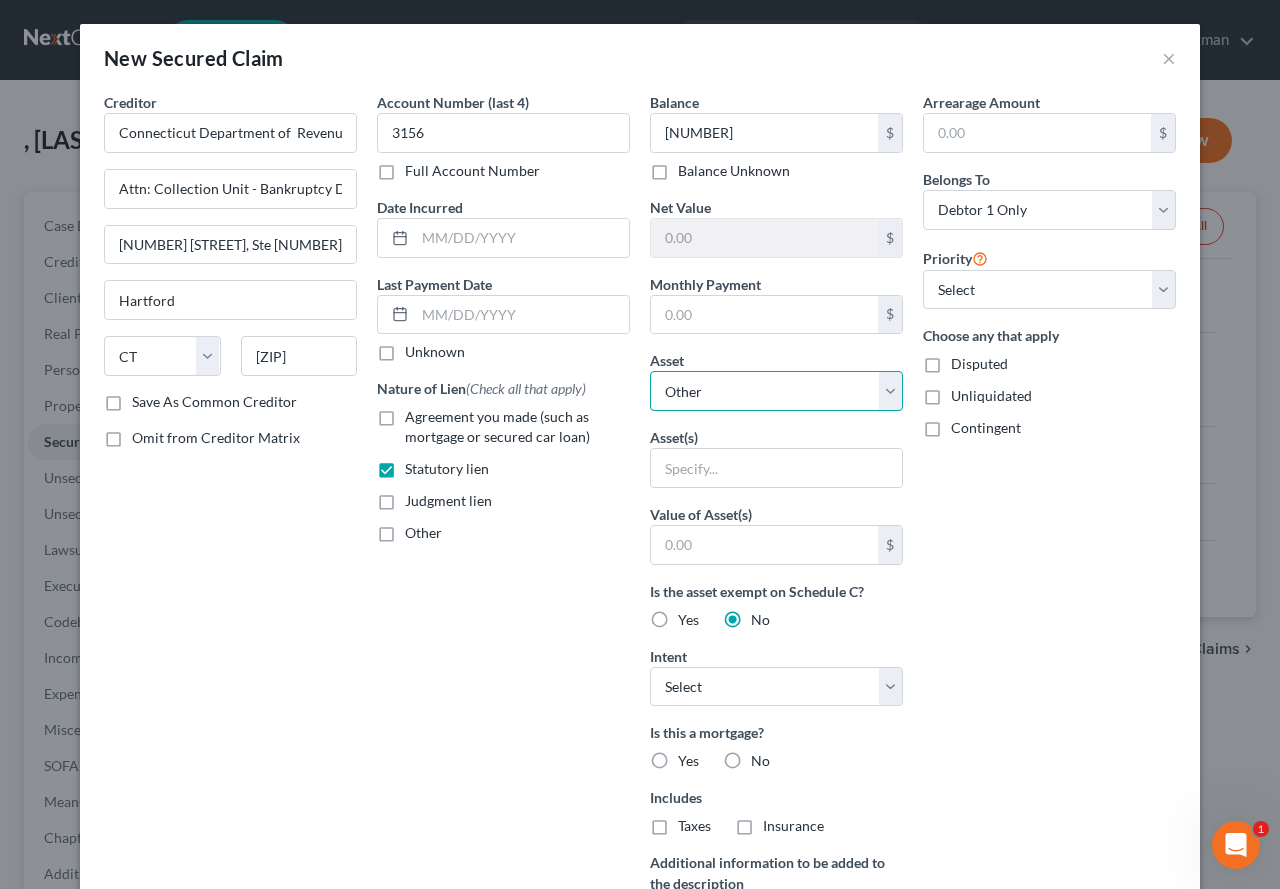 select on "2" 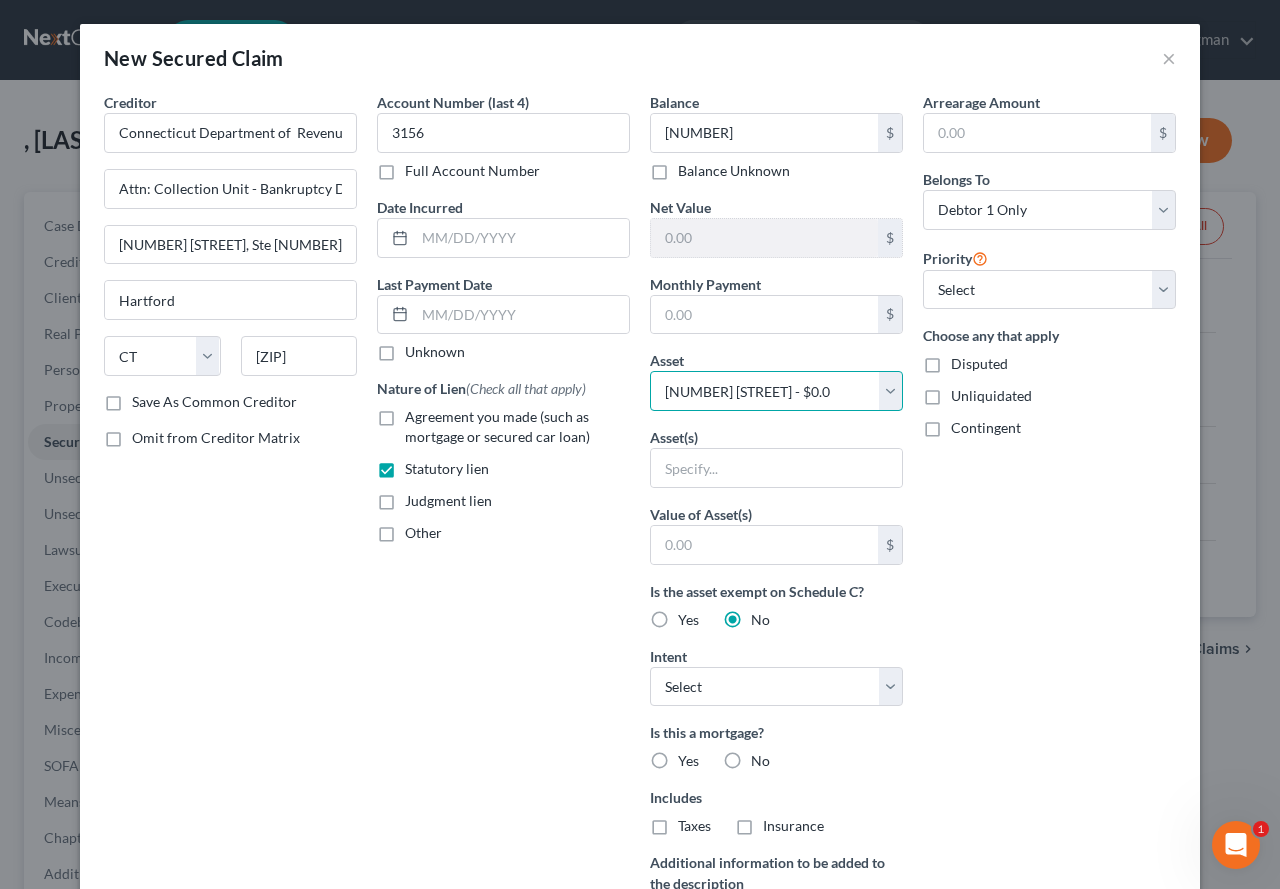 click on "Select Other Multiple Assets [NUMBER] [STREET] - $0.0" at bounding box center (776, 391) 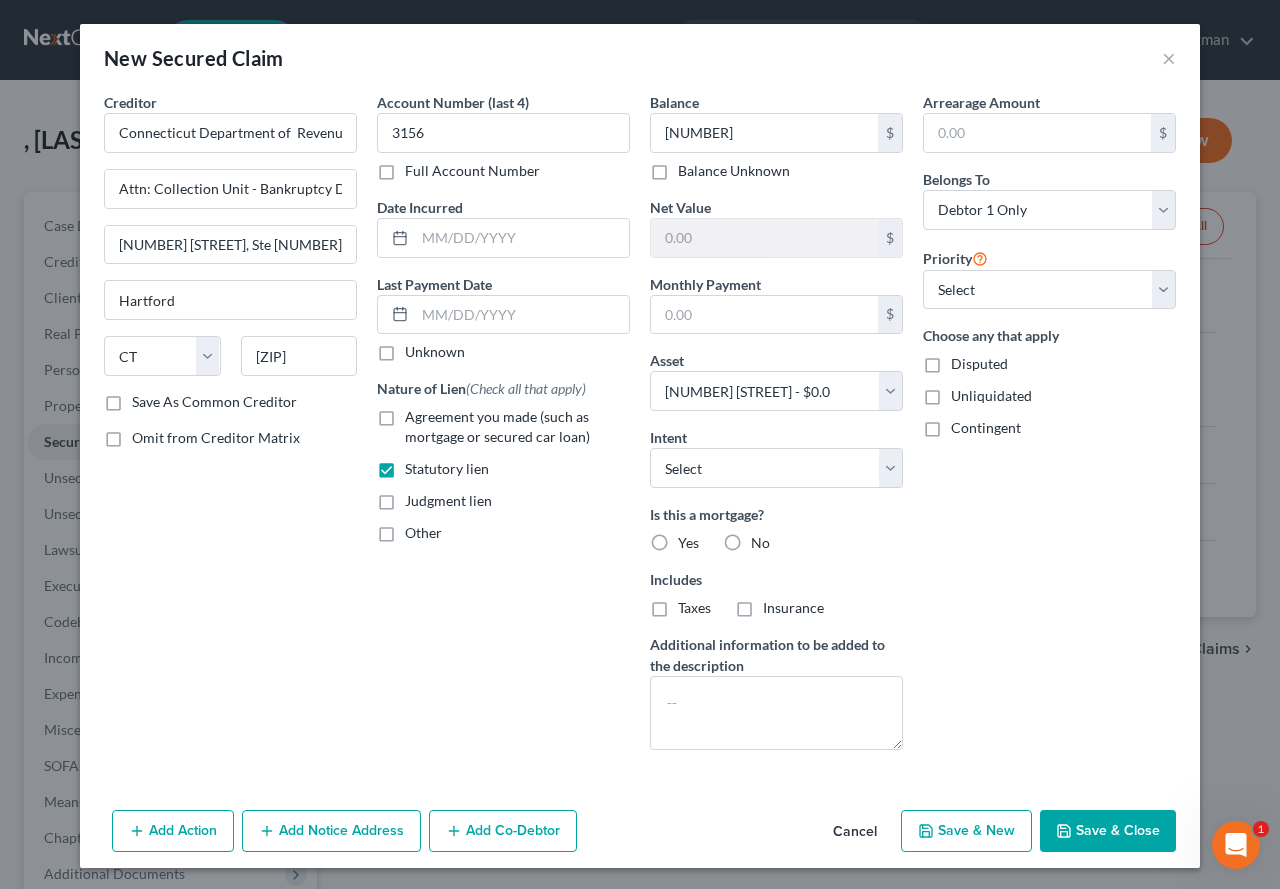 click on "No" at bounding box center [760, 543] 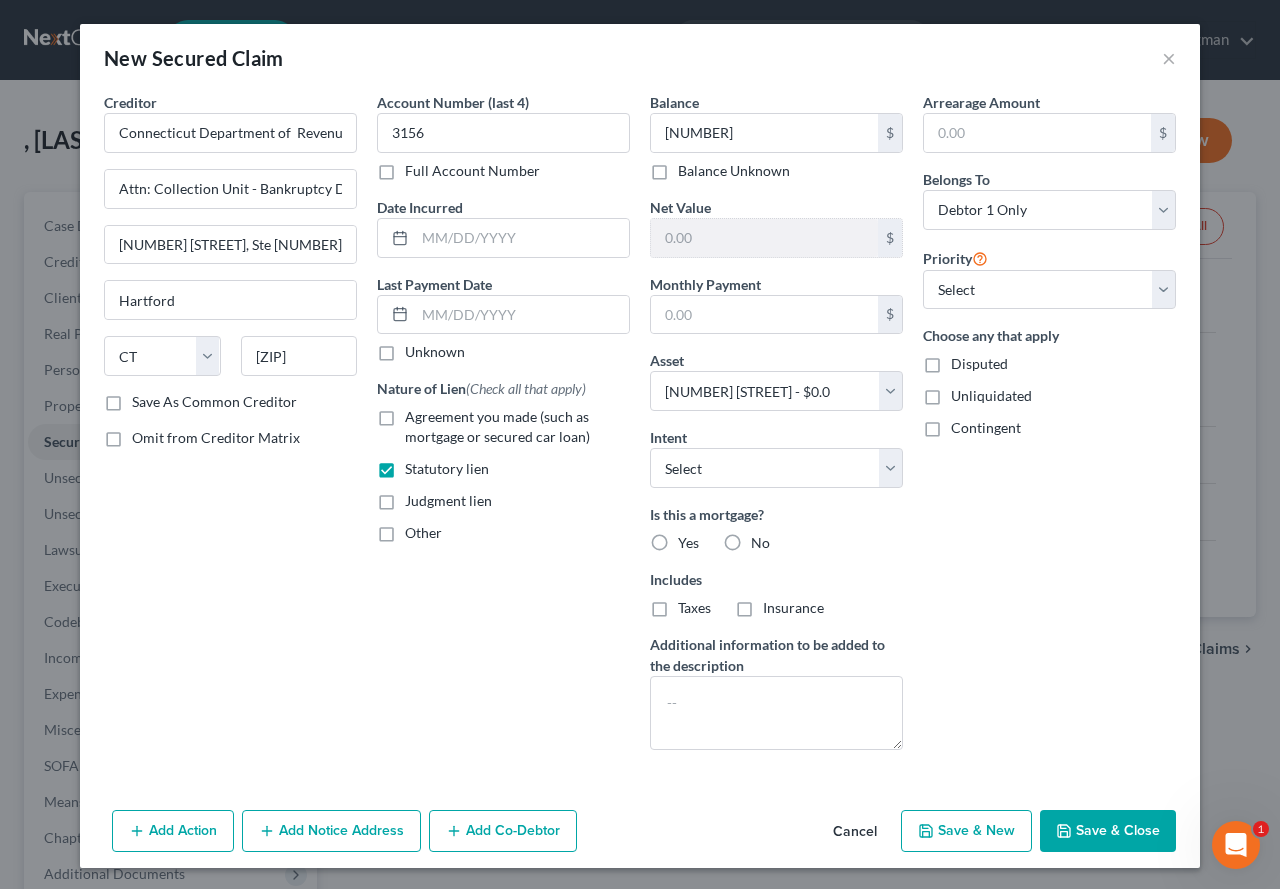 click on "No" at bounding box center [765, 539] 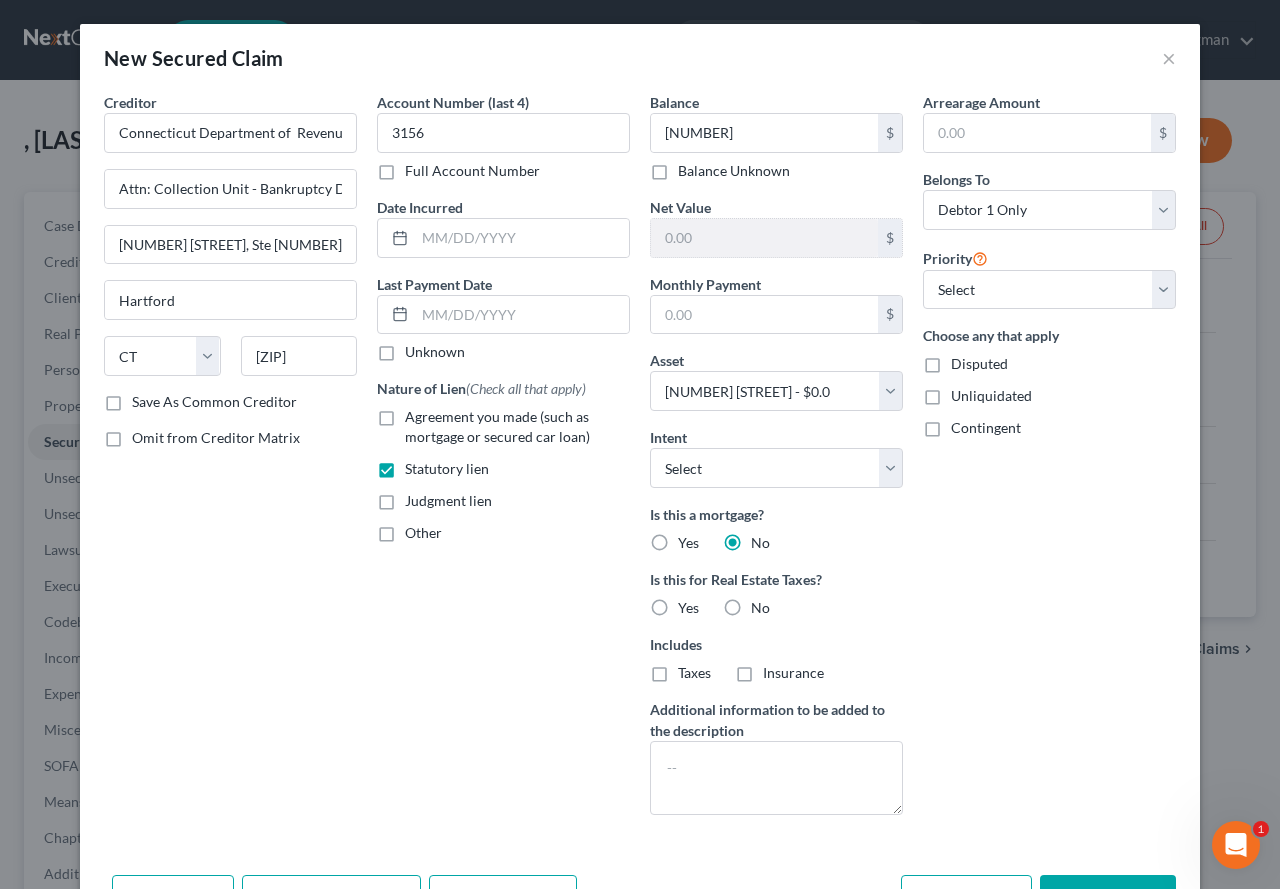 click on "No" at bounding box center [760, 608] 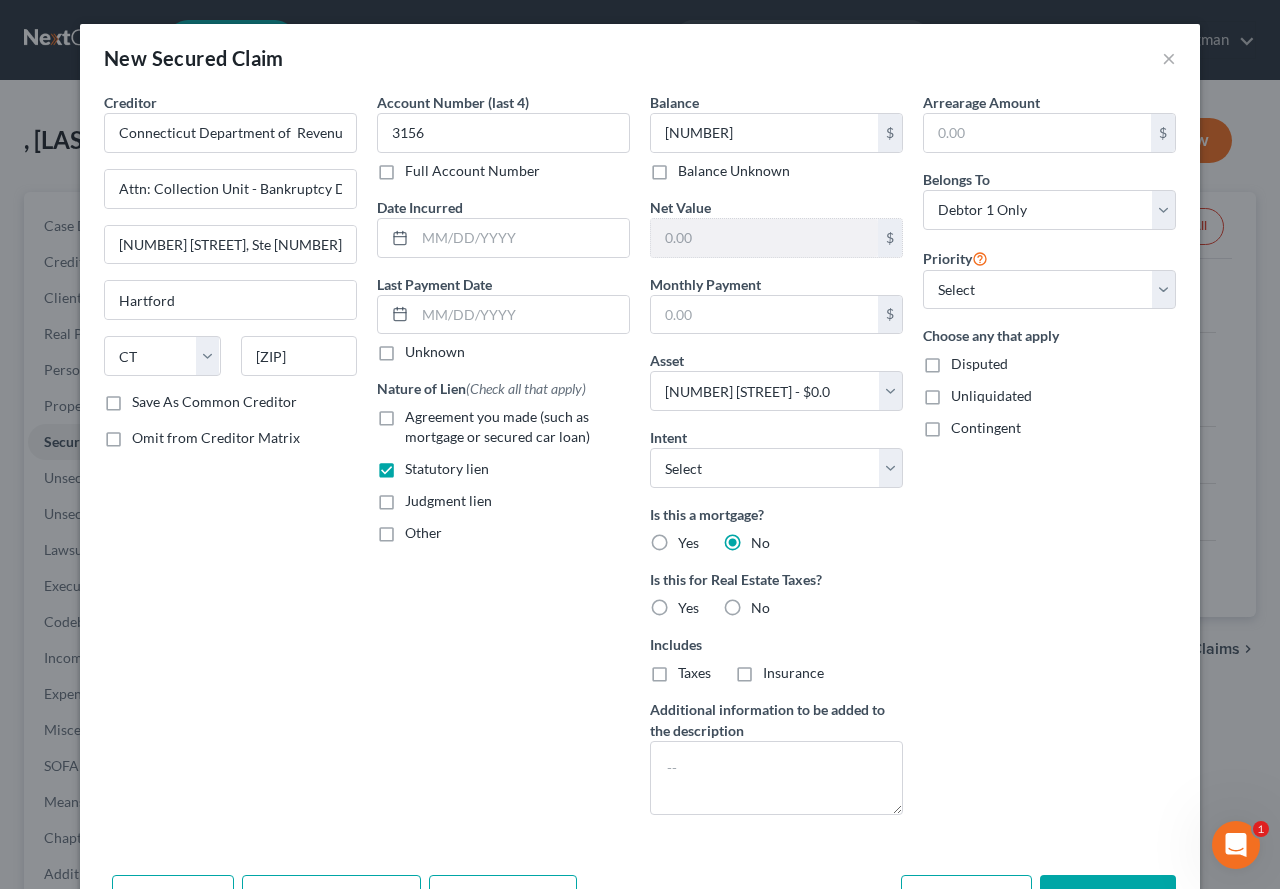click on "No" at bounding box center (765, 604) 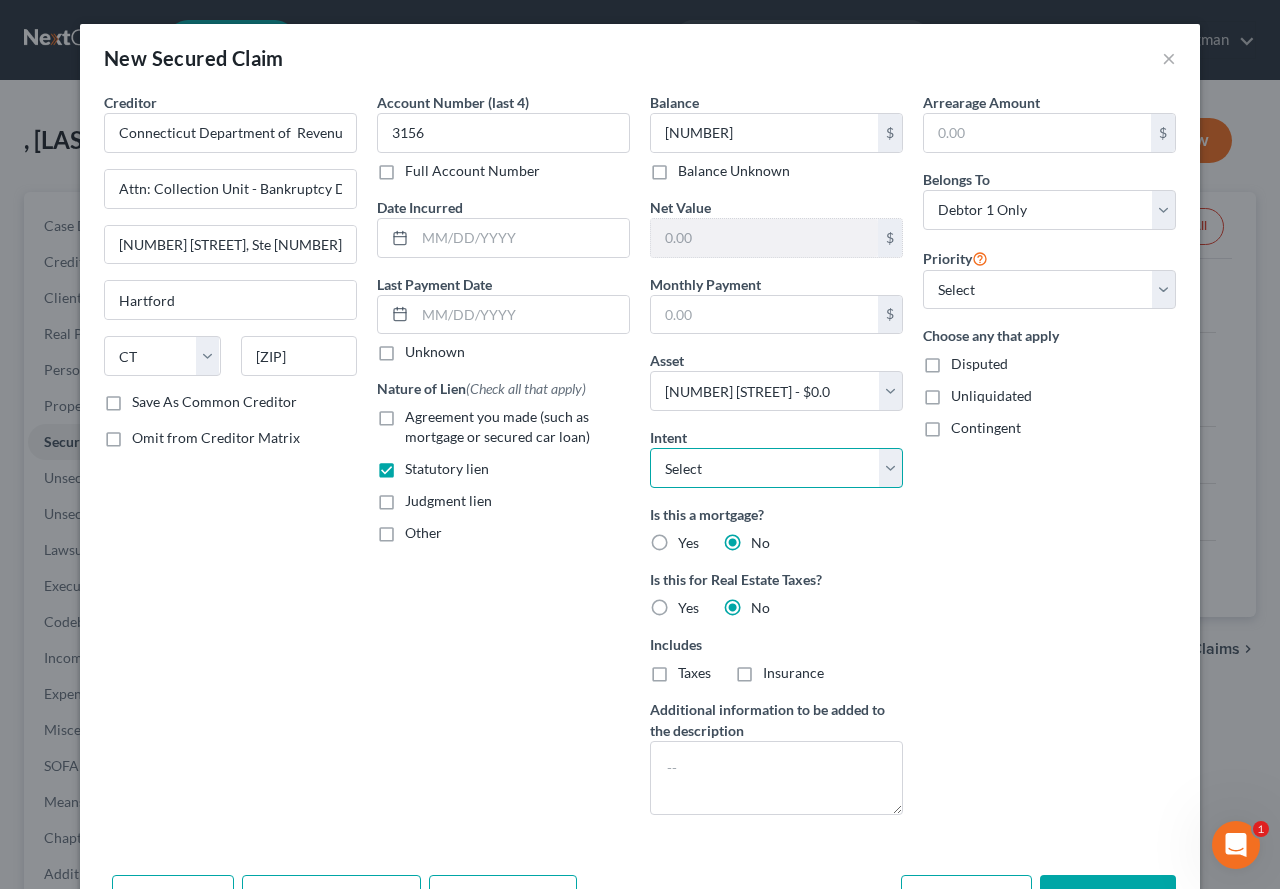 click on "Select Surrender Redeem Reaffirm Avoid Other" at bounding box center (776, 468) 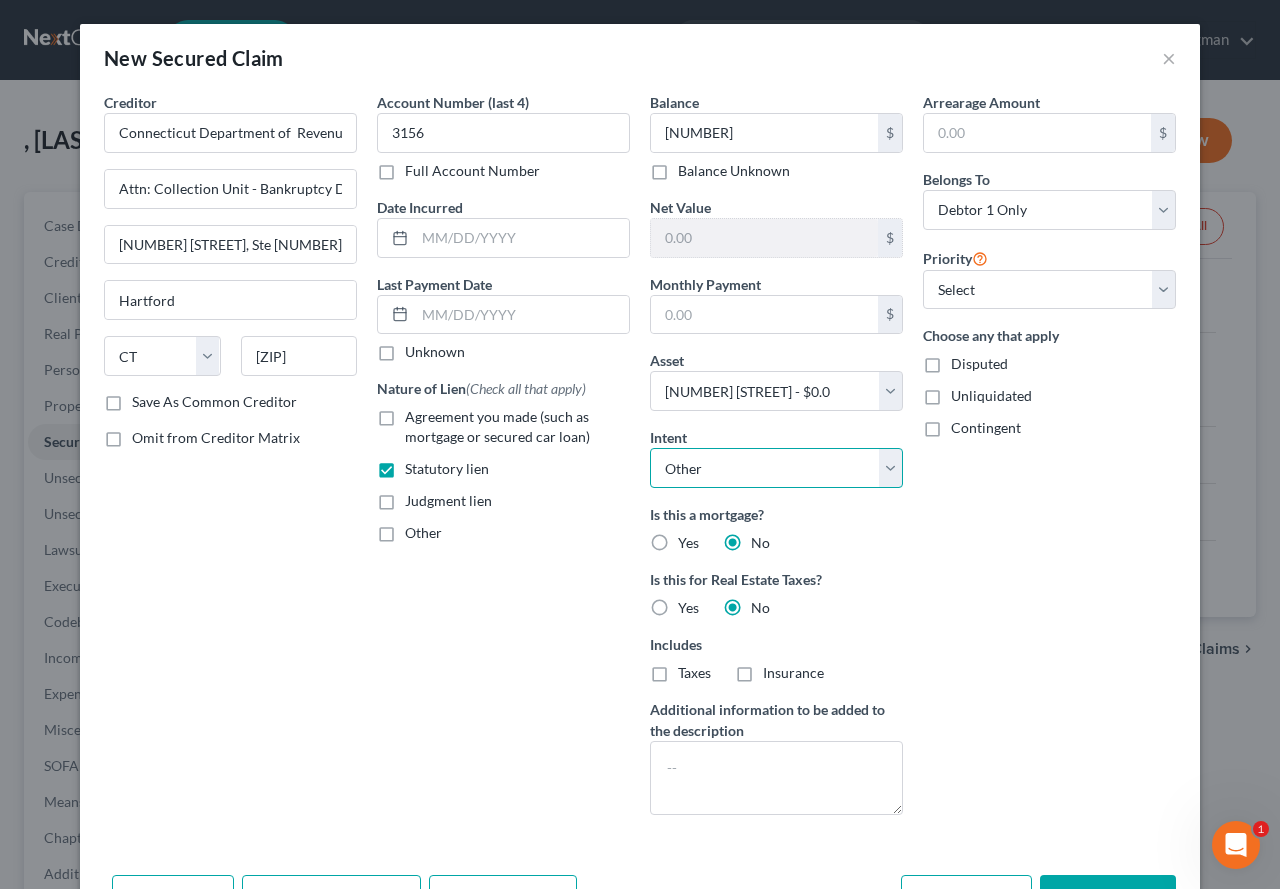 click on "Select Surrender Redeem Reaffirm Avoid Other" at bounding box center (776, 468) 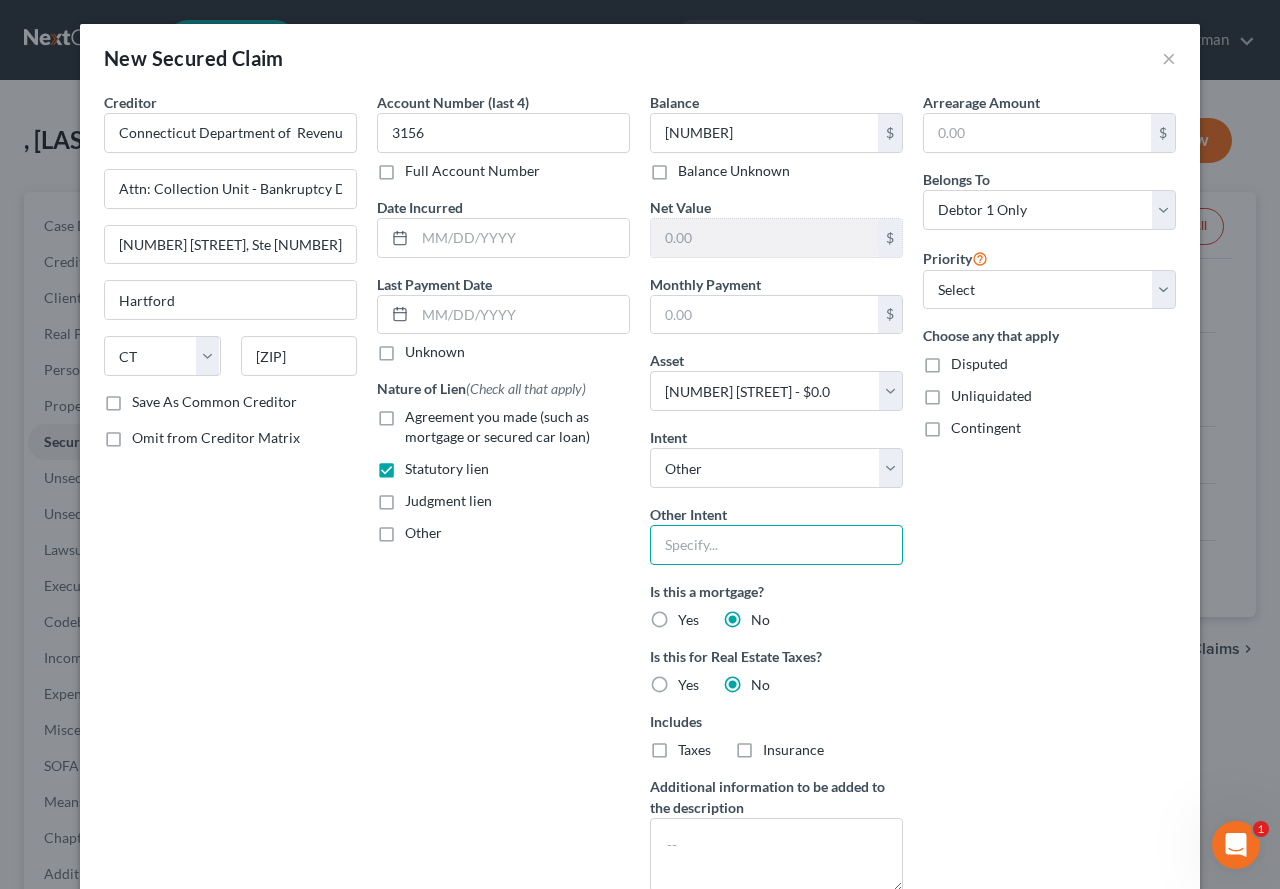click at bounding box center [776, 545] 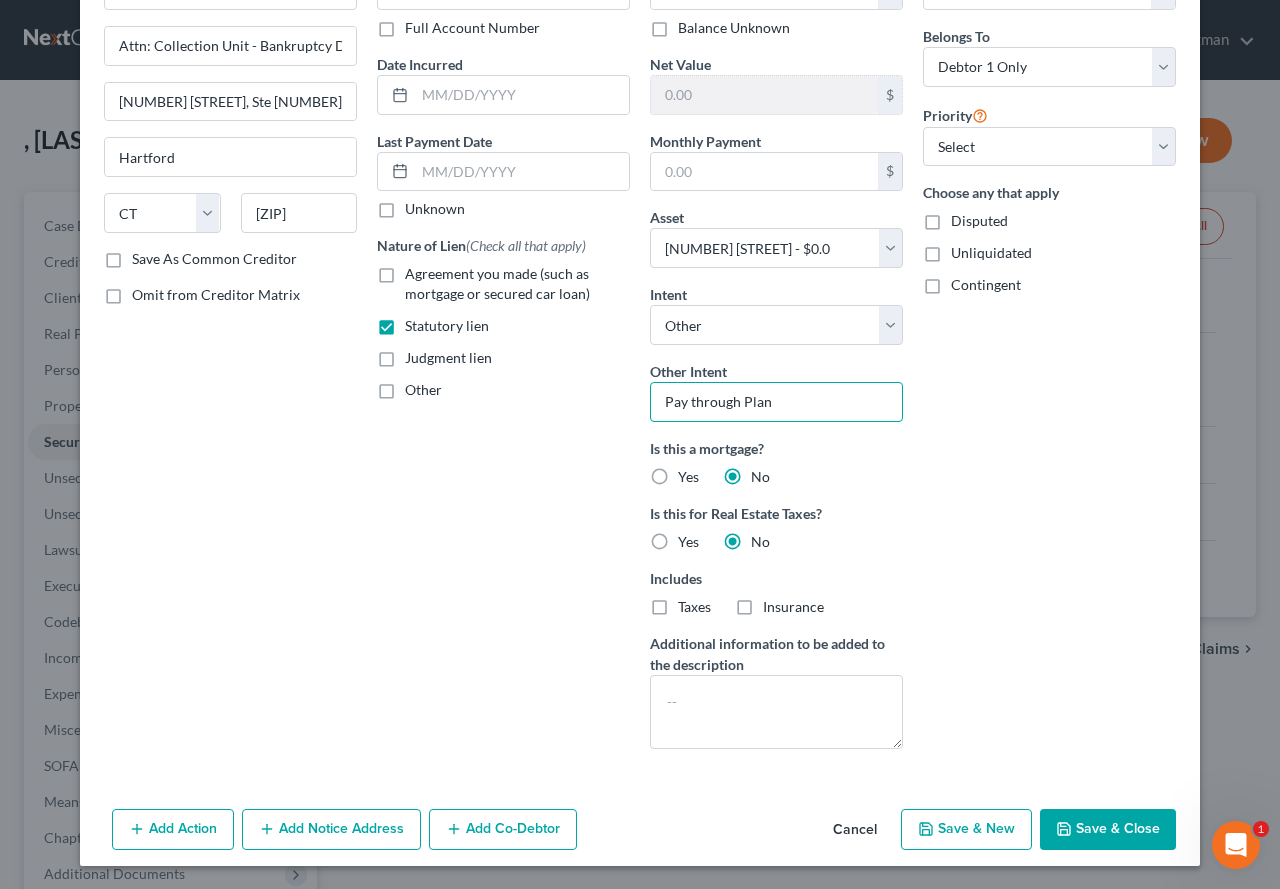 scroll, scrollTop: 144, scrollLeft: 0, axis: vertical 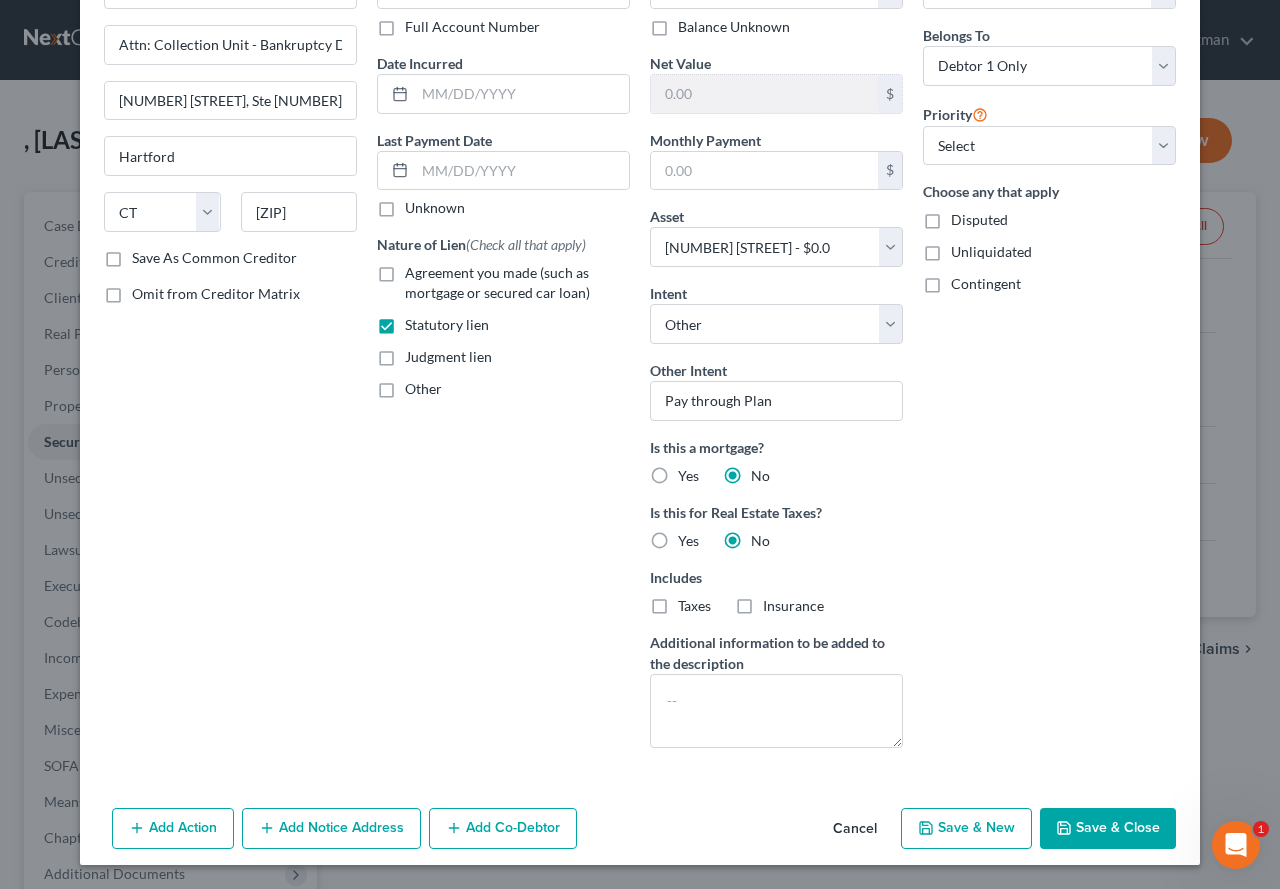 click on "Add Notice Address" at bounding box center [331, 829] 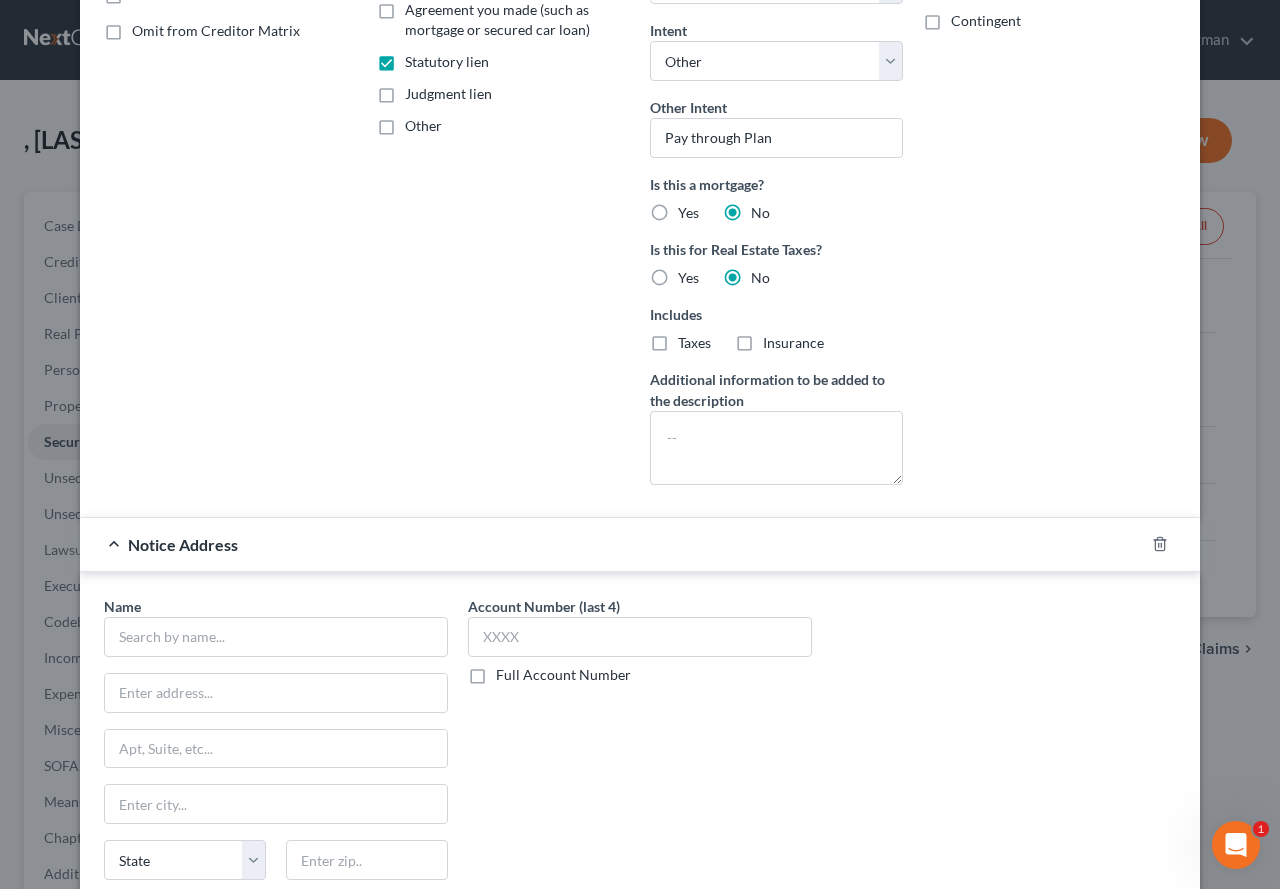 scroll, scrollTop: 444, scrollLeft: 0, axis: vertical 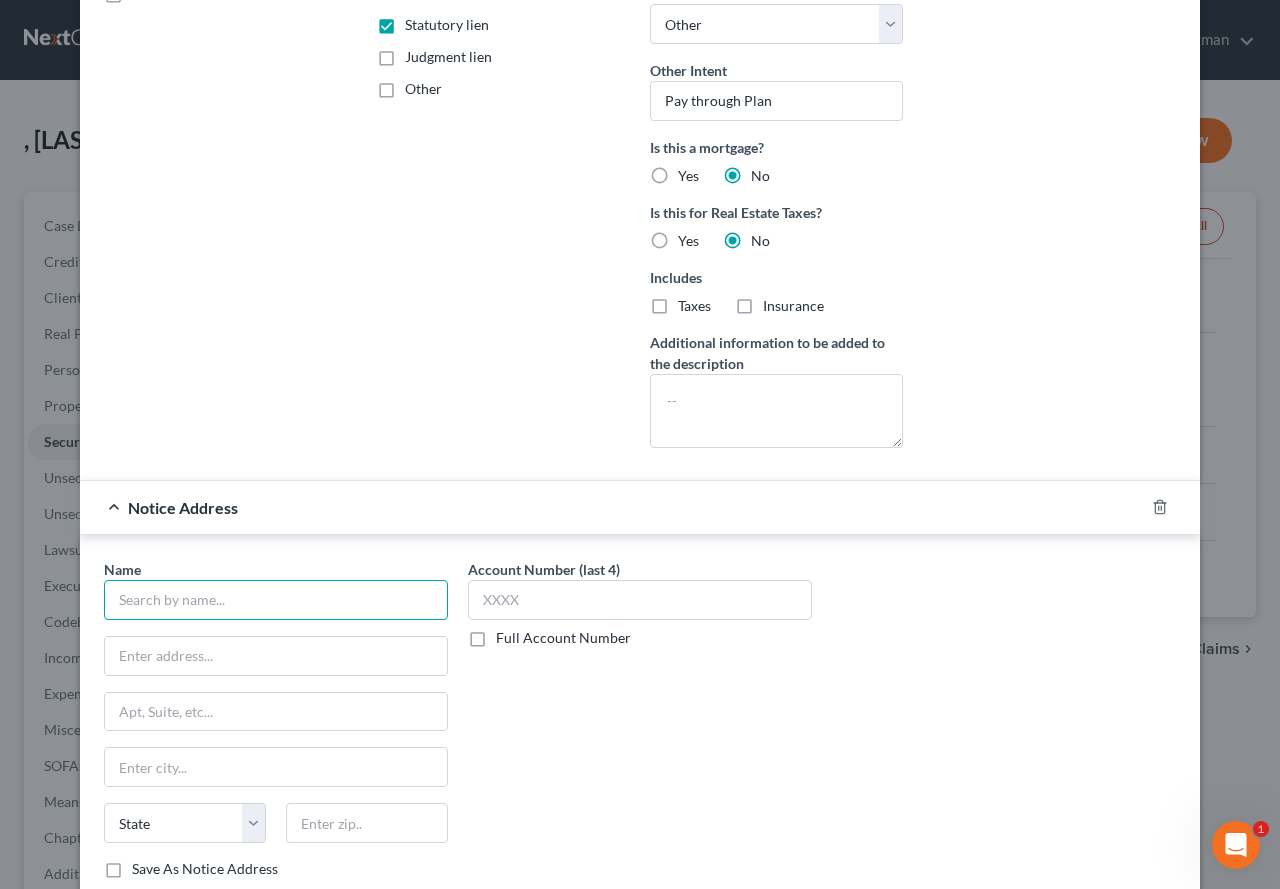 click at bounding box center (276, 600) 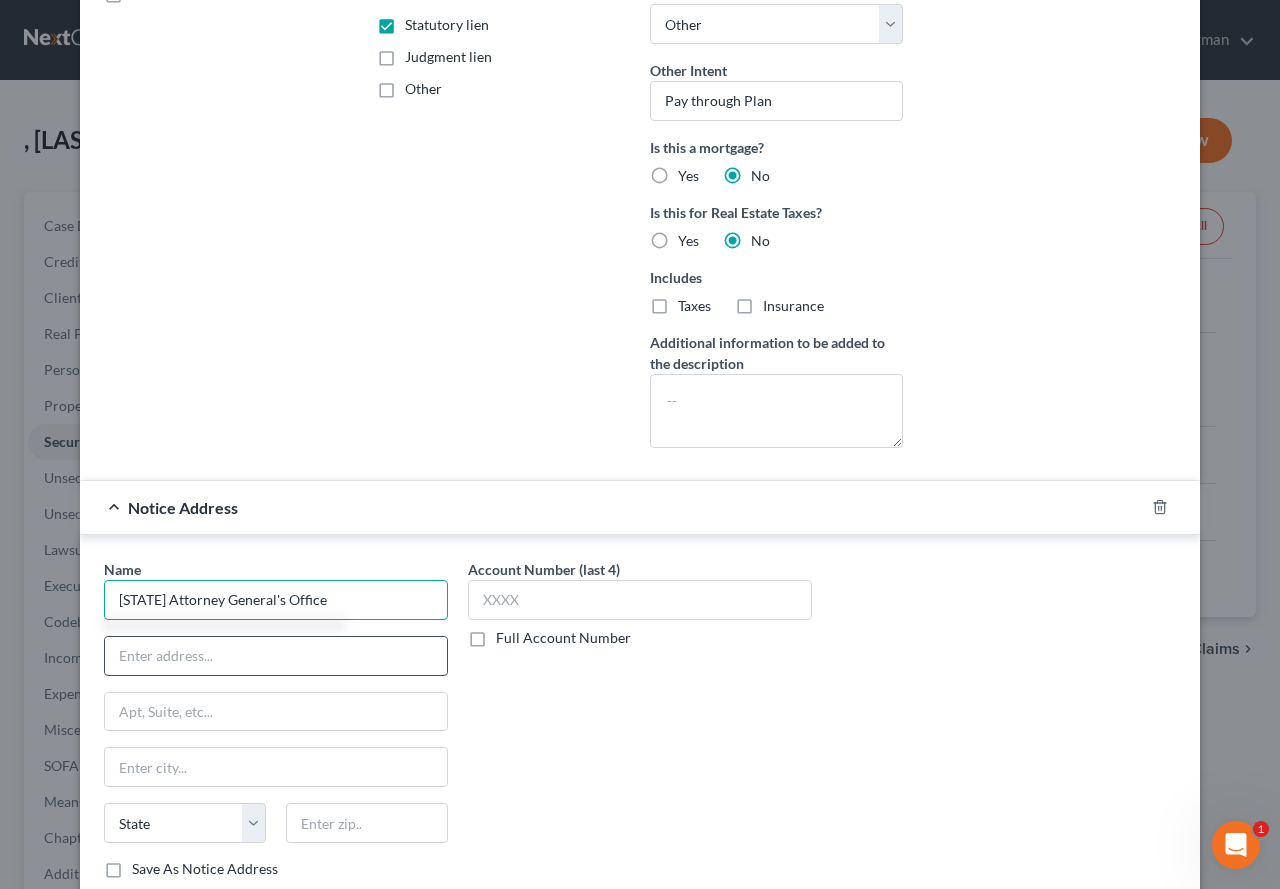 type on "[STATE] Attorney General's Office" 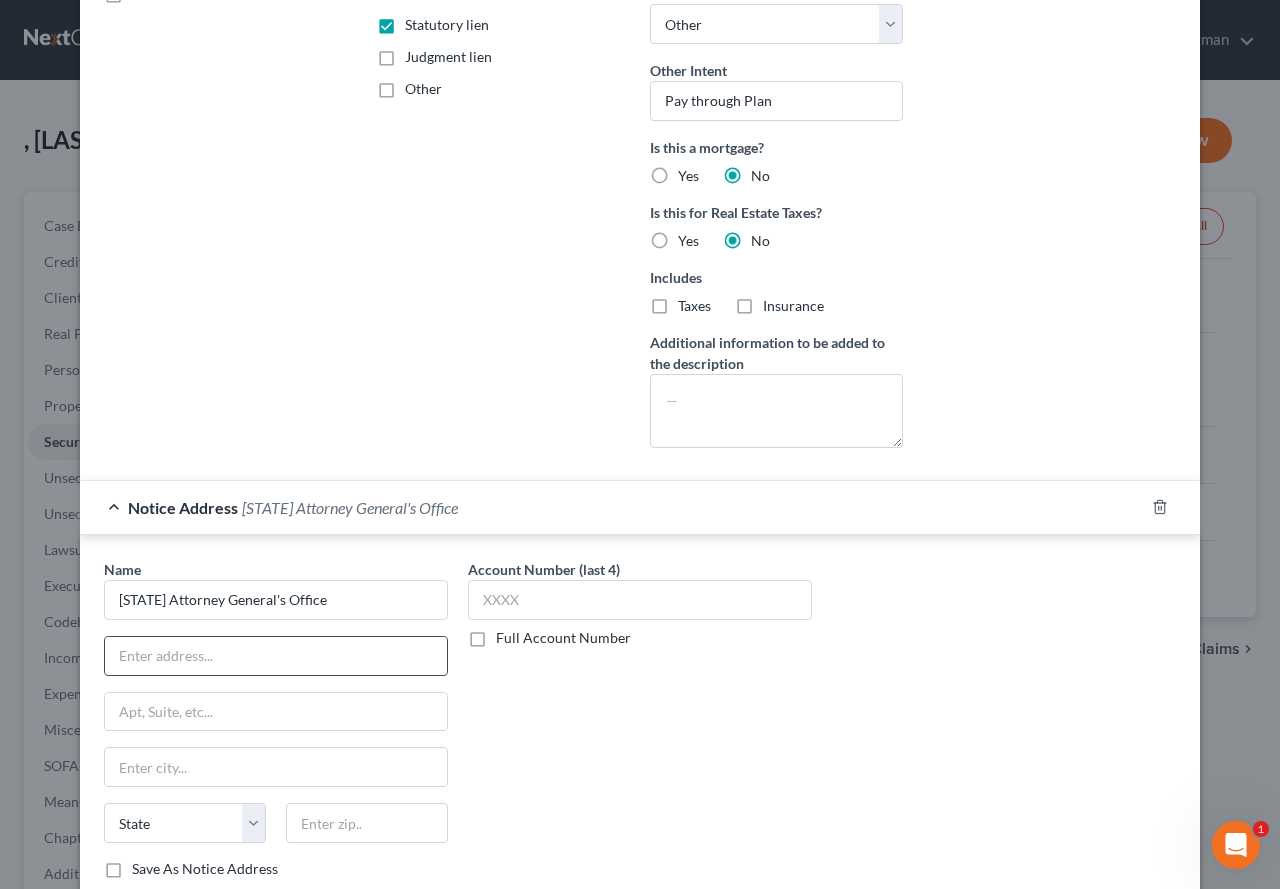click at bounding box center [276, 656] 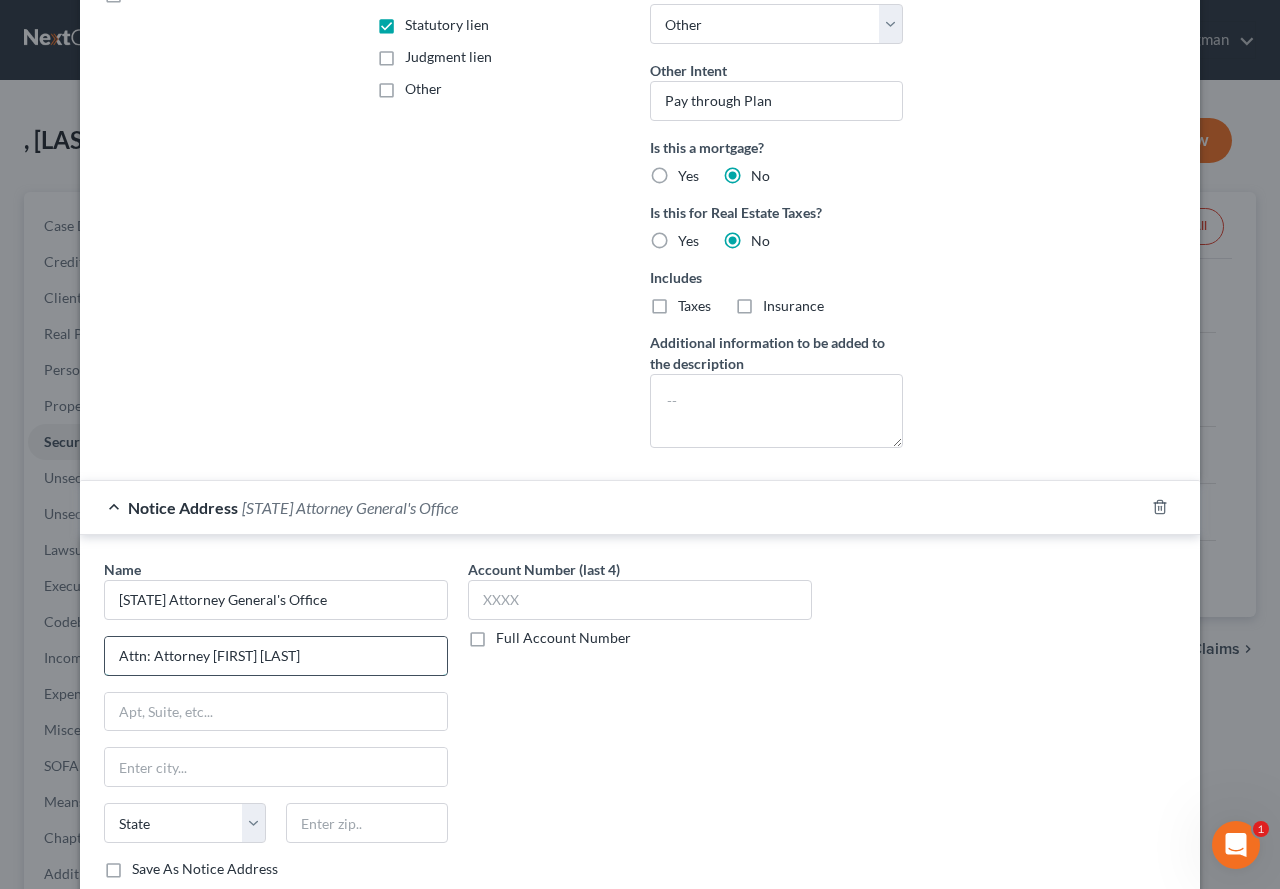 click on "Attn: Attorney [FIRST] [LAST]" at bounding box center [276, 656] 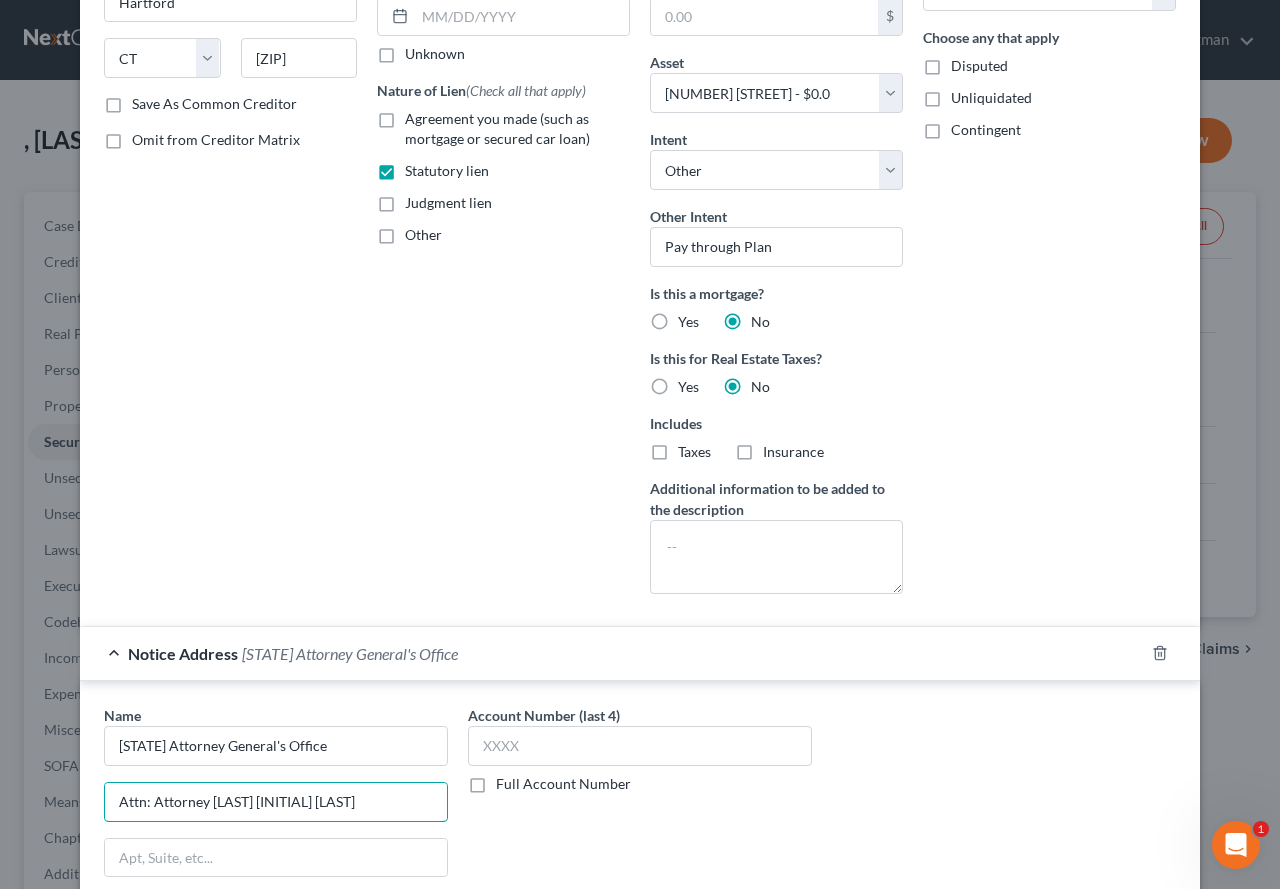 scroll, scrollTop: 144, scrollLeft: 0, axis: vertical 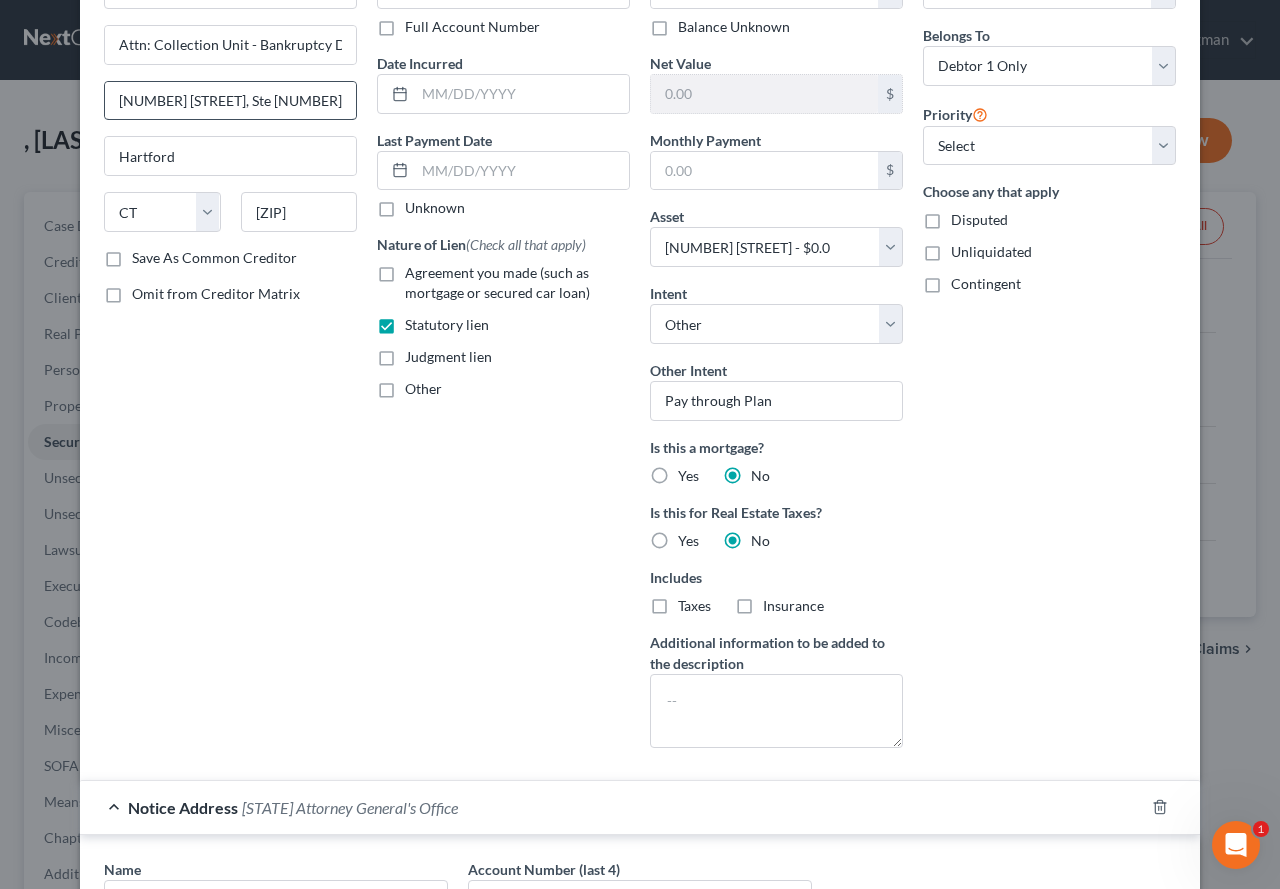 type on "Attn: Attorney [LAST] [INITIAL] [LAST]" 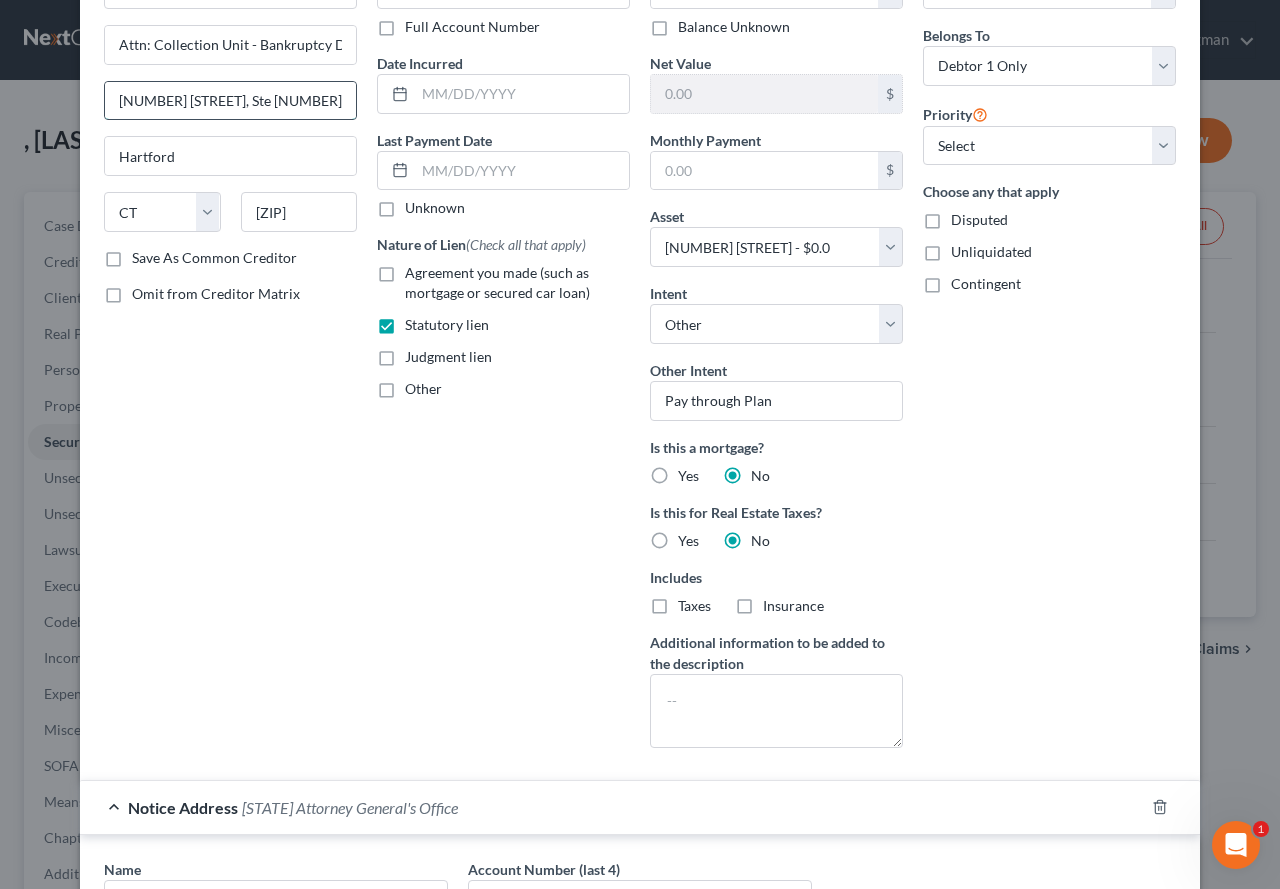 drag, startPoint x: 276, startPoint y: 109, endPoint x: 103, endPoint y: 107, distance: 173.01157 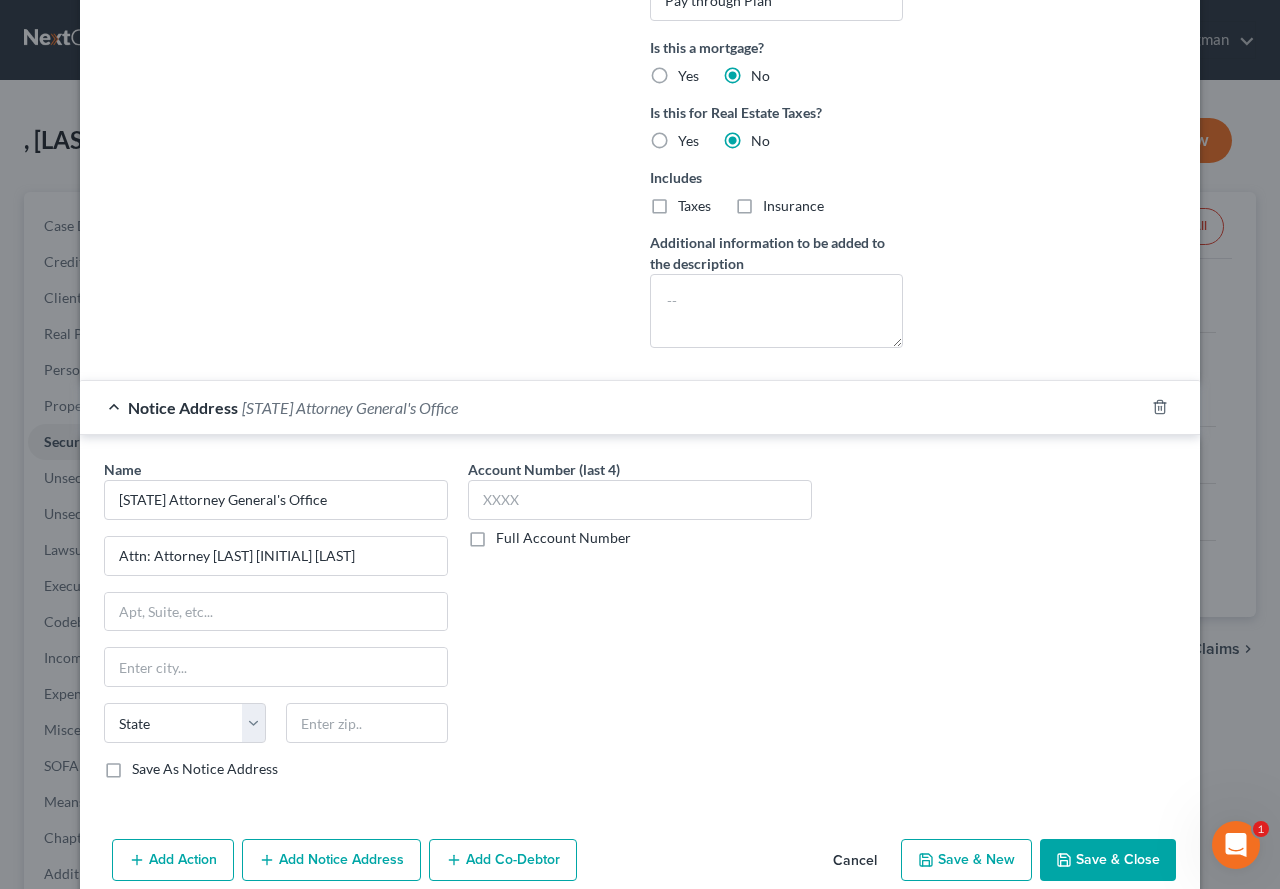 scroll, scrollTop: 576, scrollLeft: 0, axis: vertical 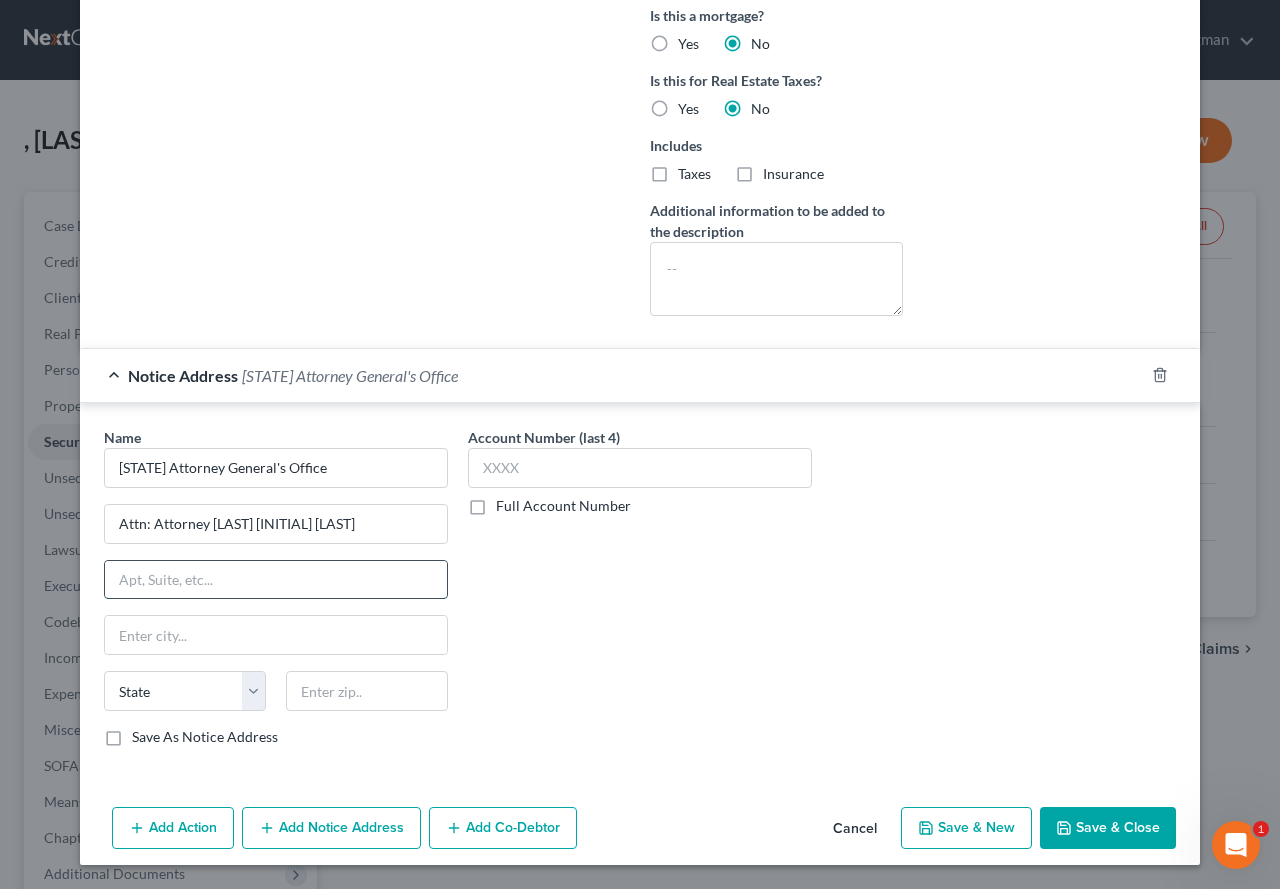 click at bounding box center (276, 580) 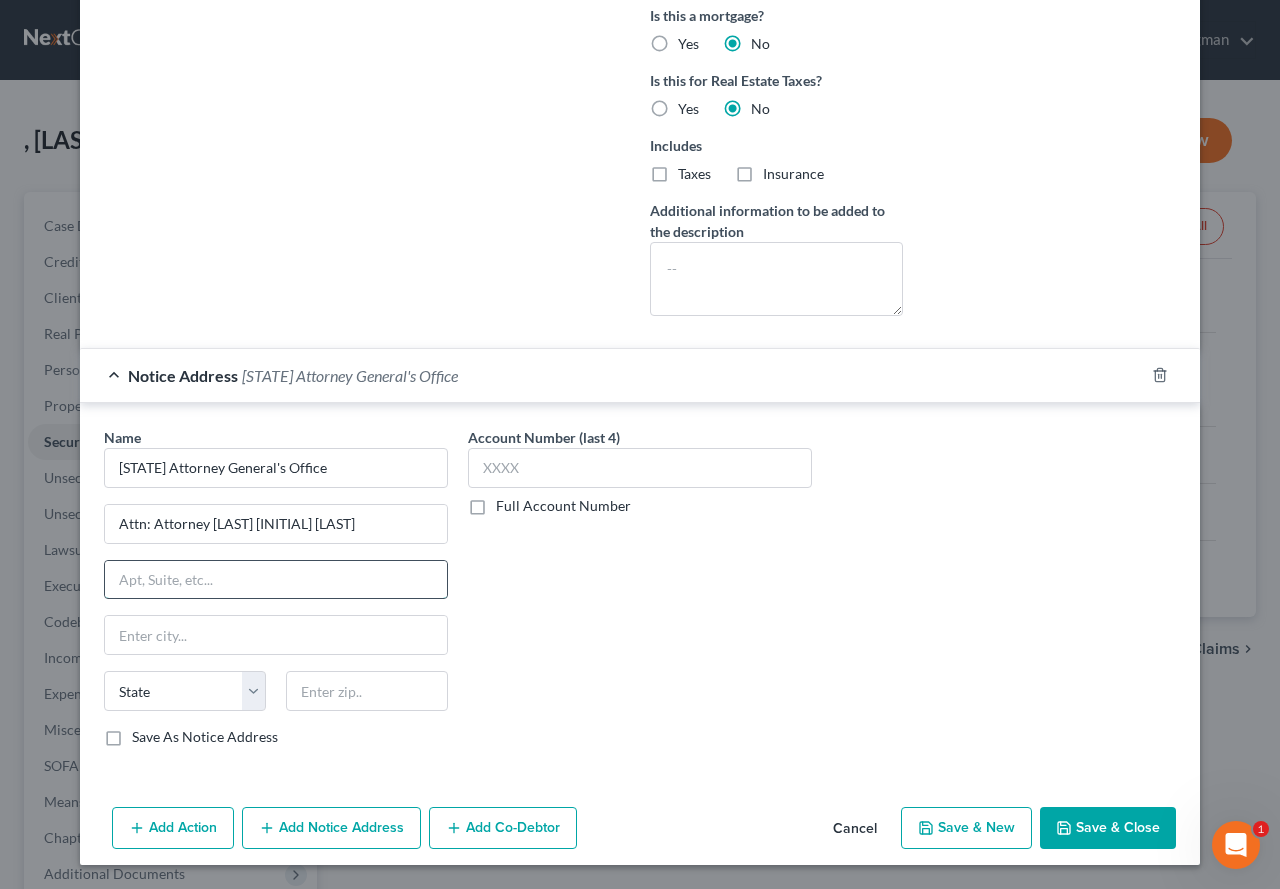 paste on "[NUMBER] [STREET], Ste [NUMBER]" 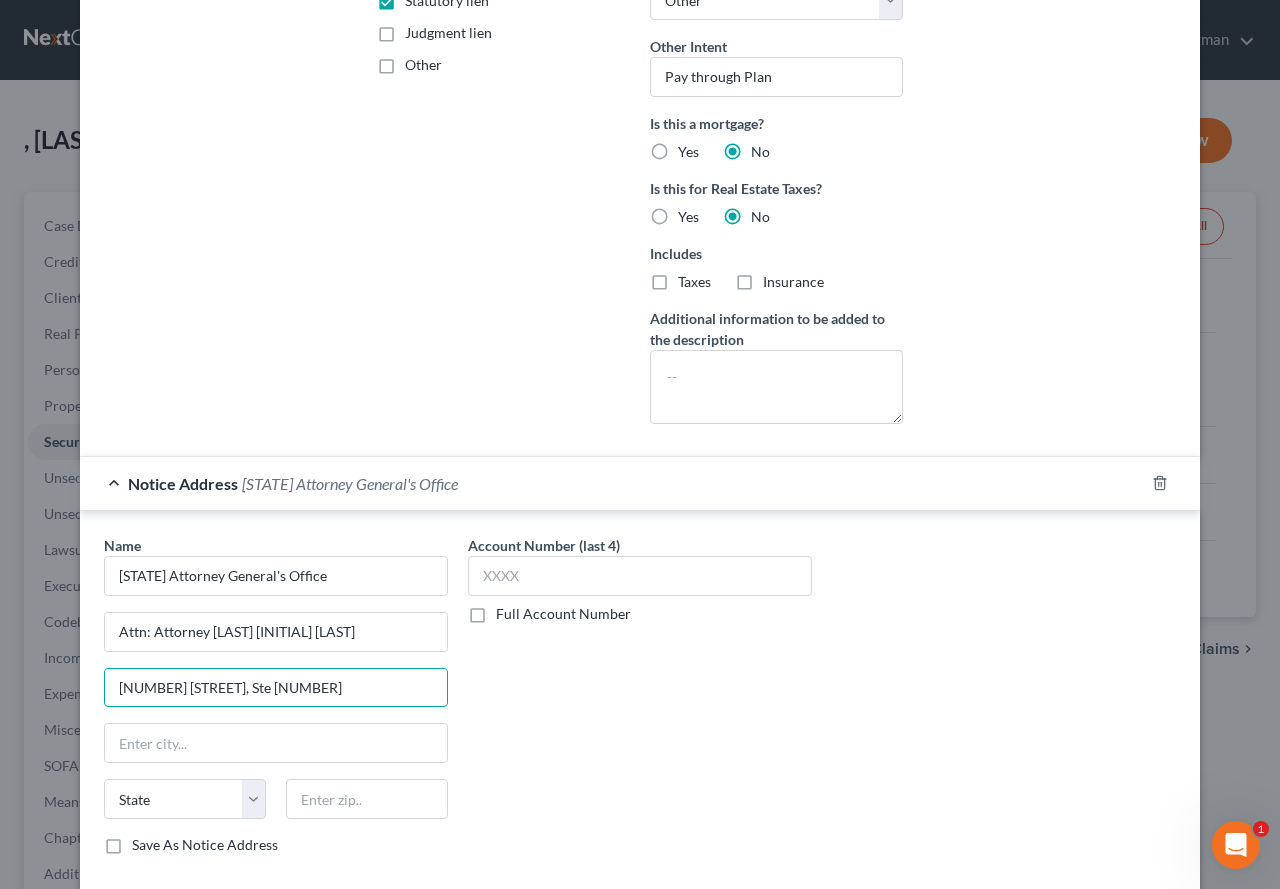 scroll, scrollTop: 276, scrollLeft: 0, axis: vertical 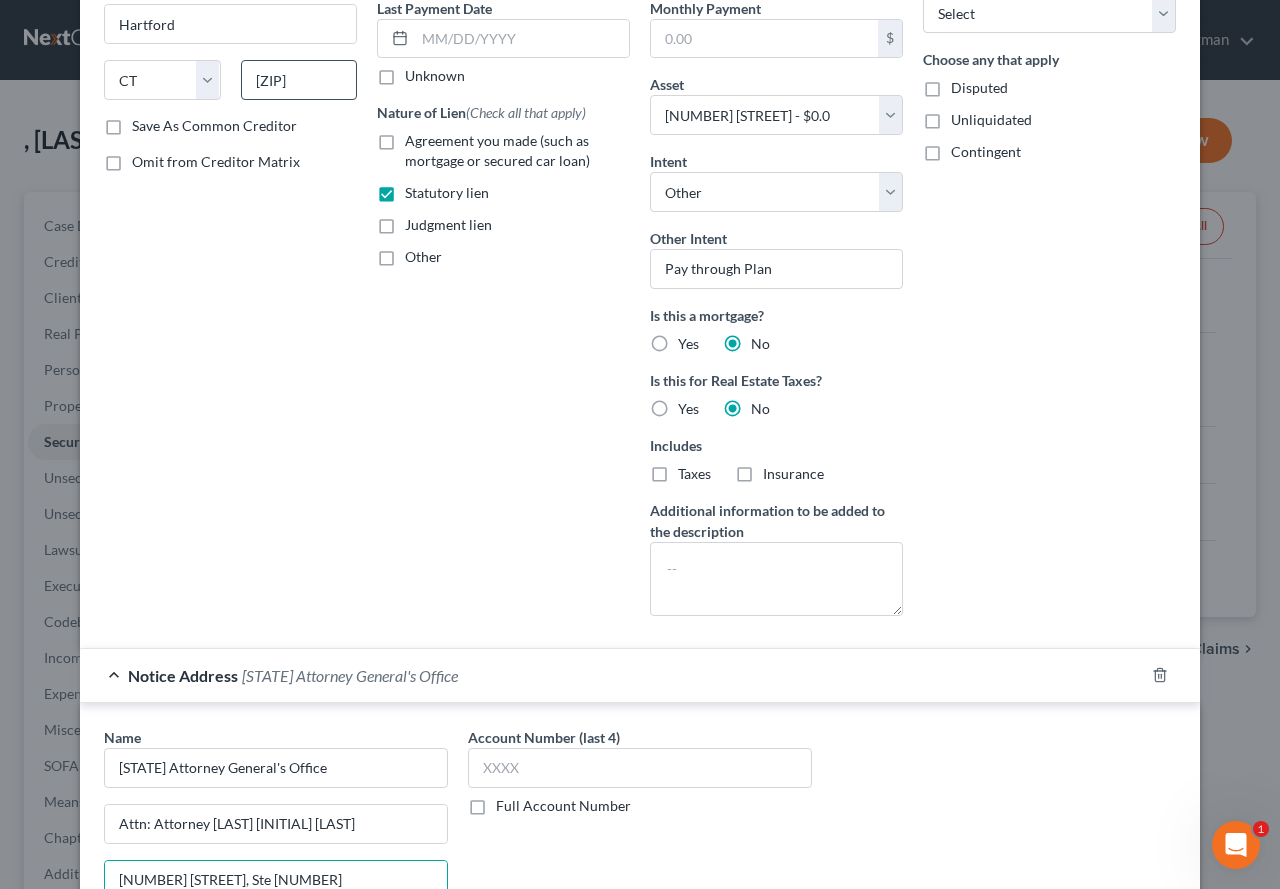 type on "[NUMBER] [STREET], Ste [NUMBER]" 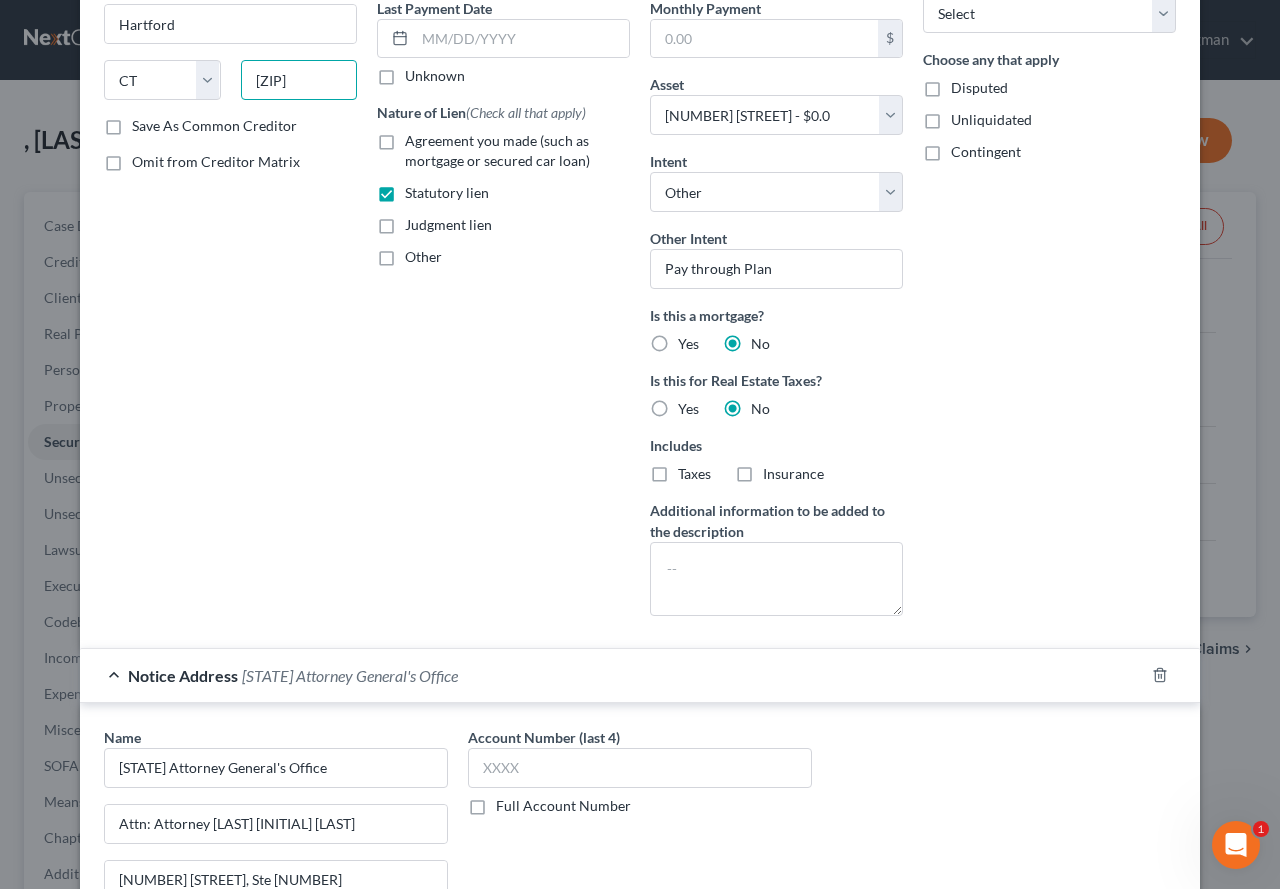drag, startPoint x: 249, startPoint y: 85, endPoint x: 327, endPoint y: 77, distance: 78.40918 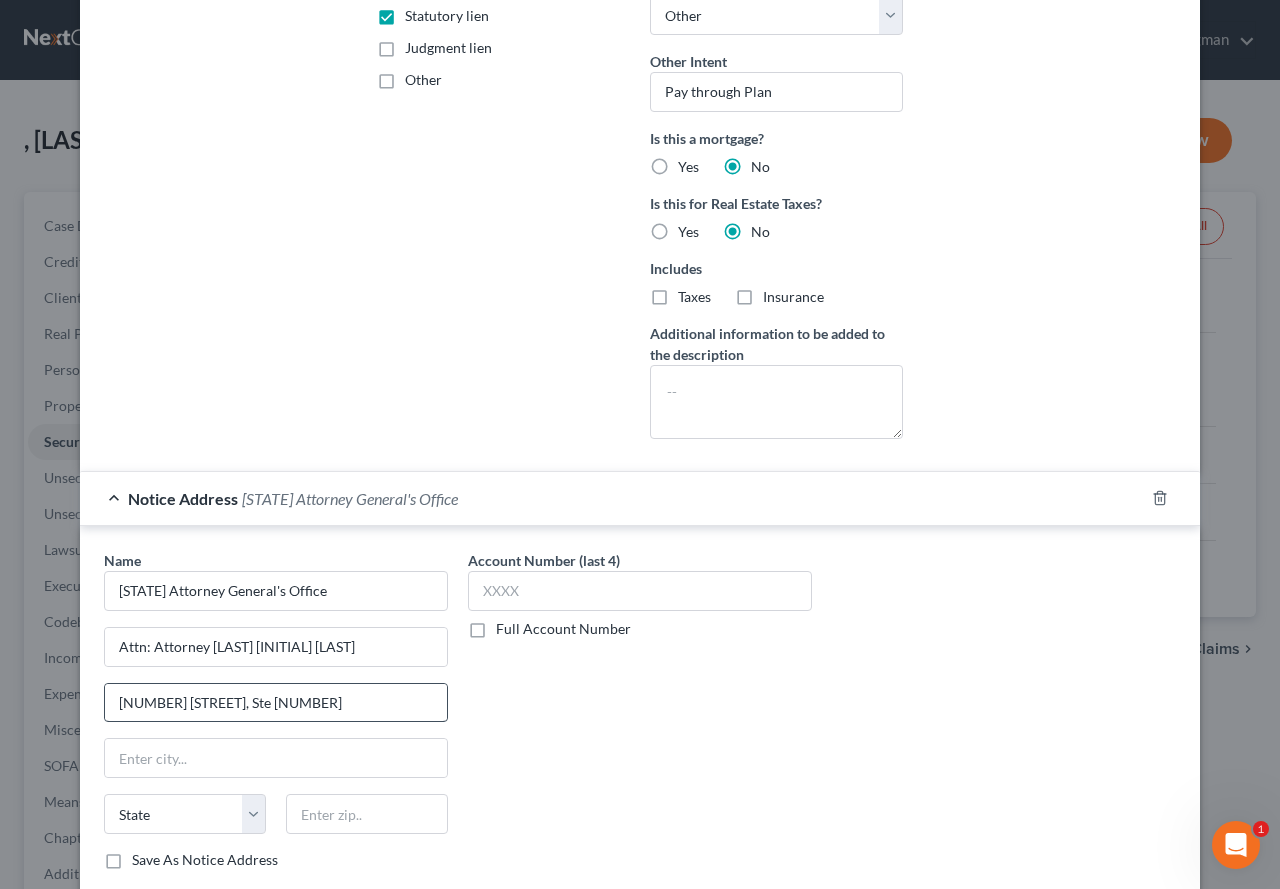 scroll, scrollTop: 476, scrollLeft: 0, axis: vertical 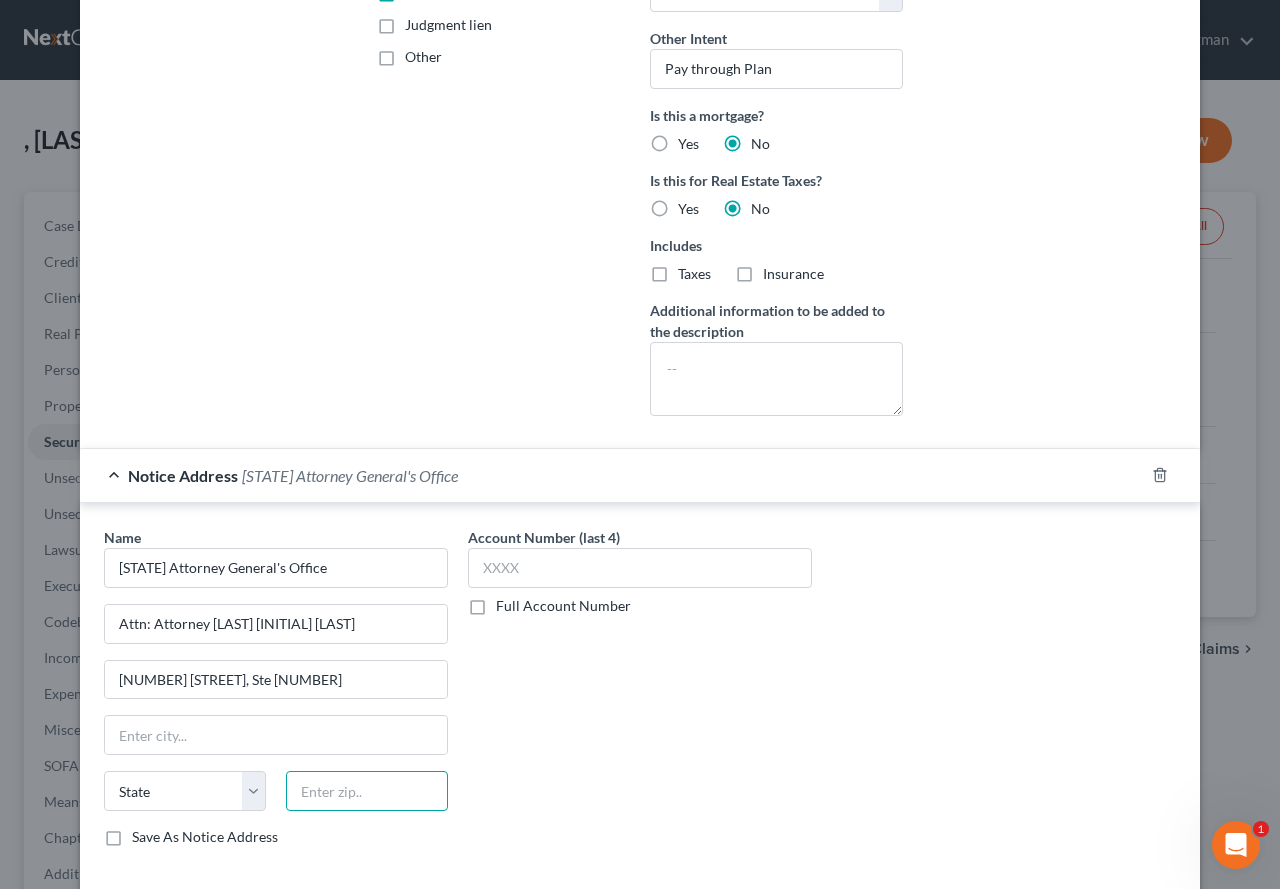 click at bounding box center [367, 791] 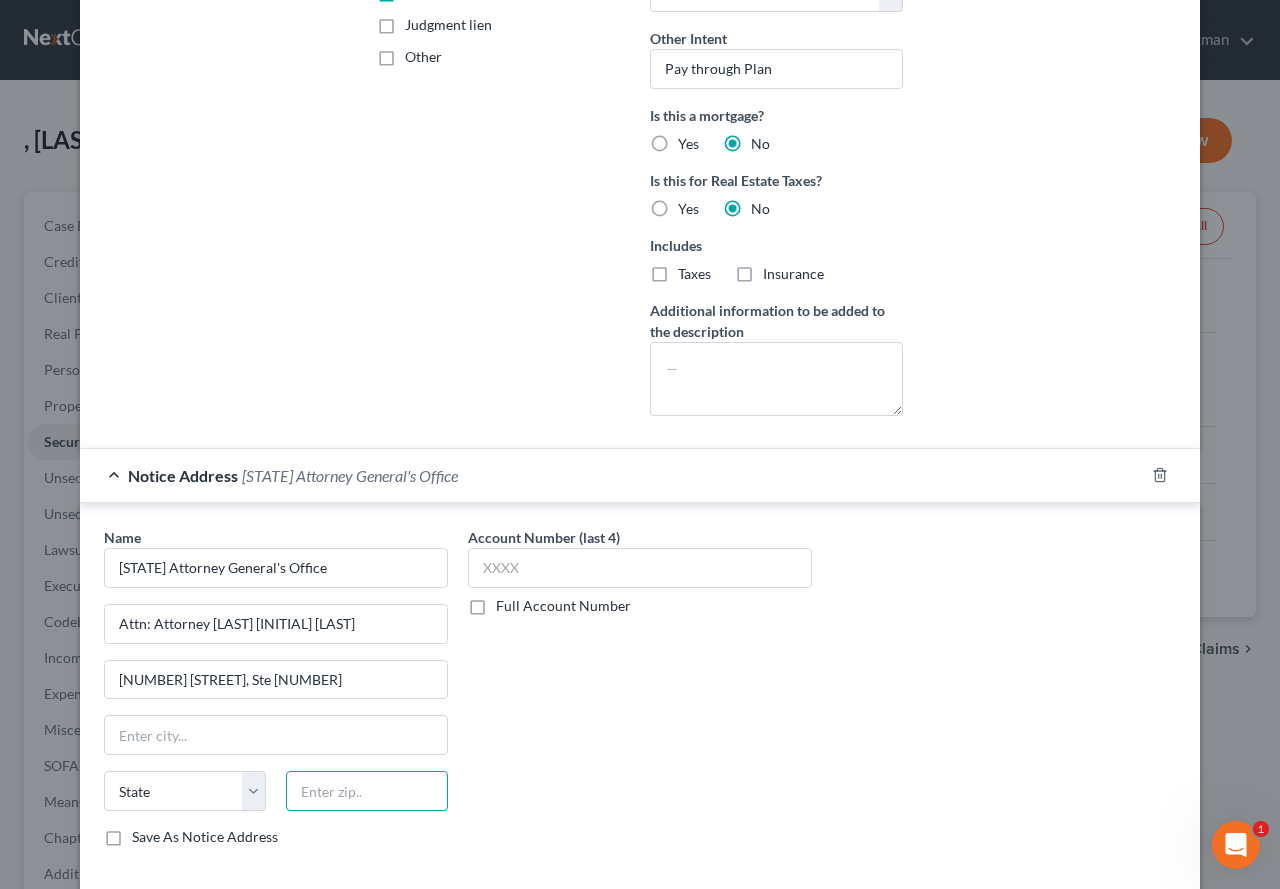 paste on "[ZIP]" 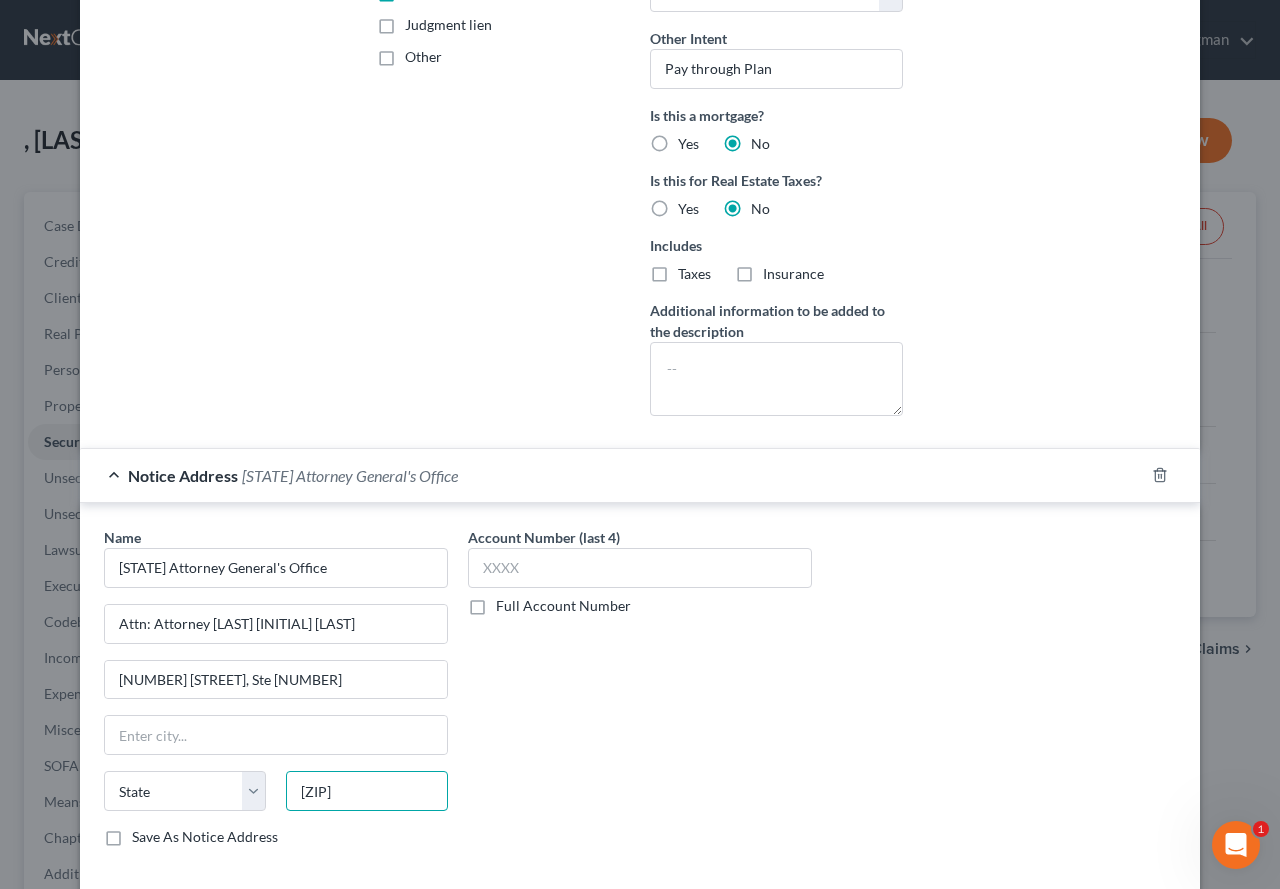 type on "[ZIP]" 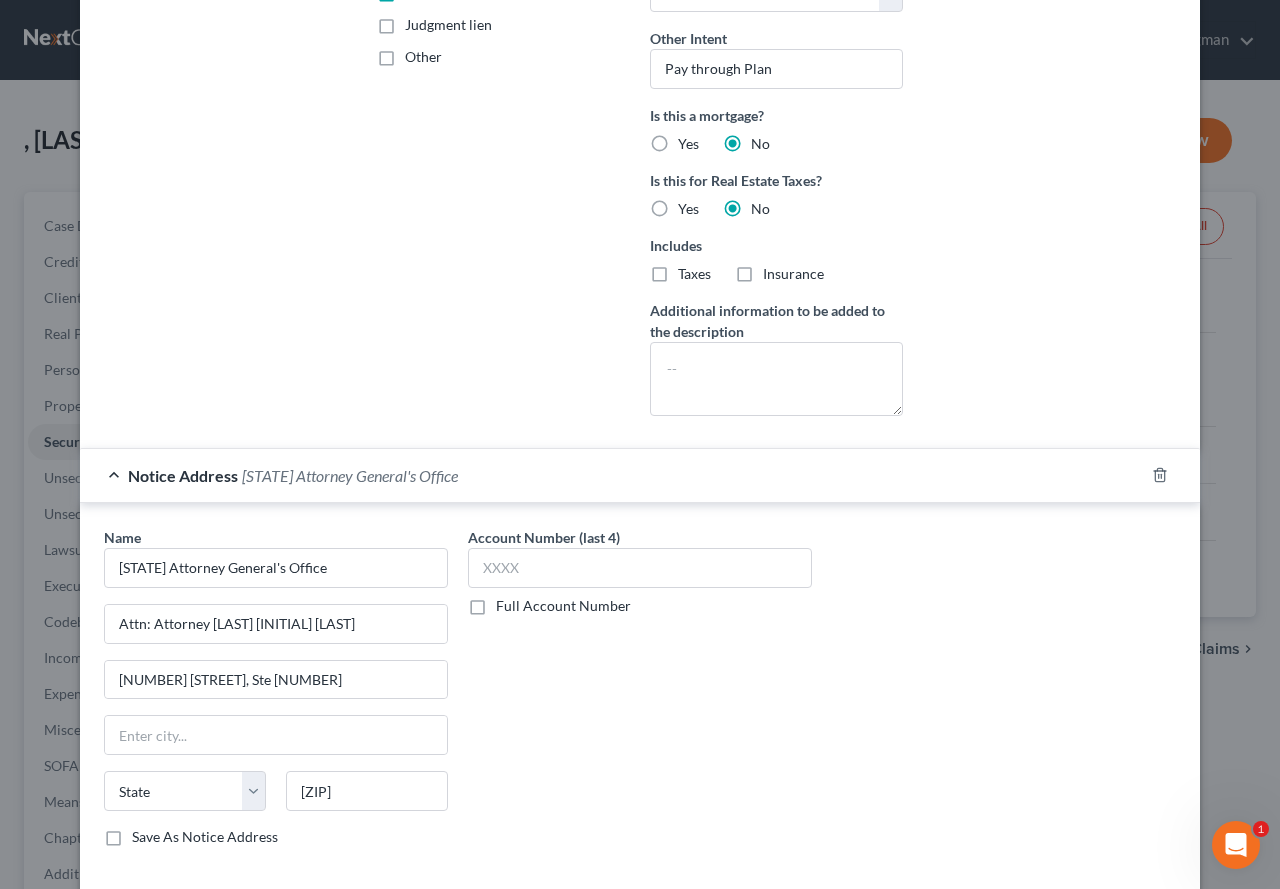 click on "Account Number (last 4)
Full Account Number" at bounding box center [640, 695] 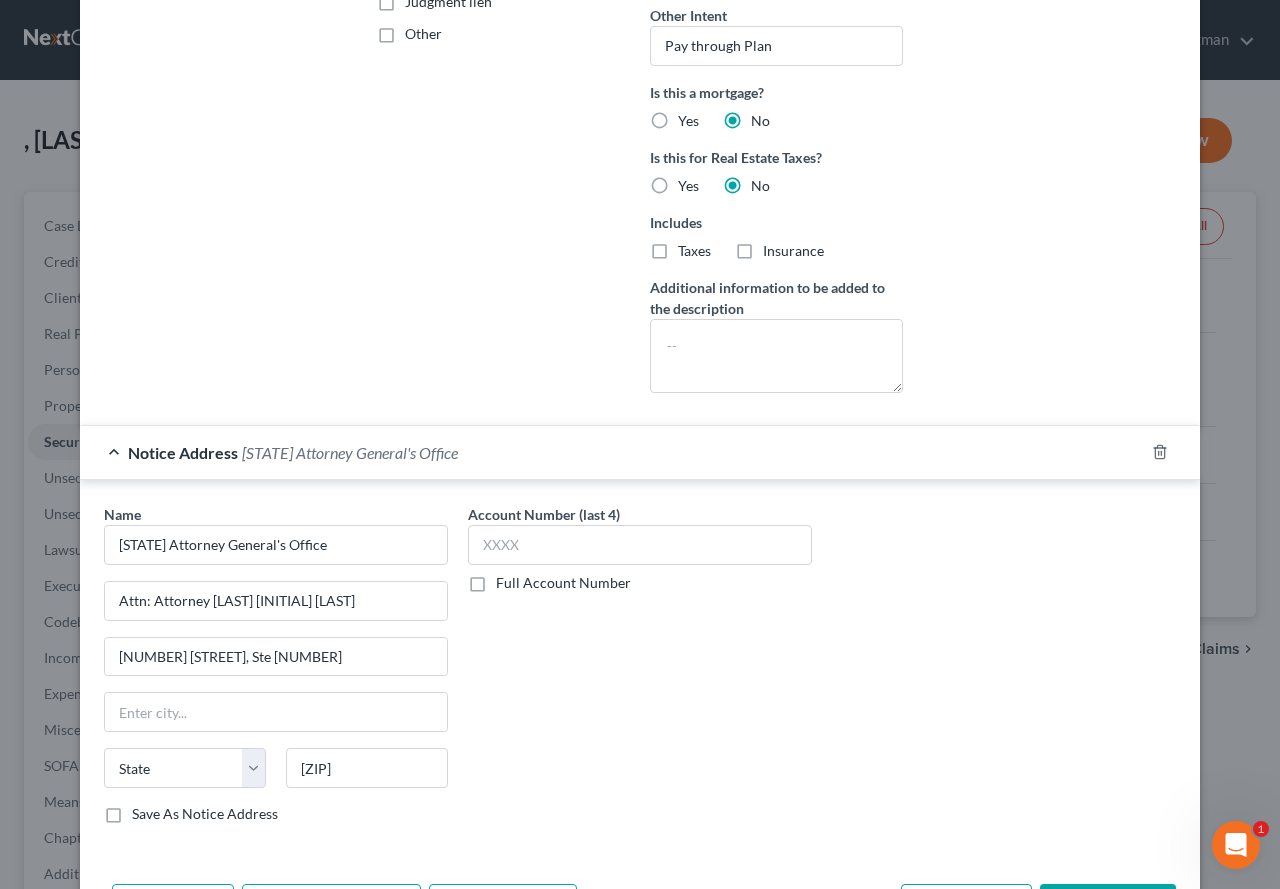 scroll, scrollTop: 500, scrollLeft: 0, axis: vertical 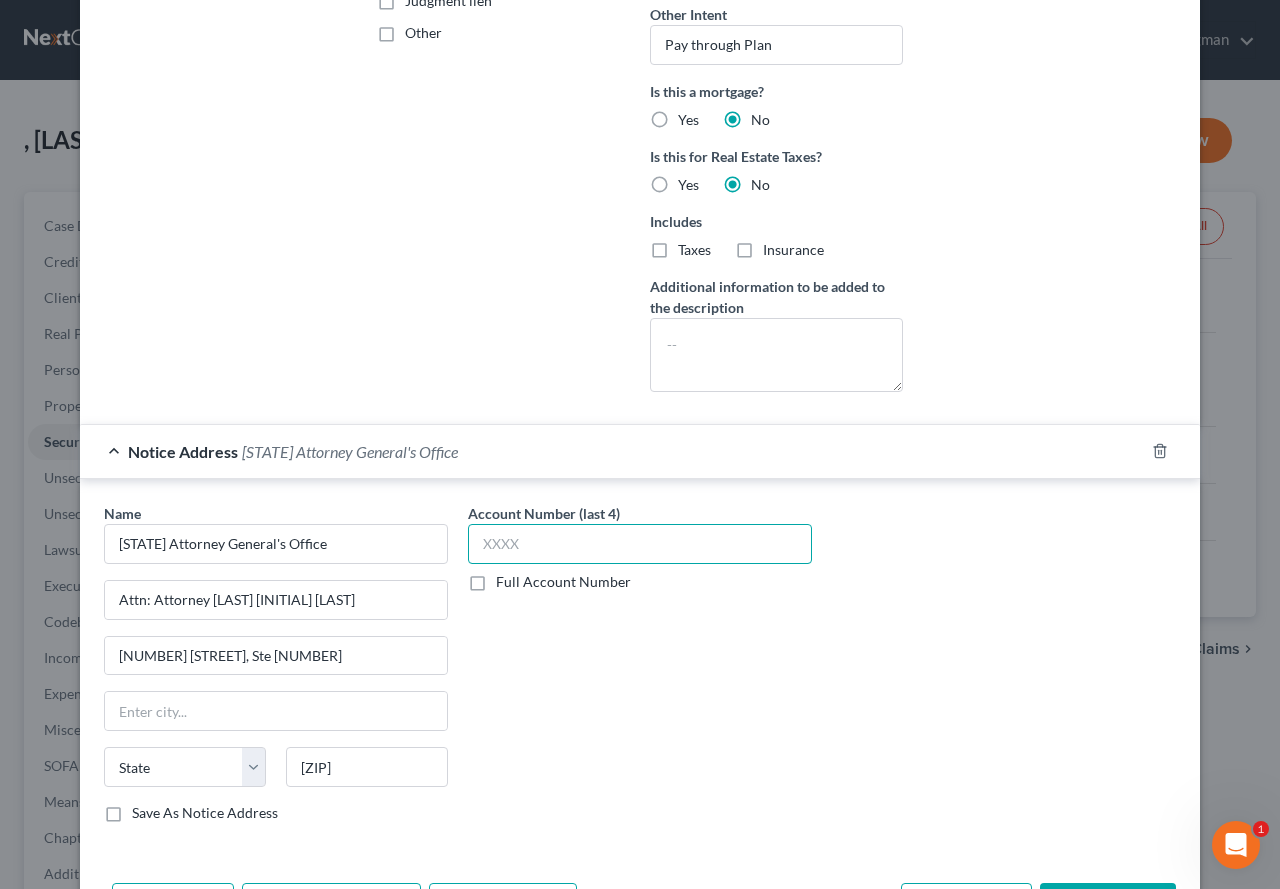 click at bounding box center (640, 544) 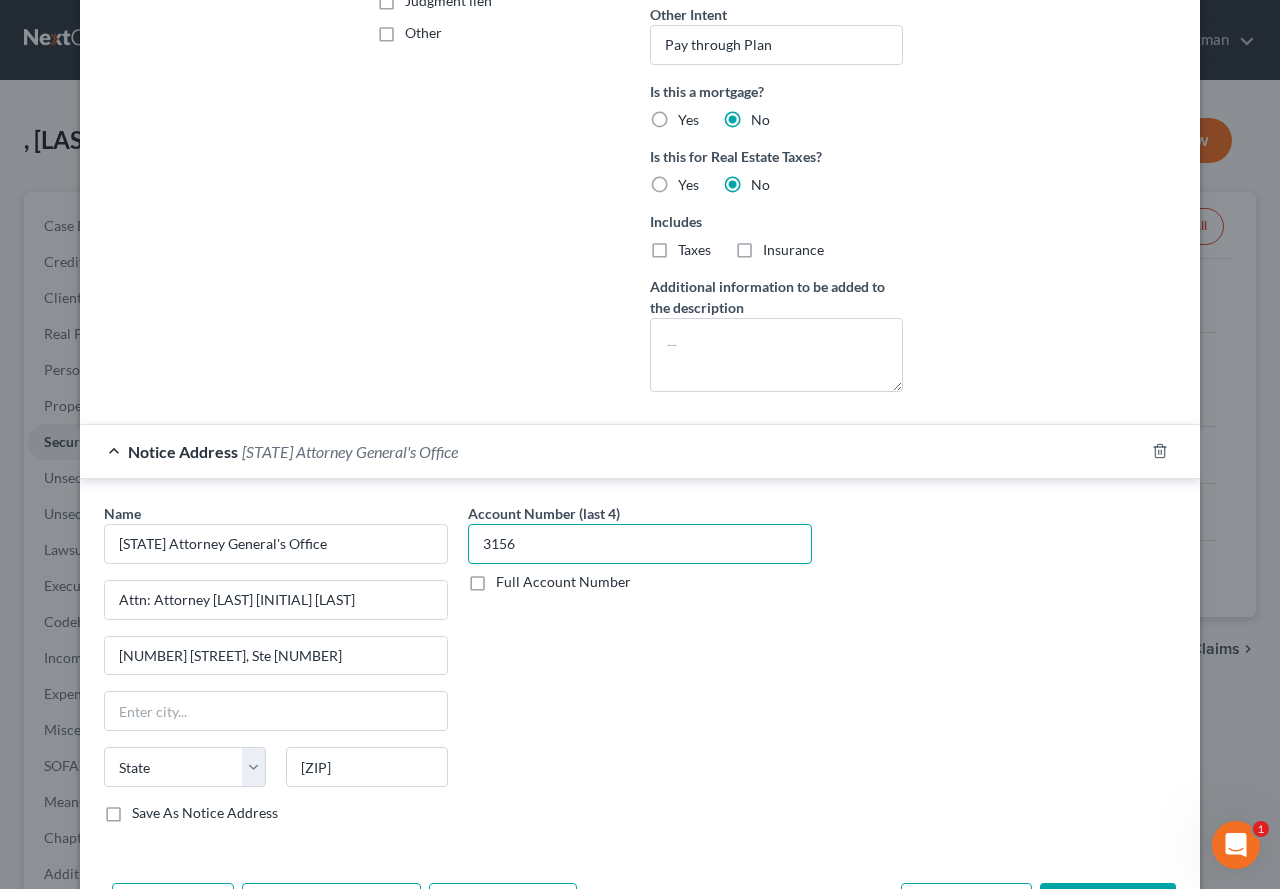 type on "3156" 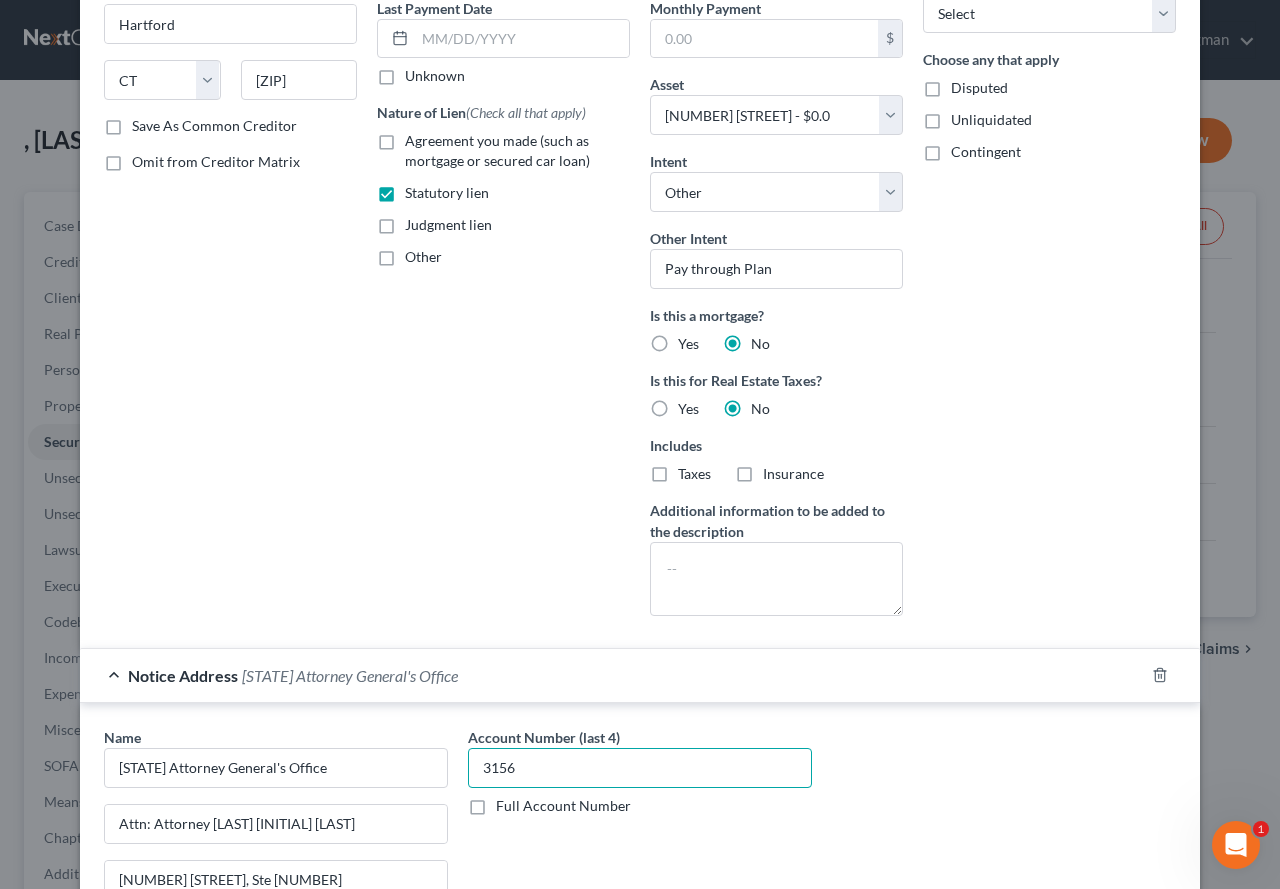 scroll, scrollTop: 0, scrollLeft: 0, axis: both 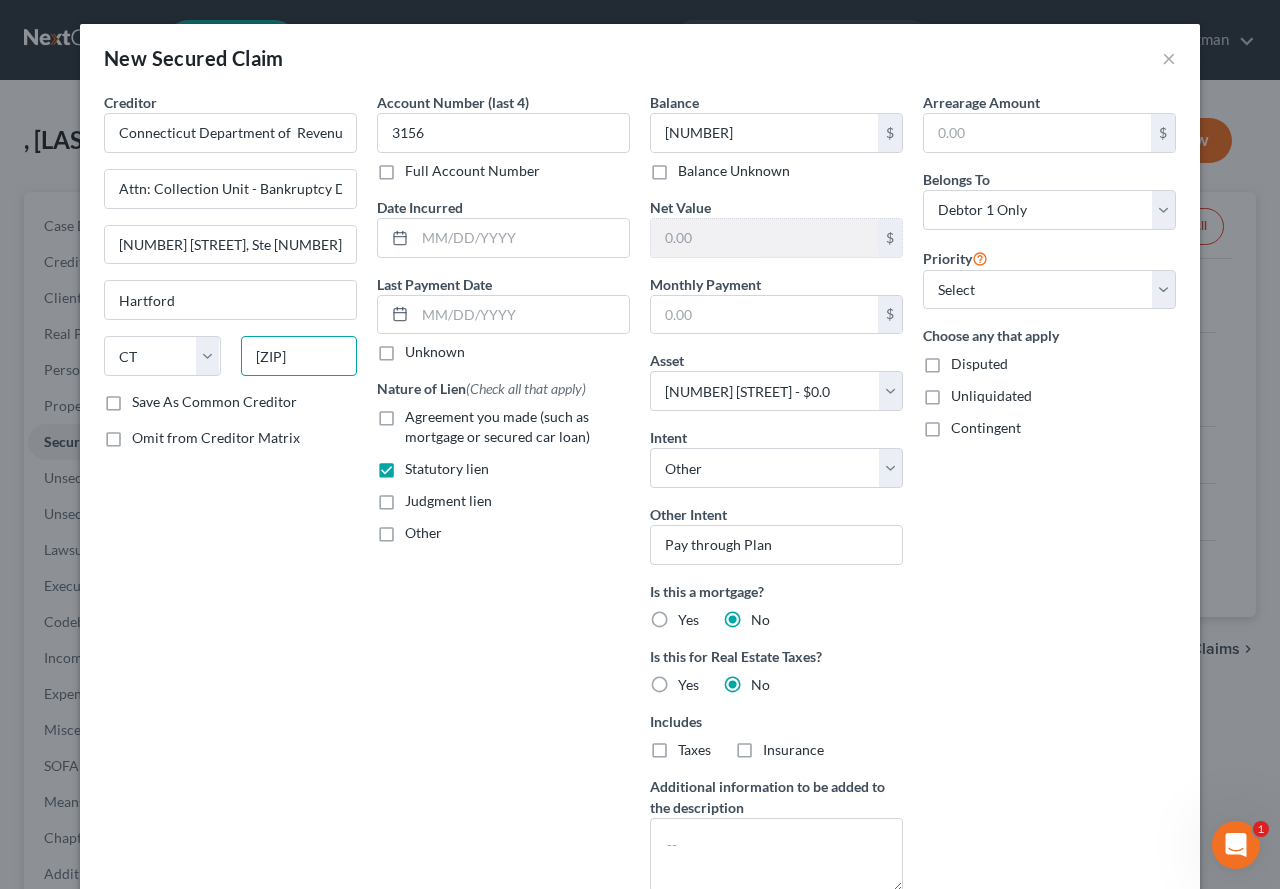 drag, startPoint x: 278, startPoint y: 358, endPoint x: 336, endPoint y: 358, distance: 58 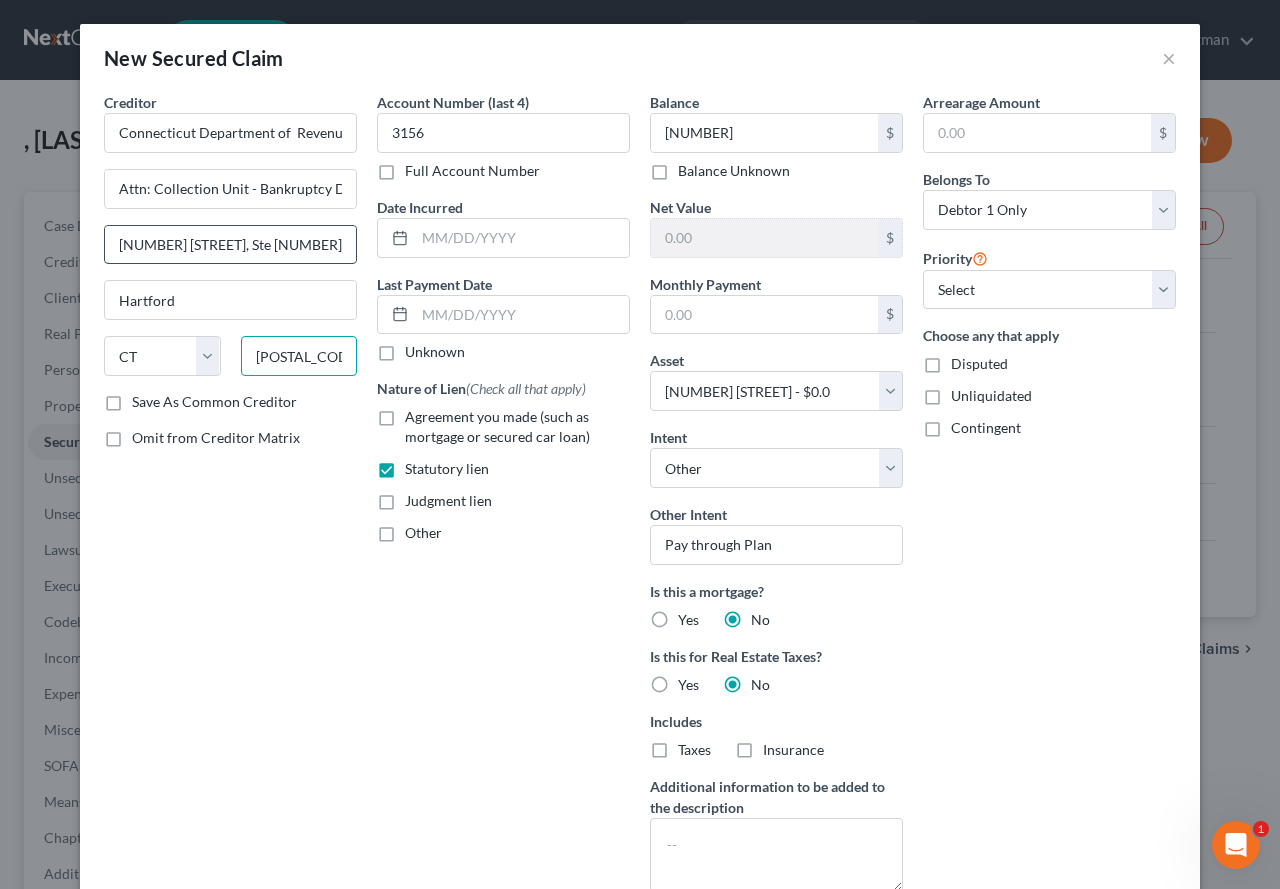type on "[POSTAL_CODE]" 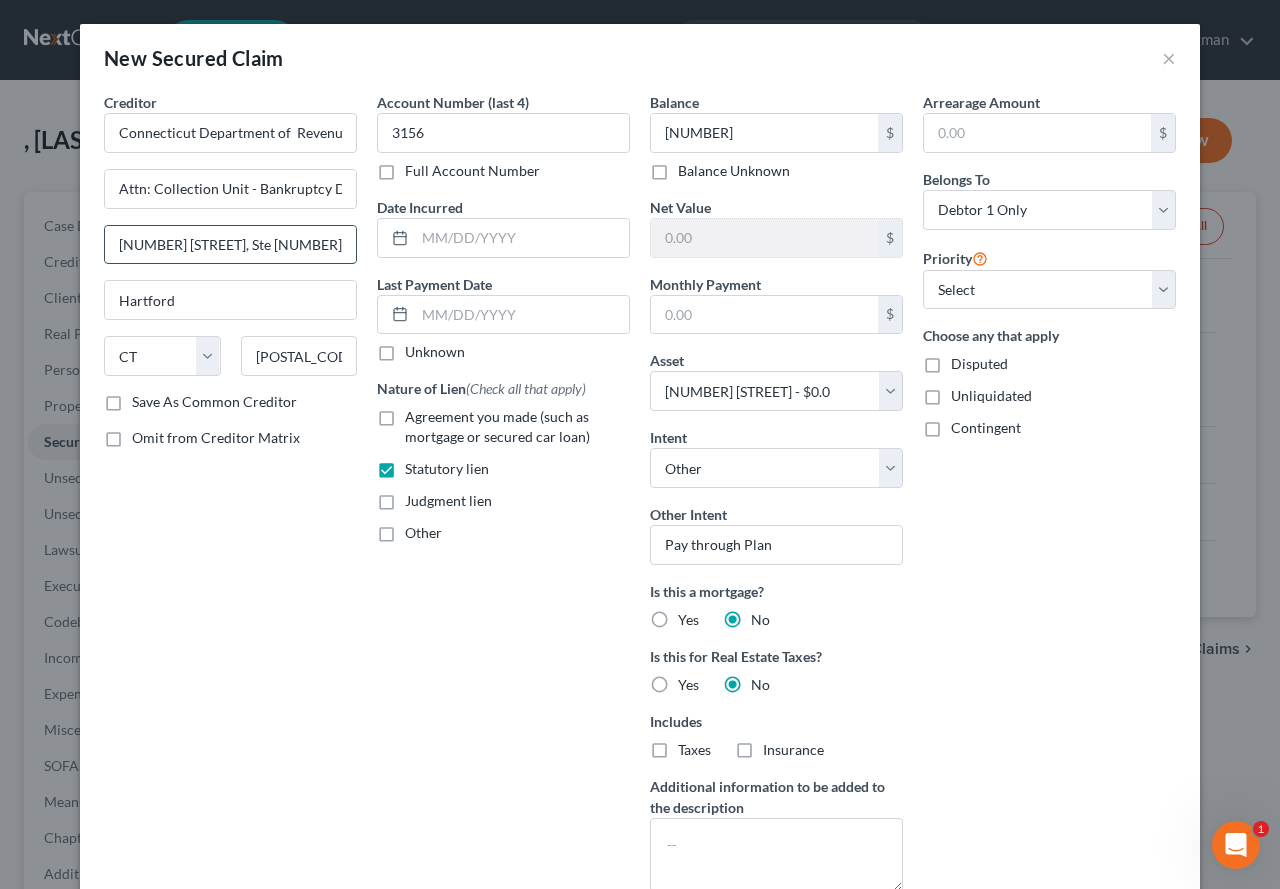 drag, startPoint x: 238, startPoint y: 244, endPoint x: 280, endPoint y: 244, distance: 42 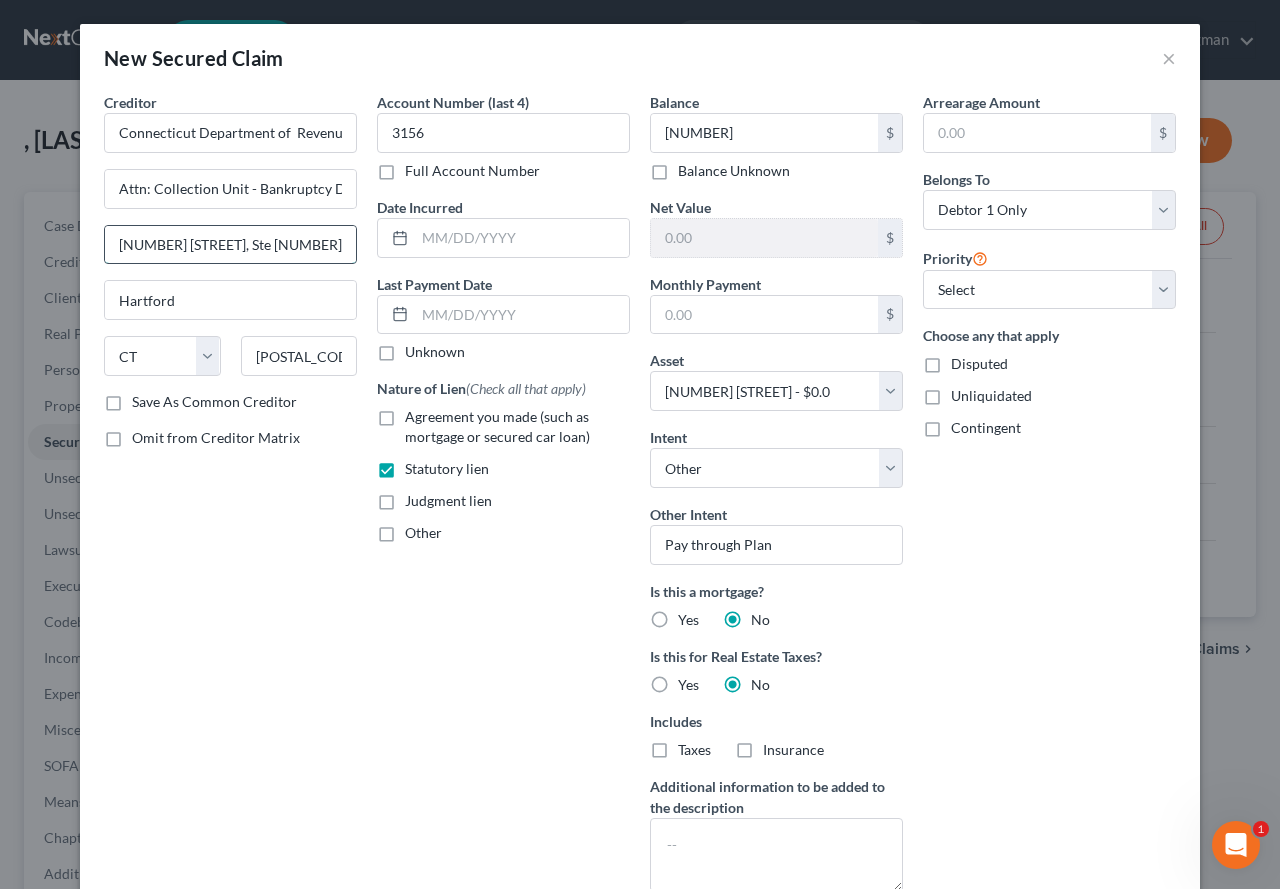 drag, startPoint x: 111, startPoint y: 248, endPoint x: 271, endPoint y: 249, distance: 160.00313 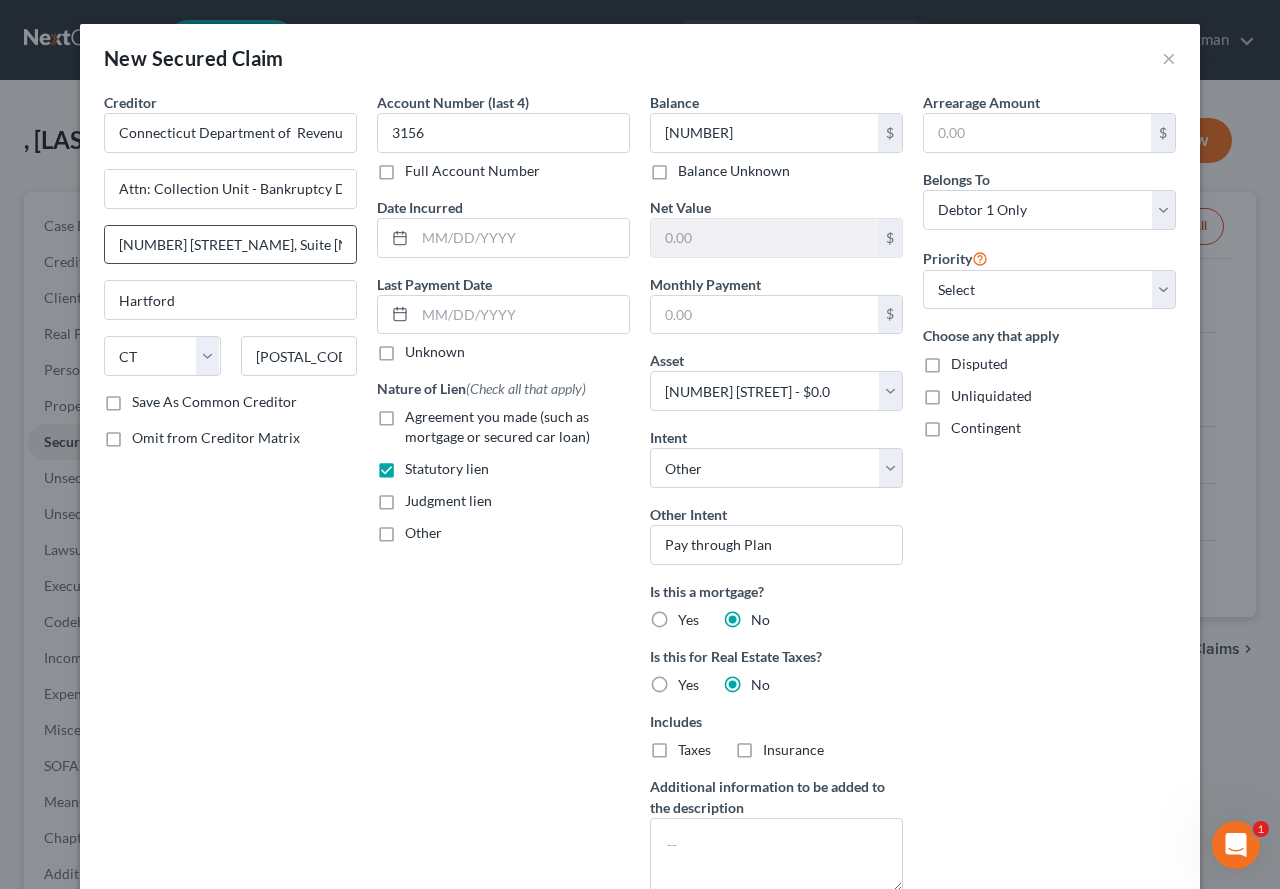 click on "[NUMBER] [STREET_NAME], Suite [NUMBER]" at bounding box center [230, 245] 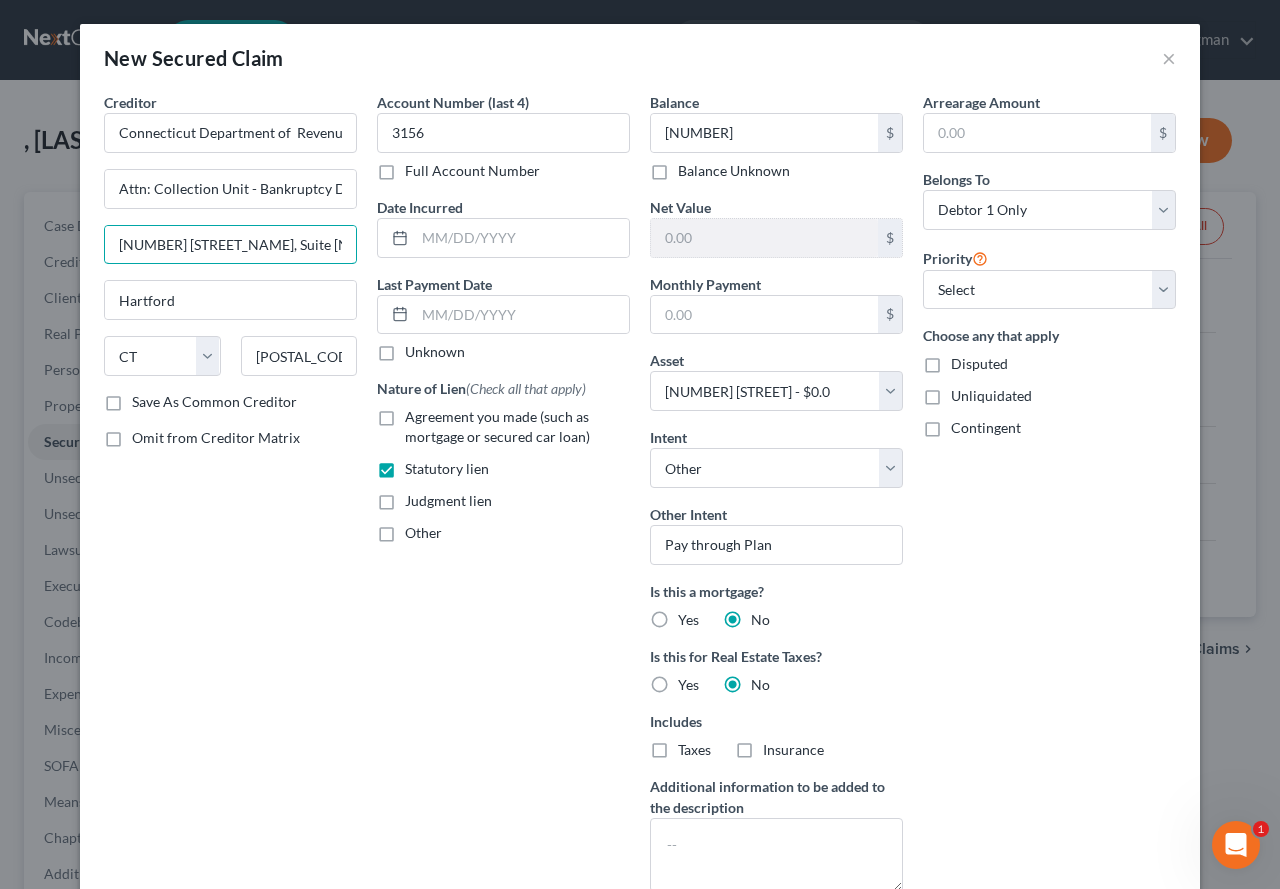 type on "[NUMBER] [STREET_NAME], Suite [NUMBER]" 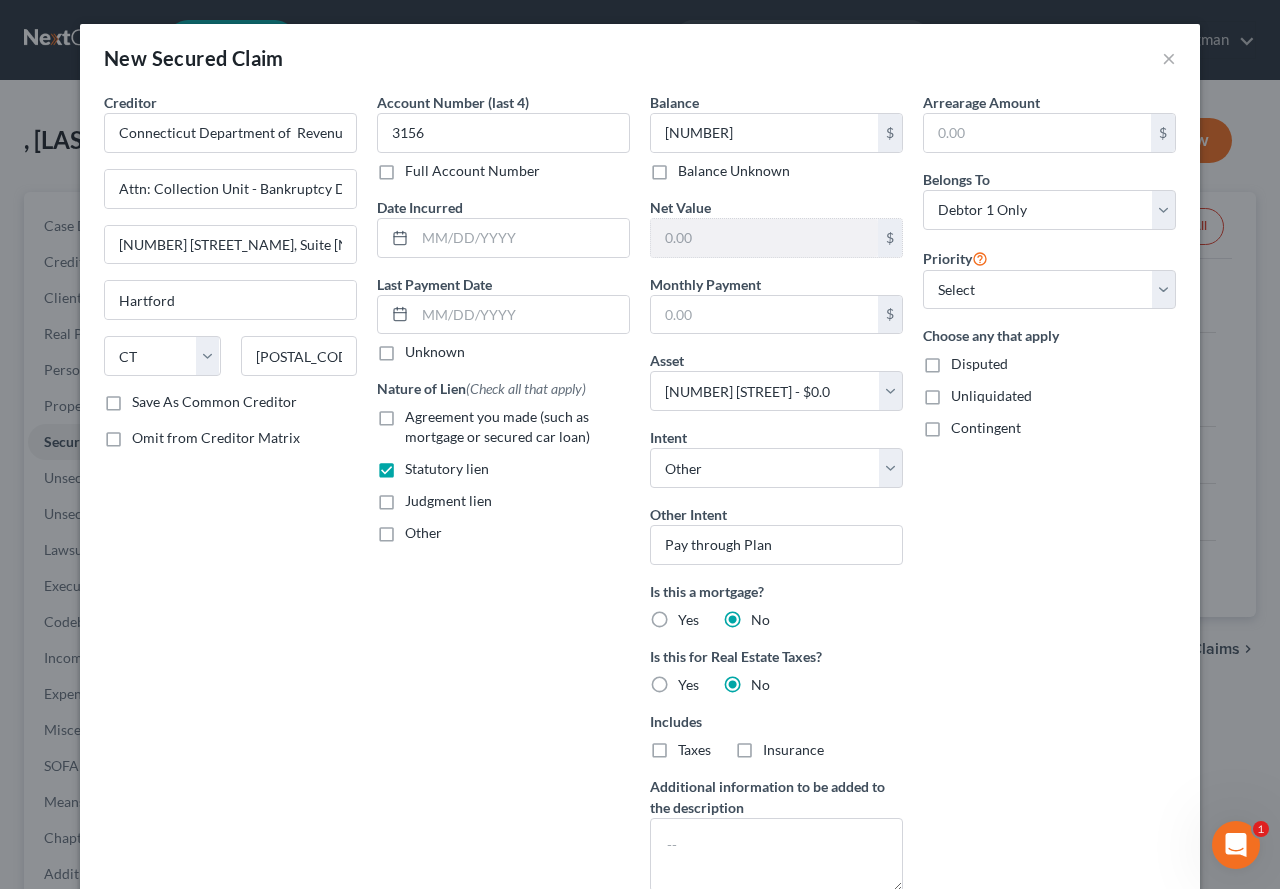 click on "Creditor *    [STATE] Department of  Revenue Services                      Attn: Collection Unit - Bankruptcy Dept [NUMBER] [STREET], Suite [NUMBER] [CITY] State AL AK AR AZ CA CO CT DE DC FL GA GU HI ID IL IN IA KS KY LA ME MD MA MI MN MS MO MT NC ND NE NV NH NJ NM NY OH OK OR PA PR RI SC SD TN TX UT VI VA VT WA WV WI WY [ZIP] Save As Common Creditor Omit from Creditor Matrix" at bounding box center [230, 500] 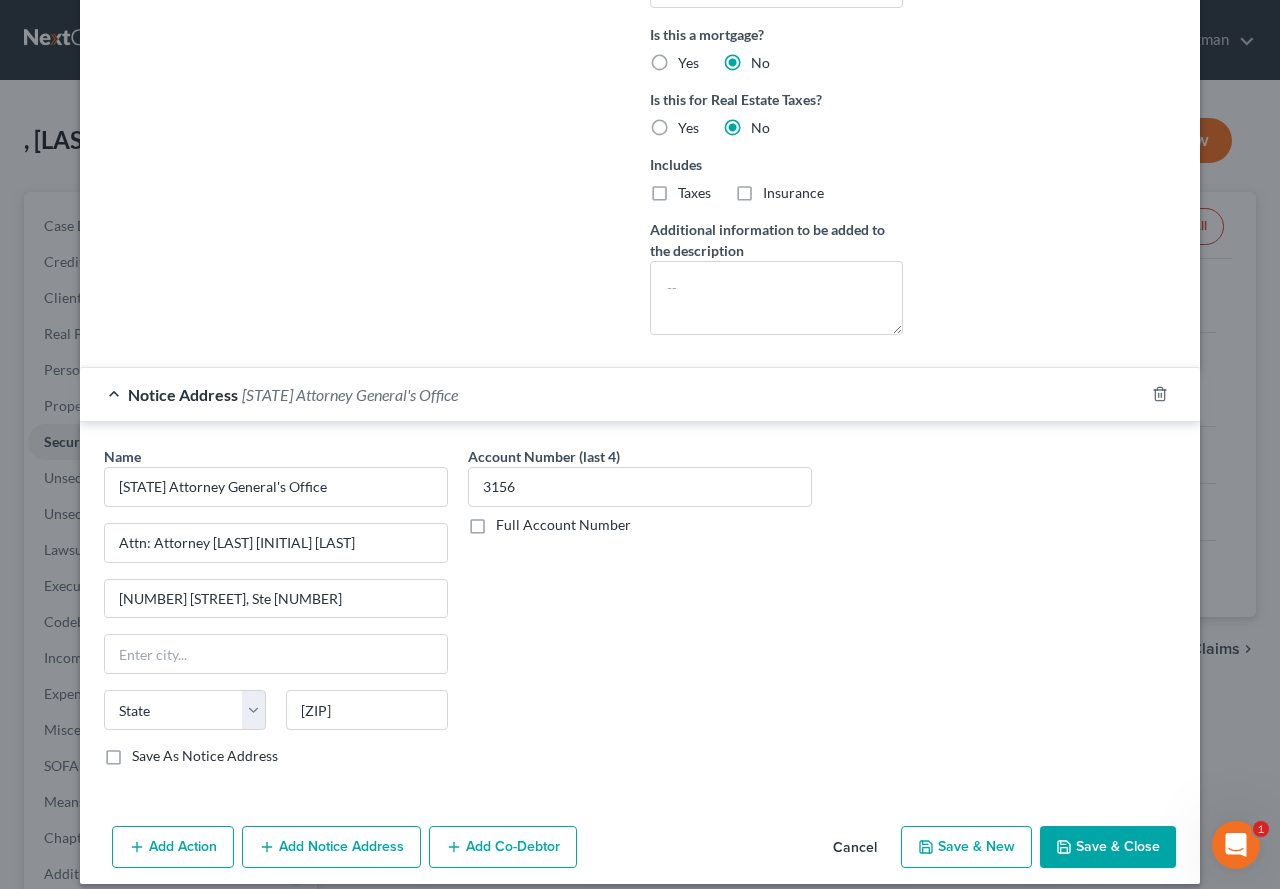 scroll, scrollTop: 576, scrollLeft: 0, axis: vertical 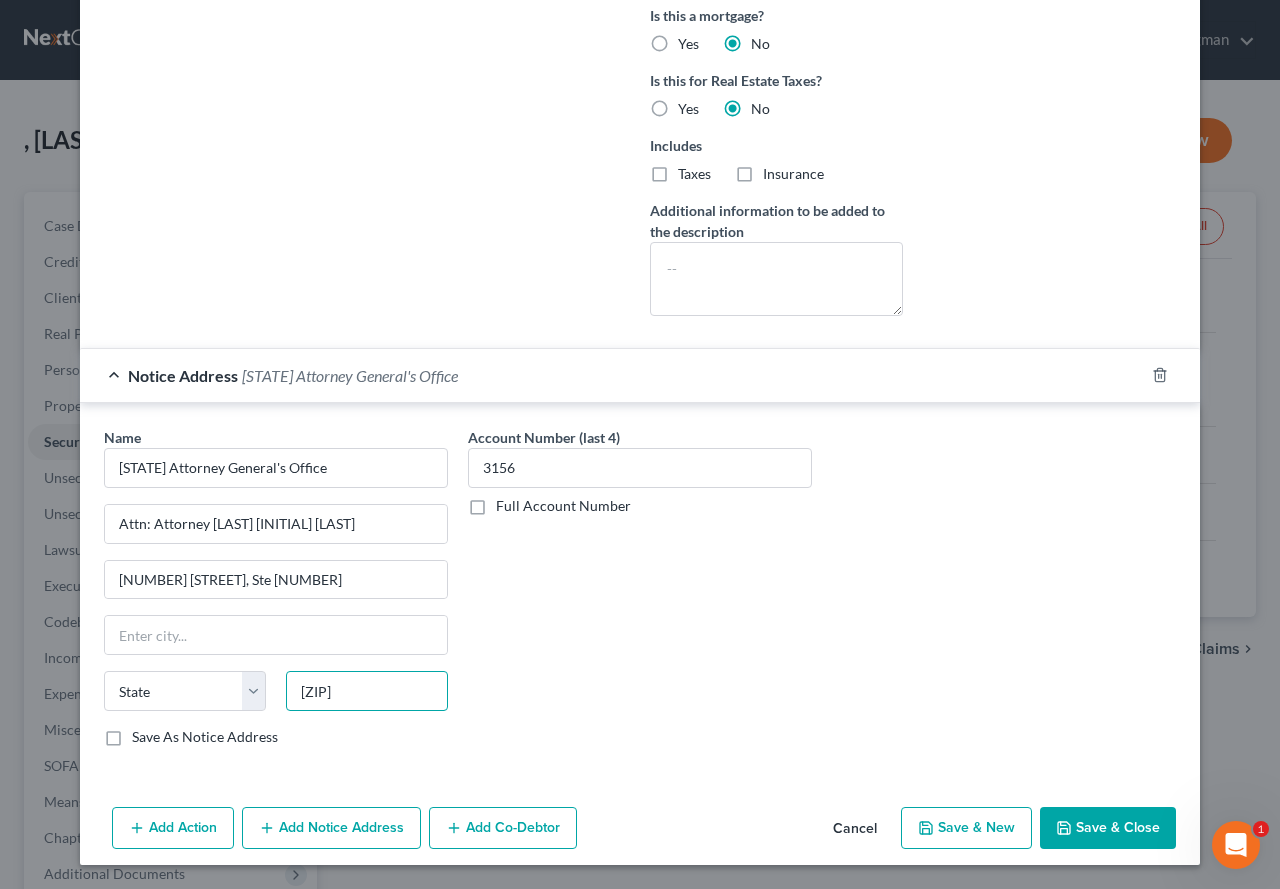 drag, startPoint x: 332, startPoint y: 692, endPoint x: 394, endPoint y: 688, distance: 62.1289 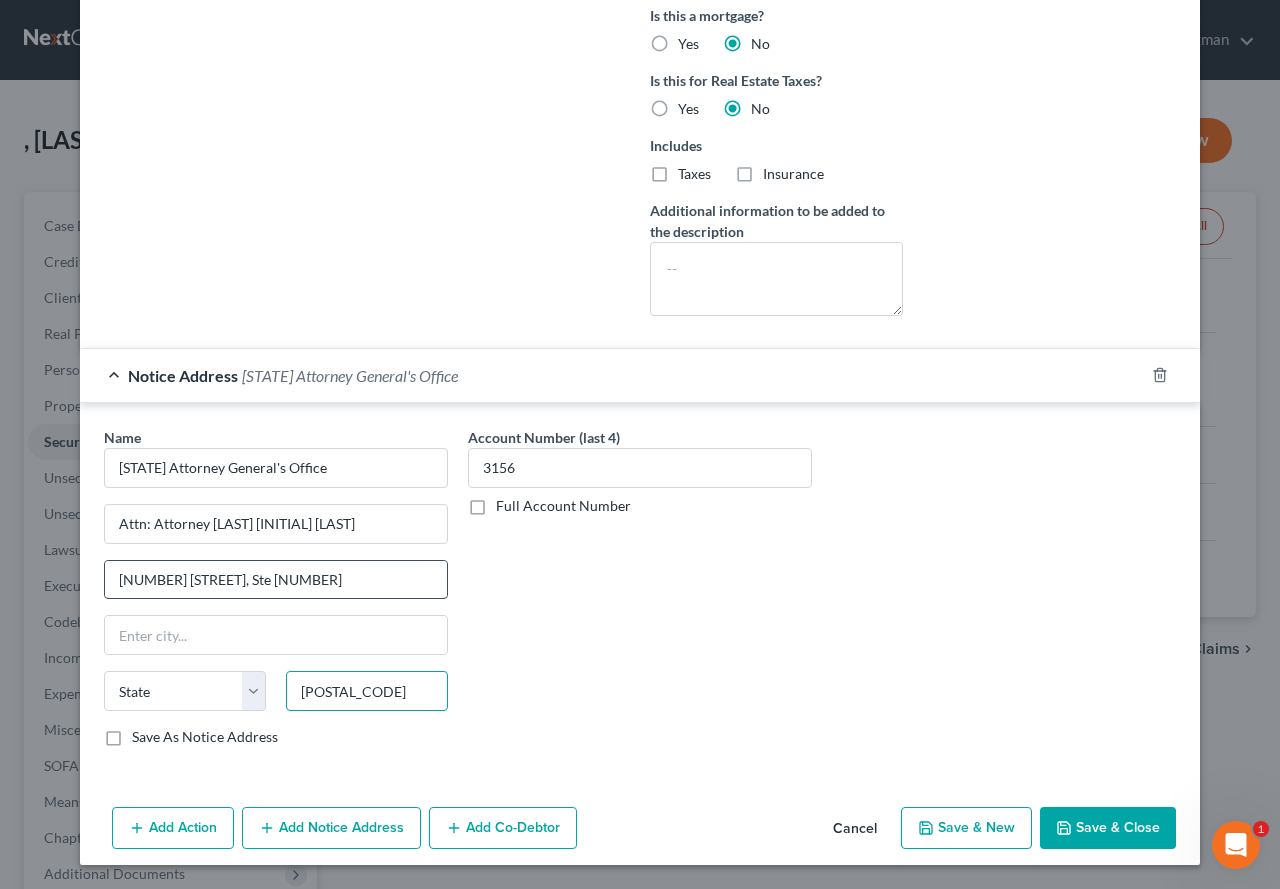 type on "[POSTAL_CODE]" 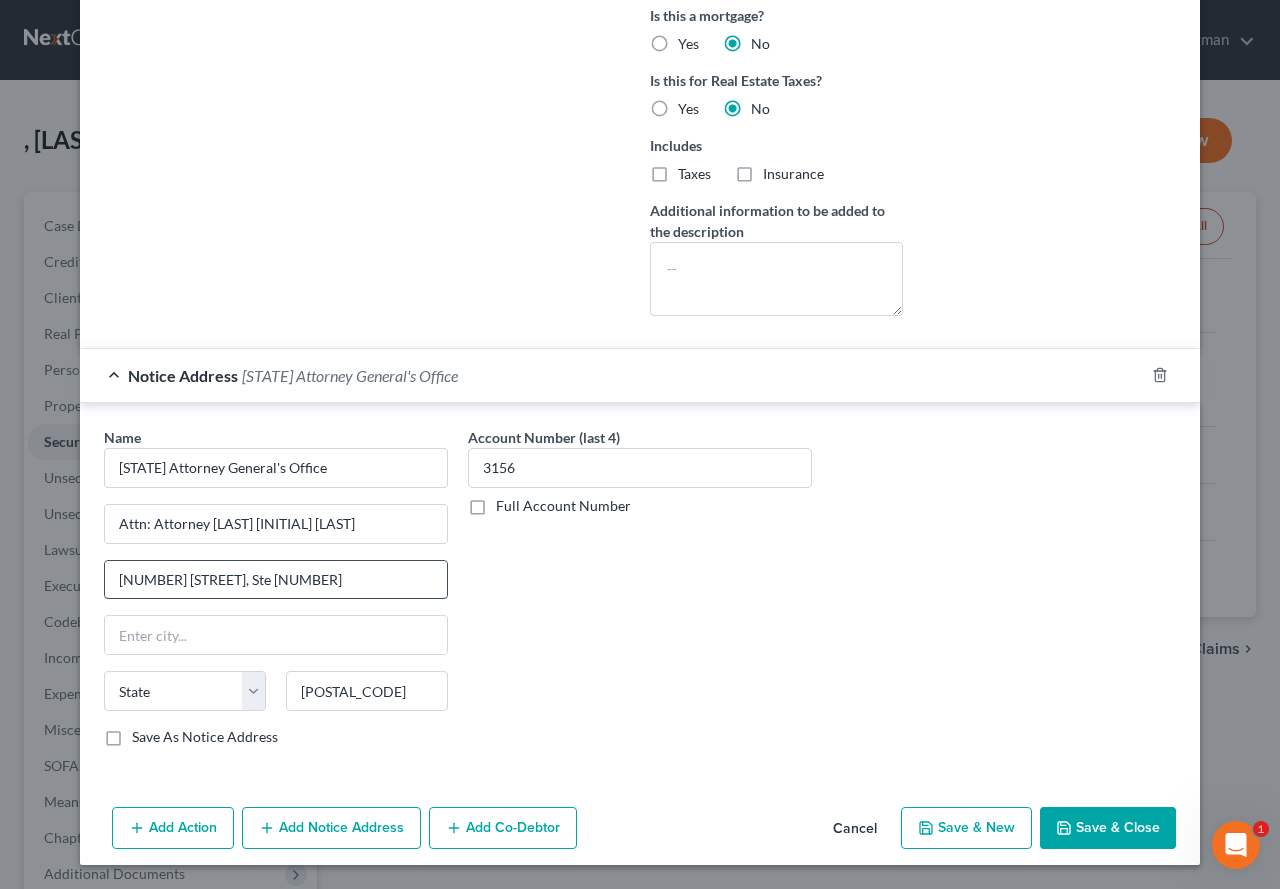 type on "Hartford" 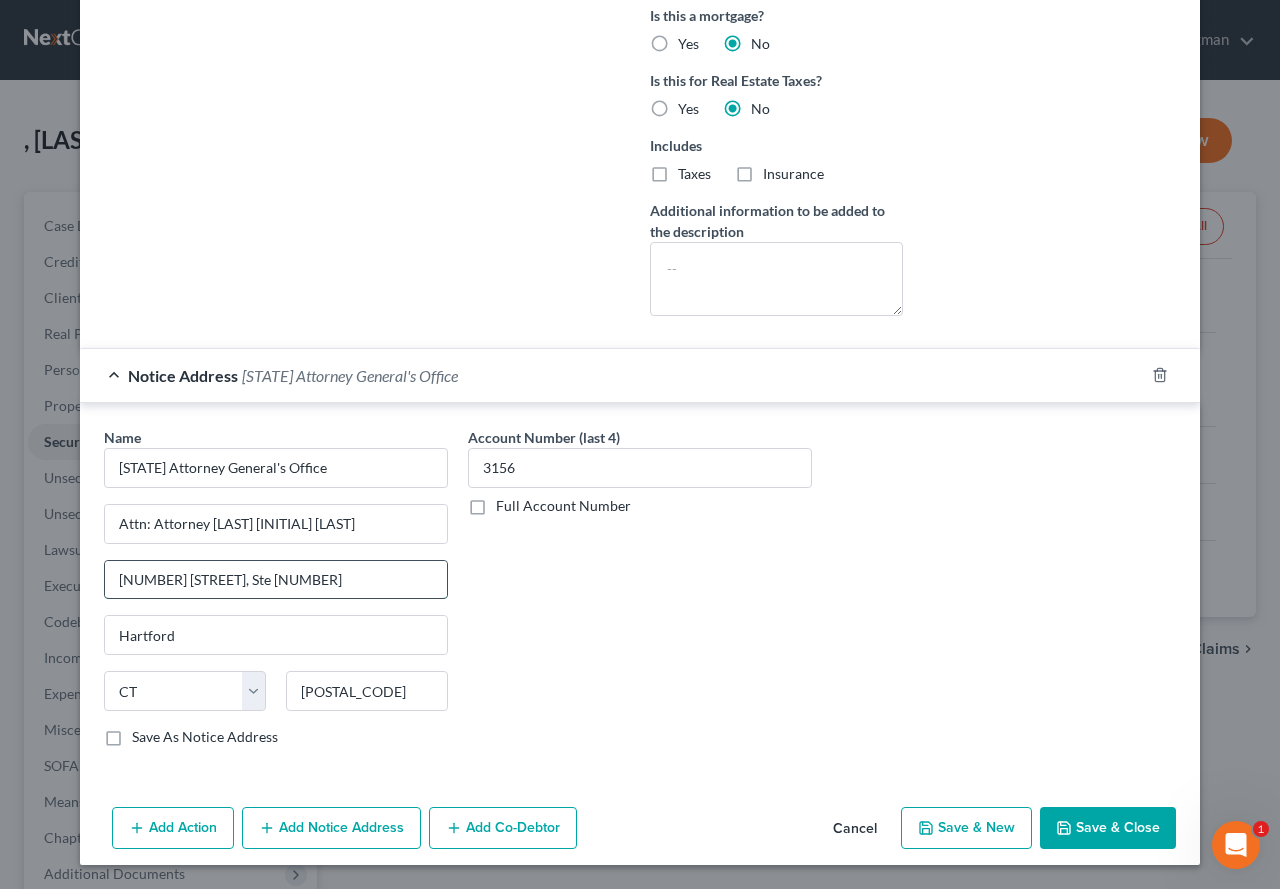 click on "[NUMBER] [STREET], Ste [NUMBER]" at bounding box center (276, 580) 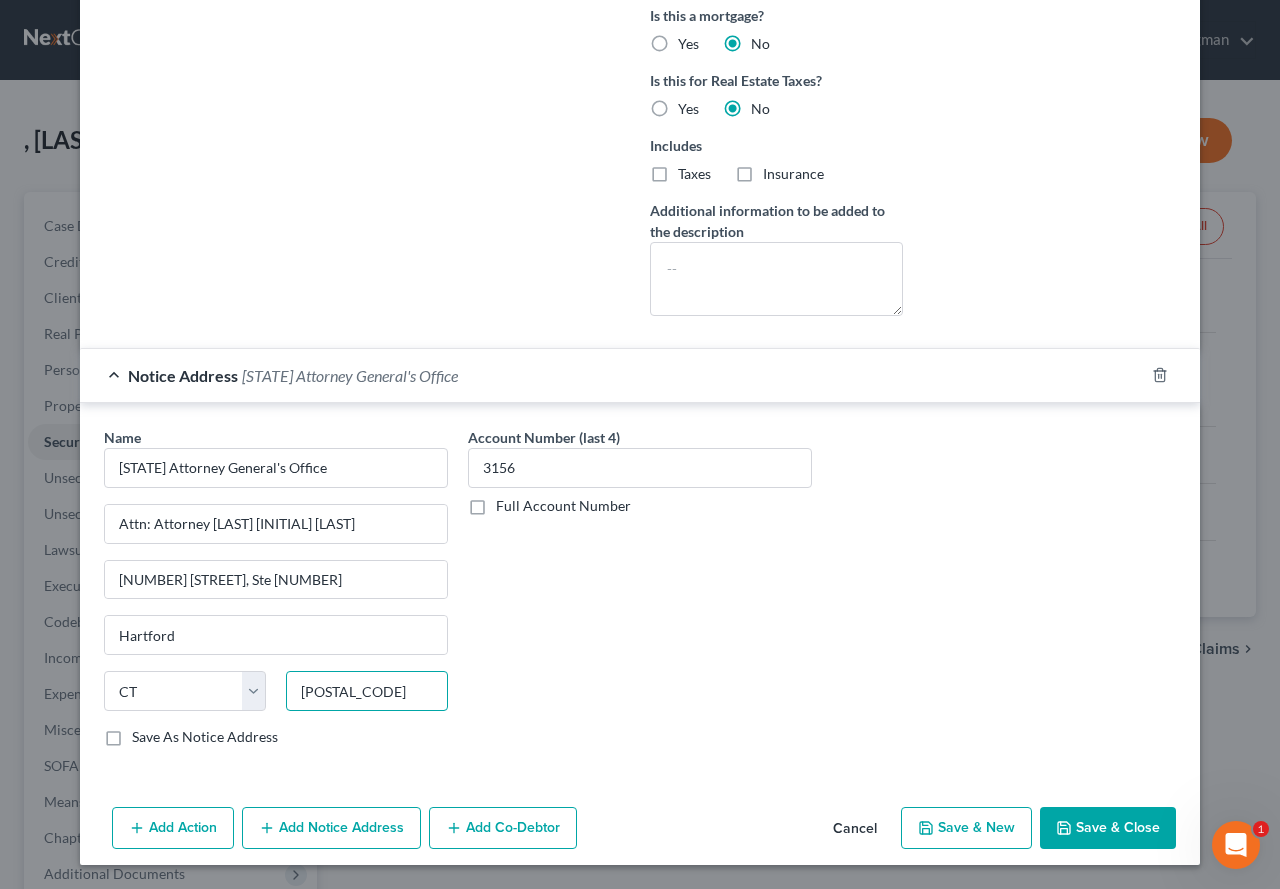 click on "[POSTAL_CODE]" at bounding box center (367, 691) 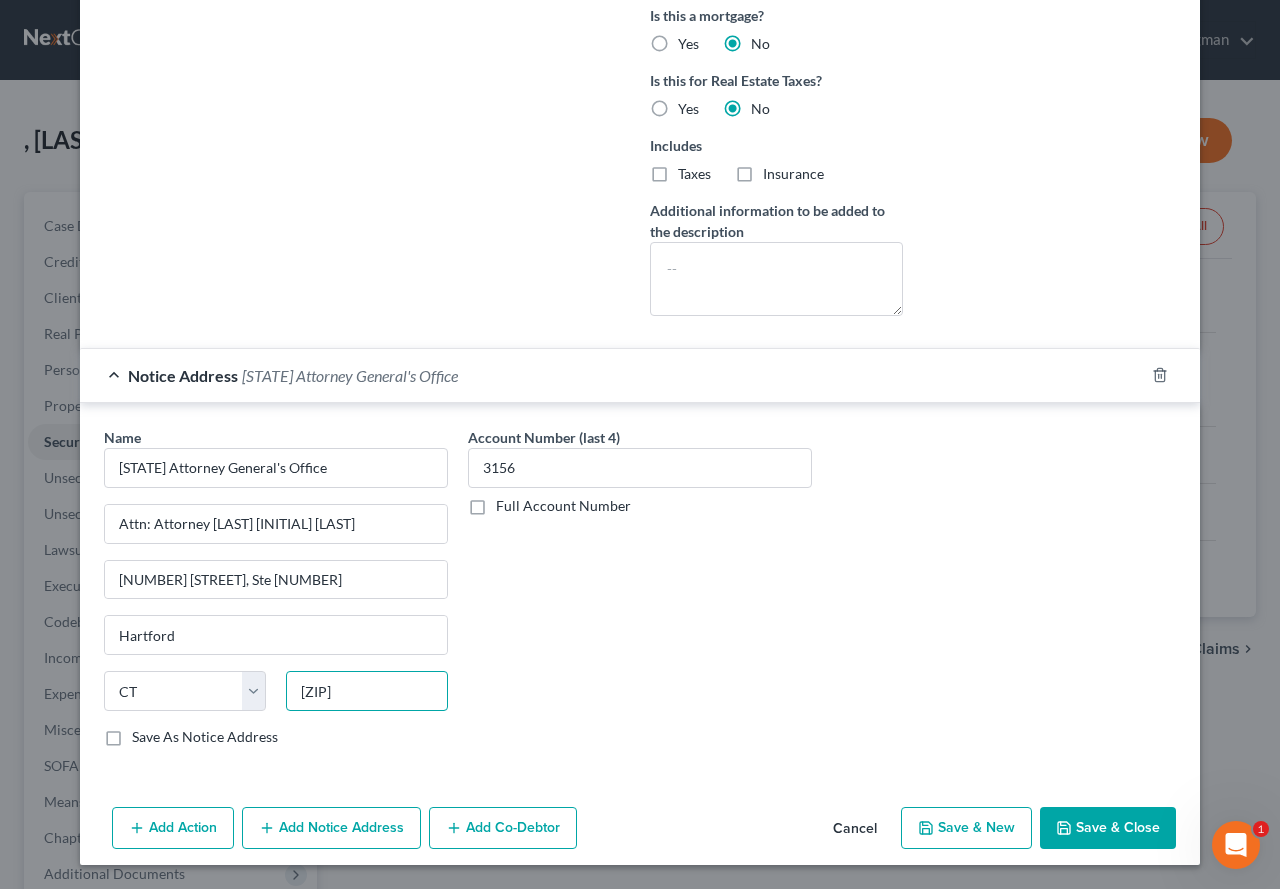 type on "[ZIP]" 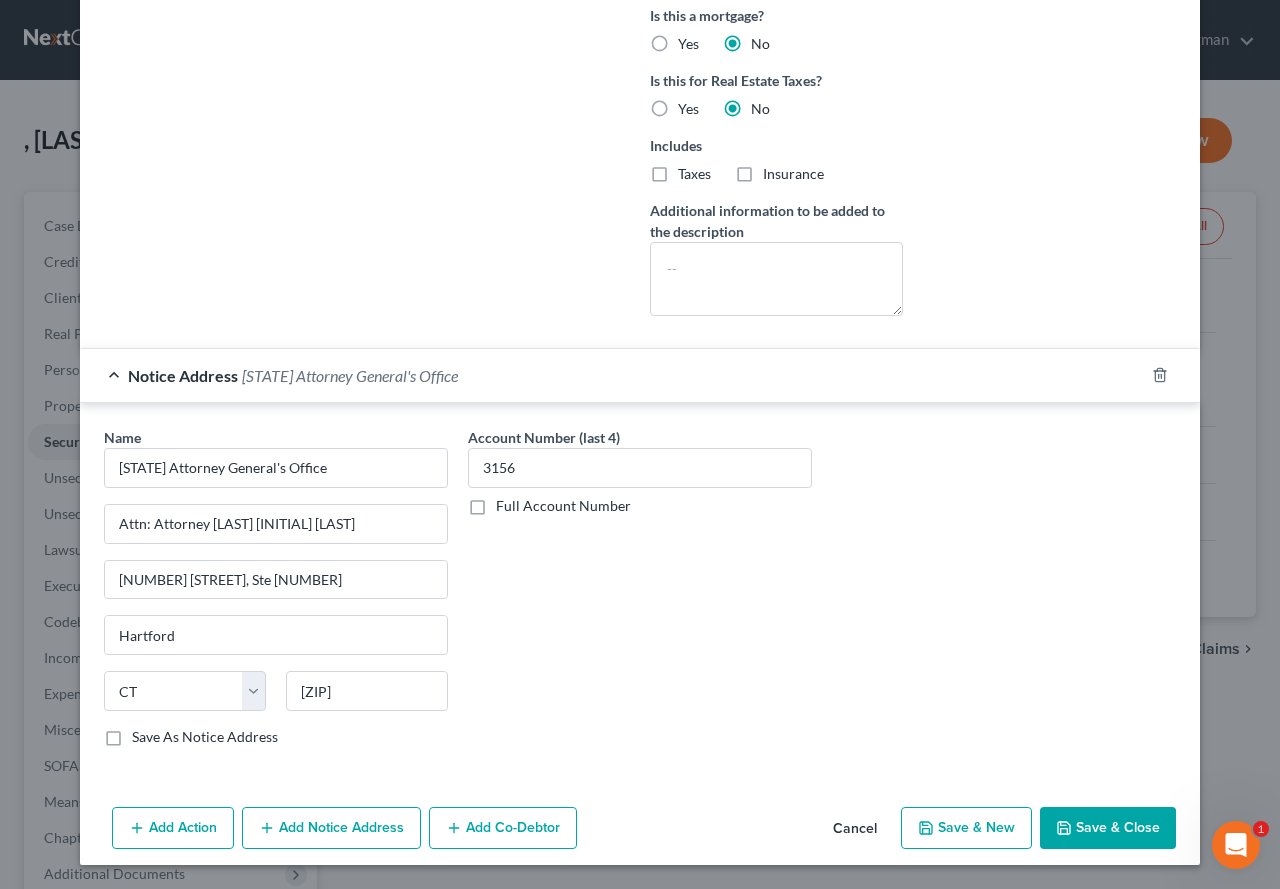 click on "Account Number (last 4)
[NUMBER]
Full Account Number" at bounding box center (640, 595) 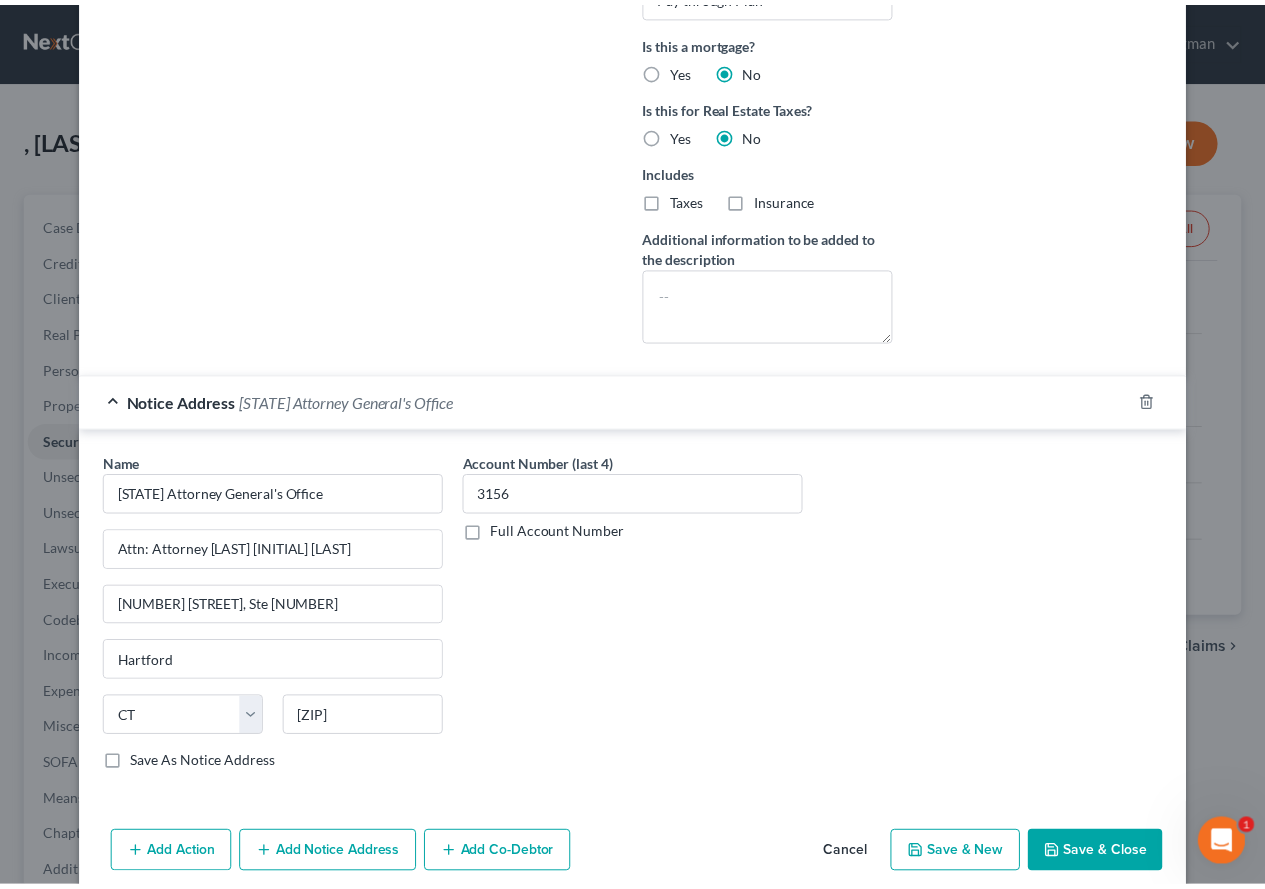 scroll, scrollTop: 576, scrollLeft: 0, axis: vertical 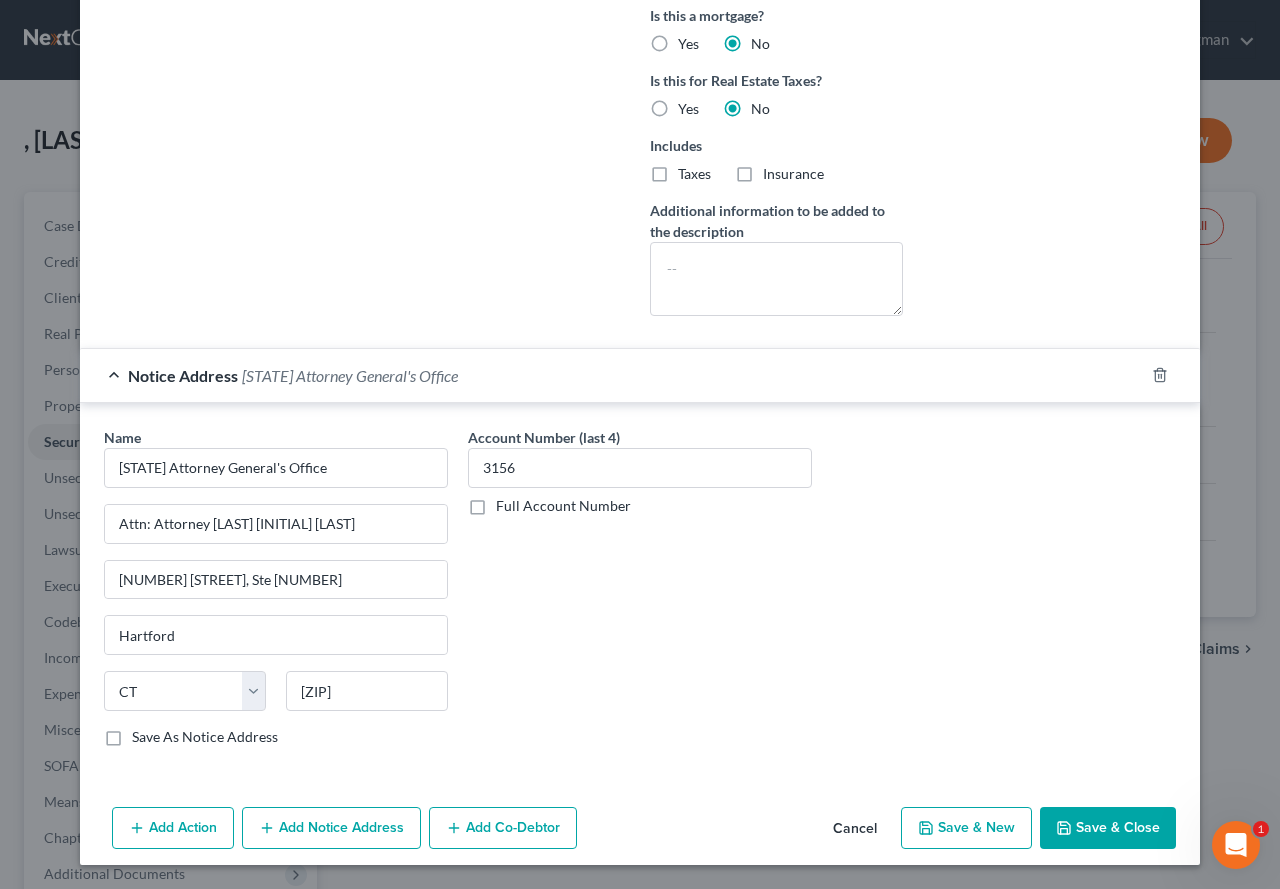 click on "Save & Close" at bounding box center [1108, 828] 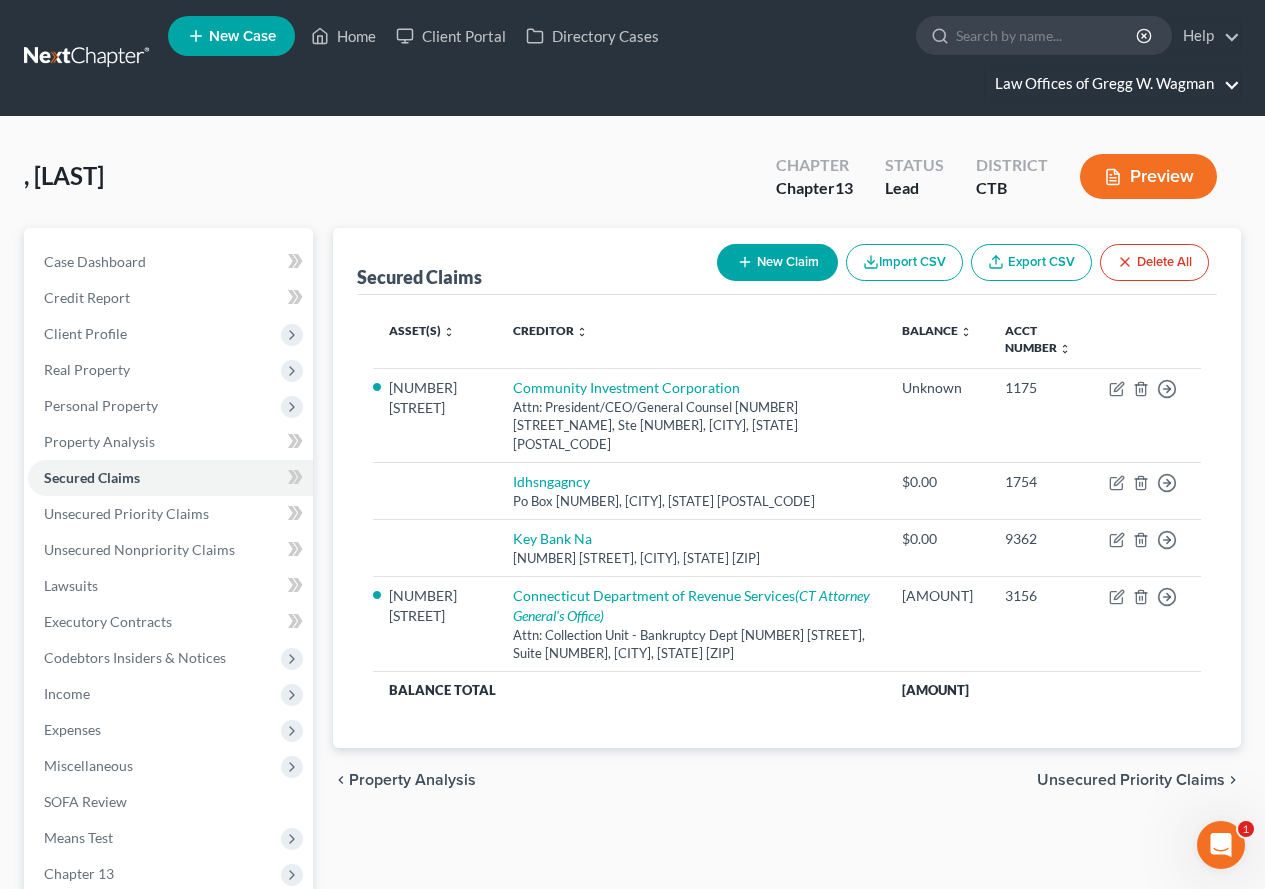 click on "Law Offices of Gregg W. Wagman" at bounding box center (1112, 84) 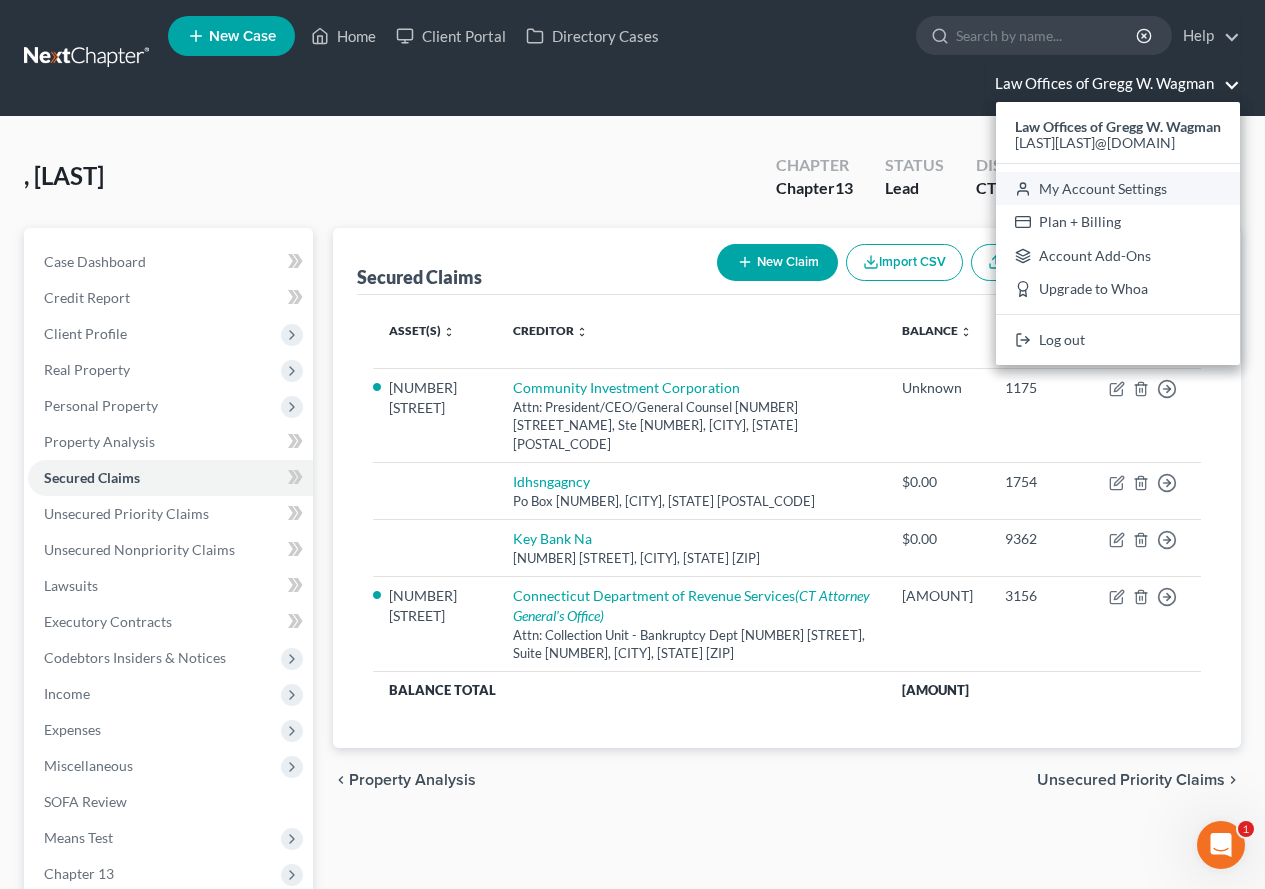 click on "My Account Settings" at bounding box center (1118, 189) 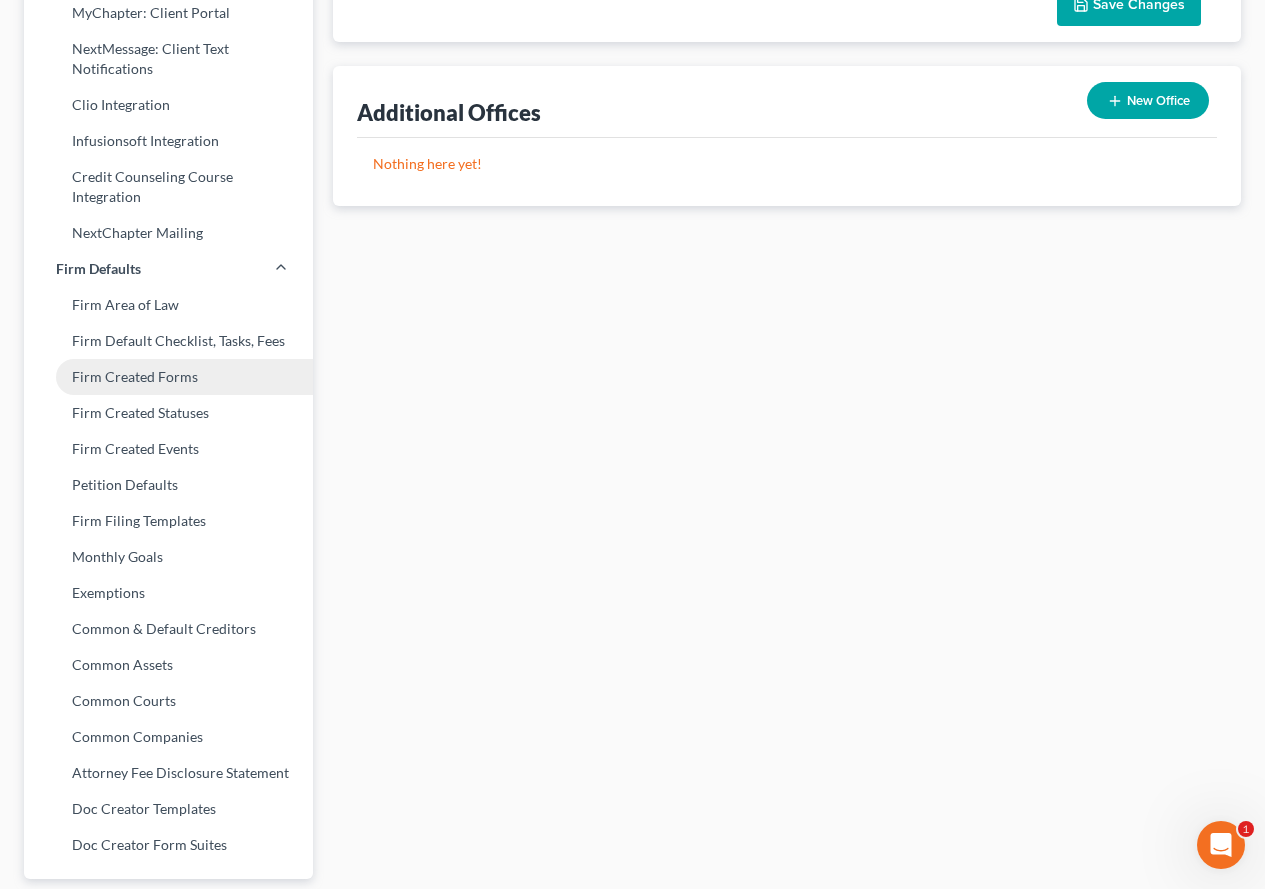 scroll, scrollTop: 700, scrollLeft: 0, axis: vertical 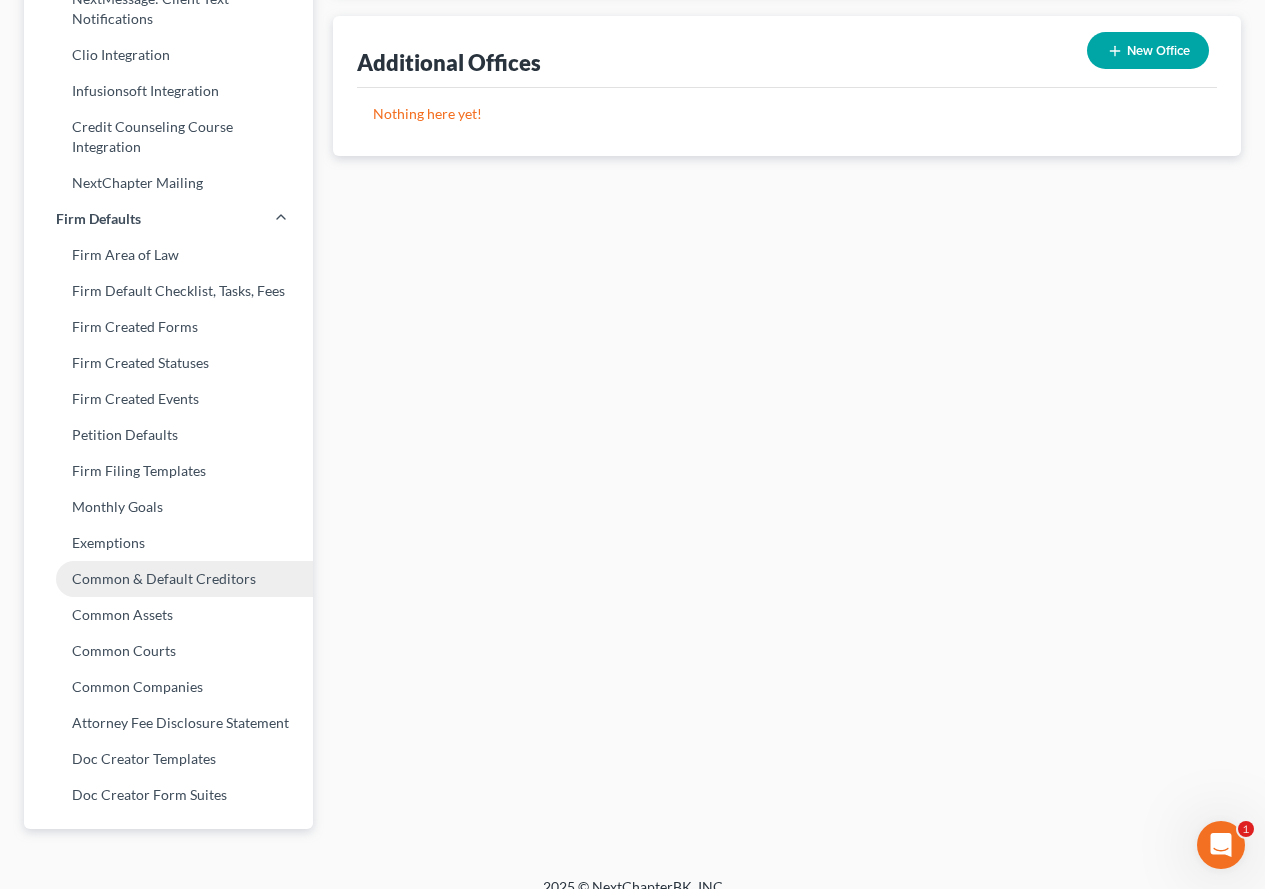 click on "Common & Default Creditors" at bounding box center (168, 579) 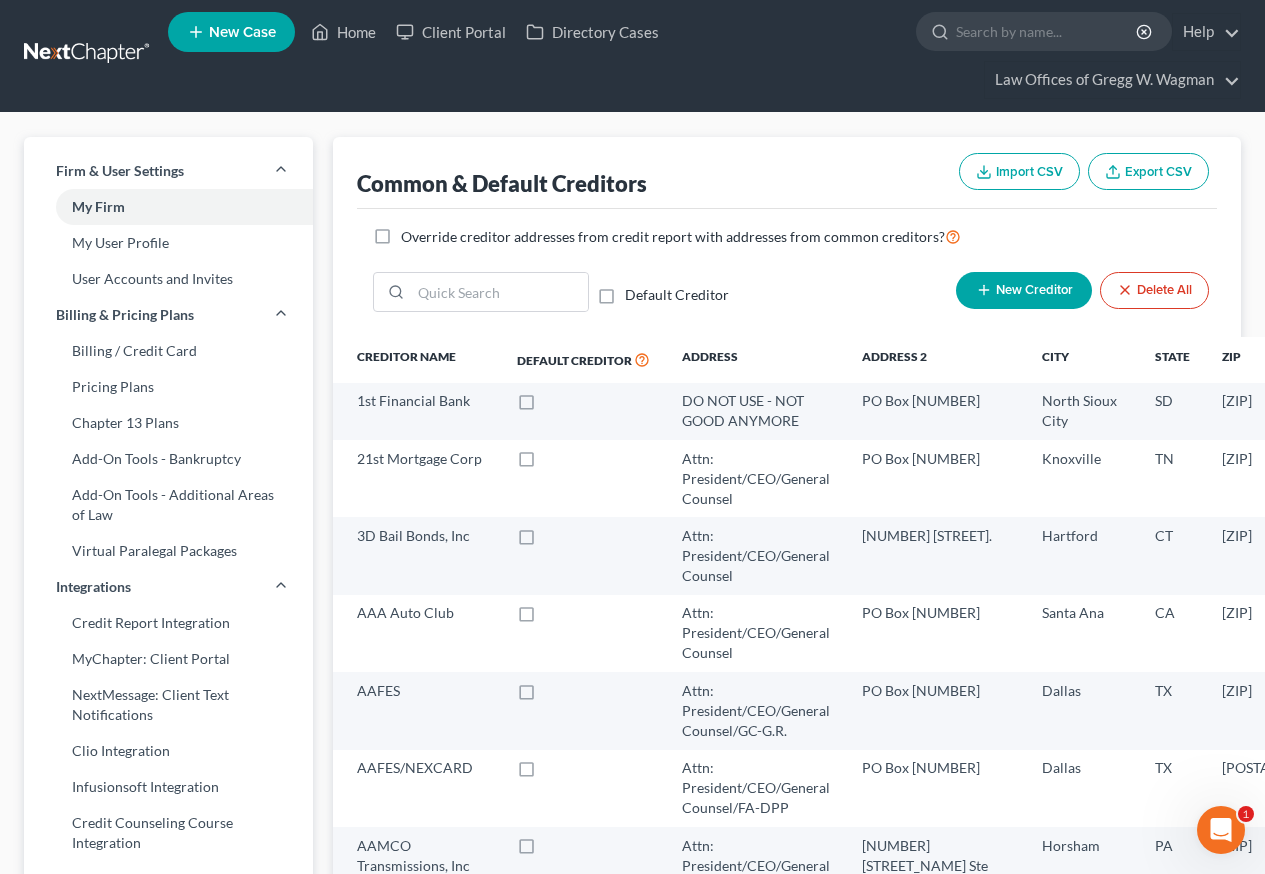 scroll, scrollTop: 0, scrollLeft: 0, axis: both 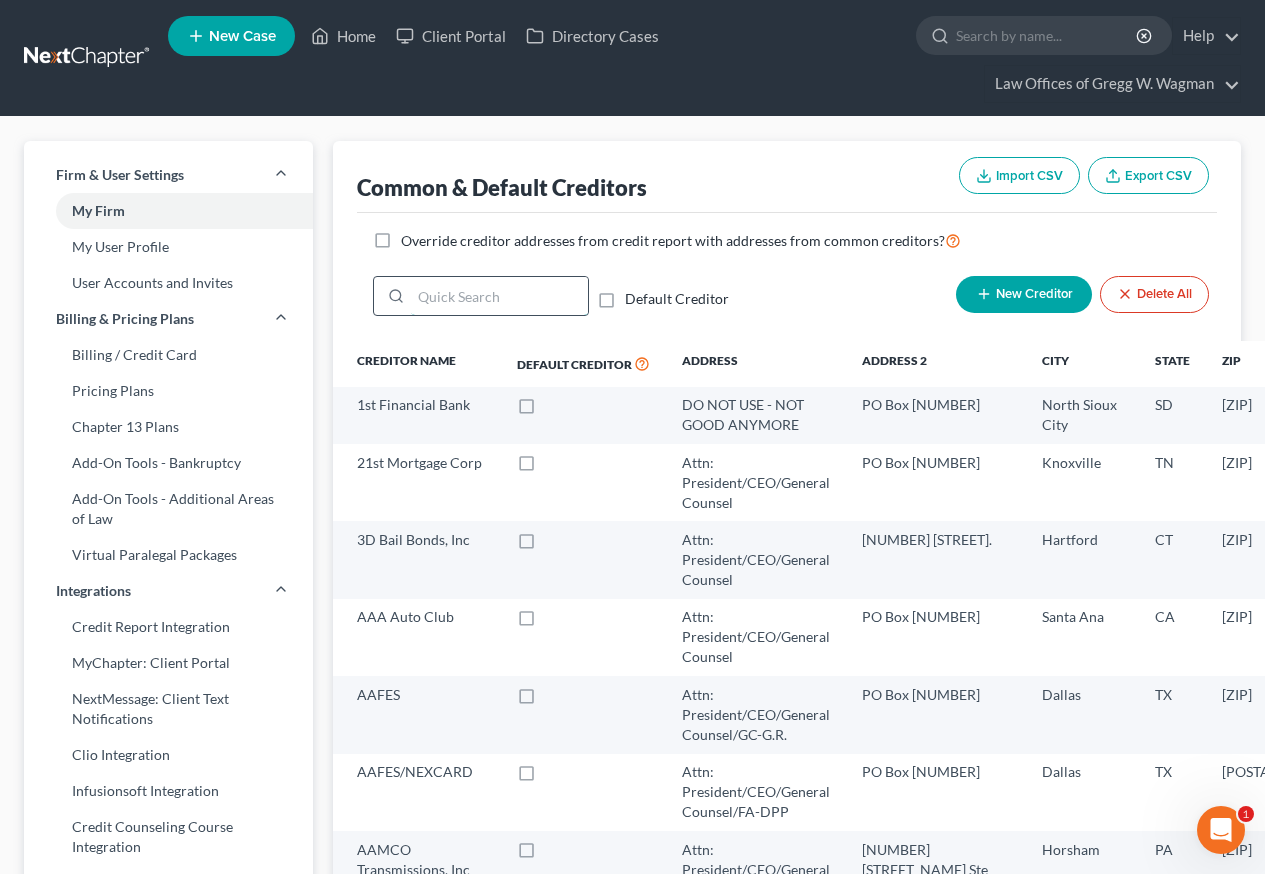 click at bounding box center (499, 296) 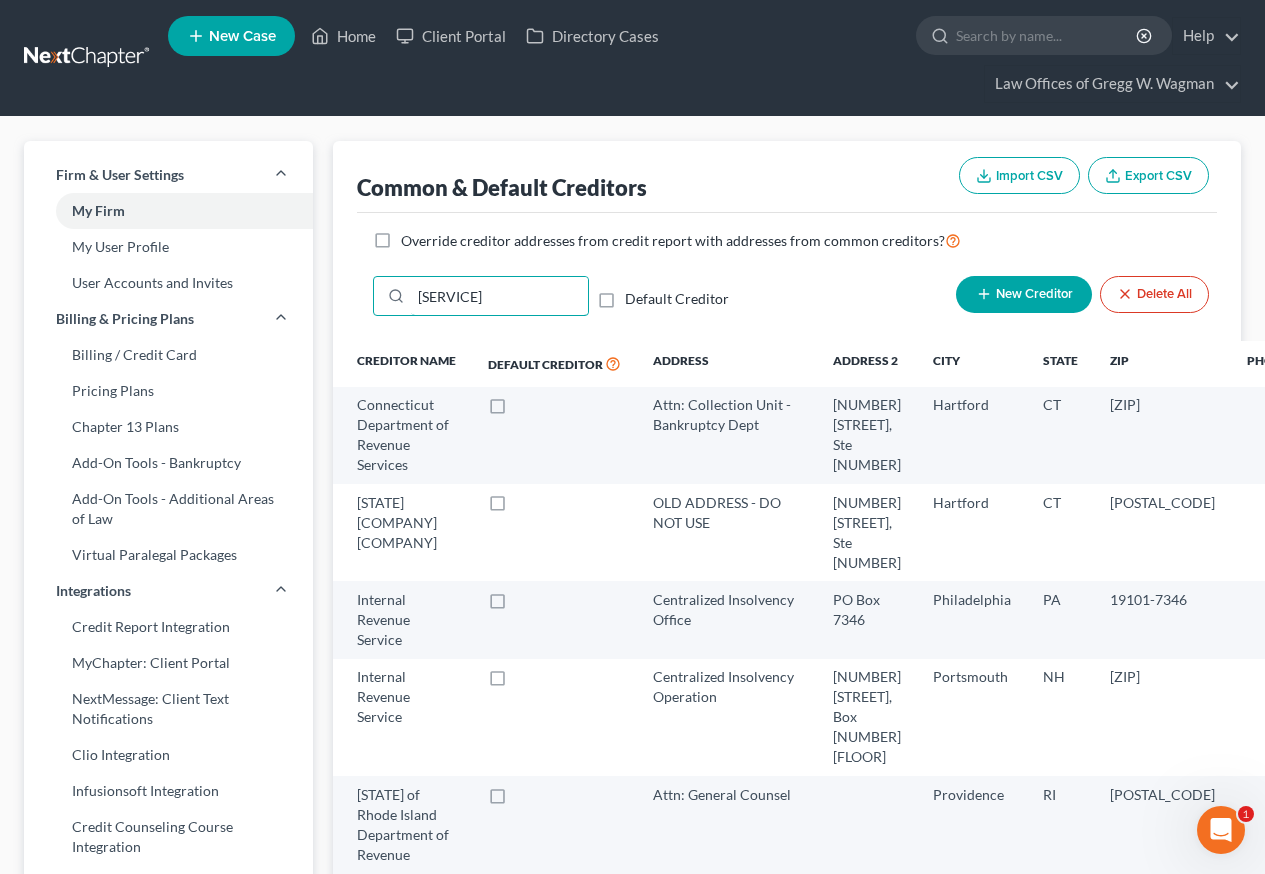 scroll, scrollTop: 0, scrollLeft: 59, axis: horizontal 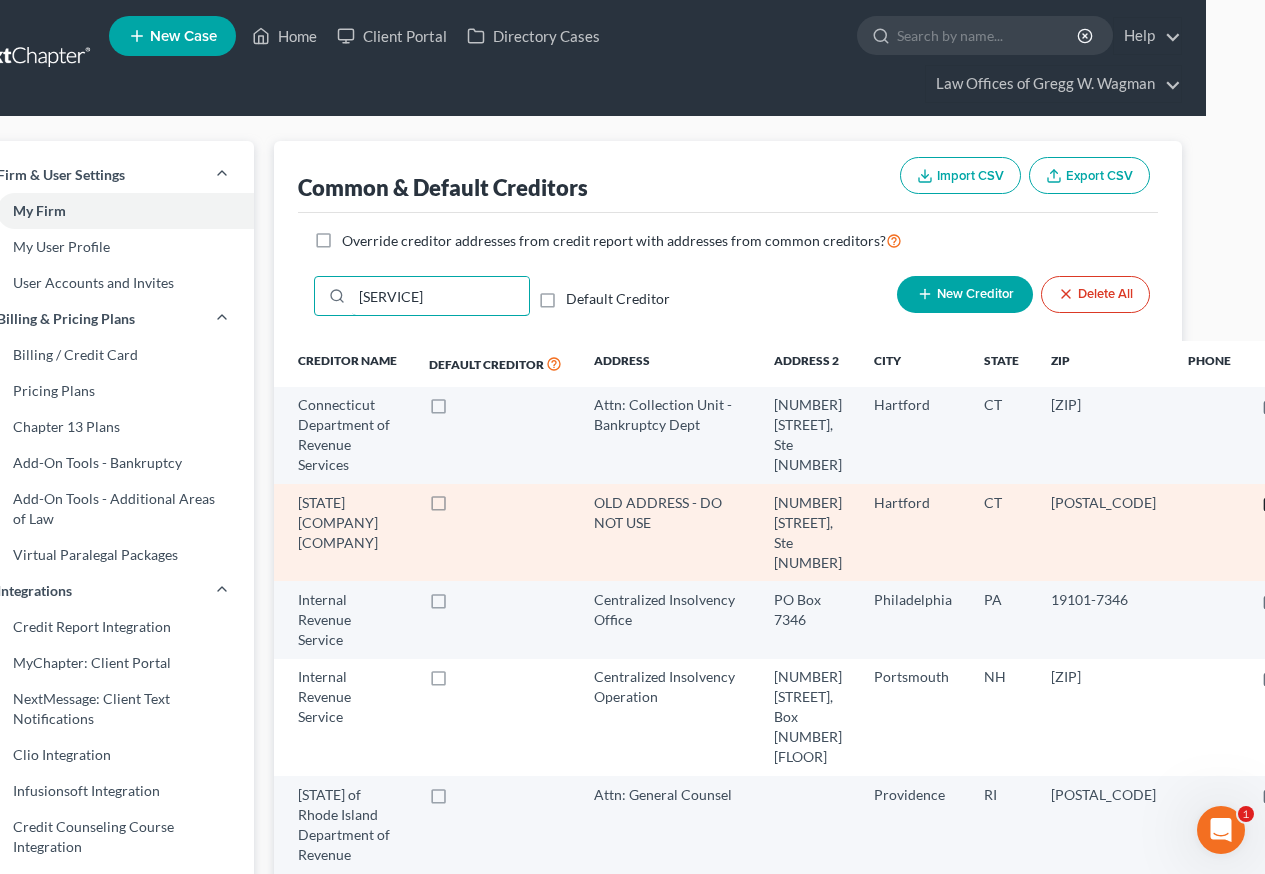 type on "[SERVICE]" 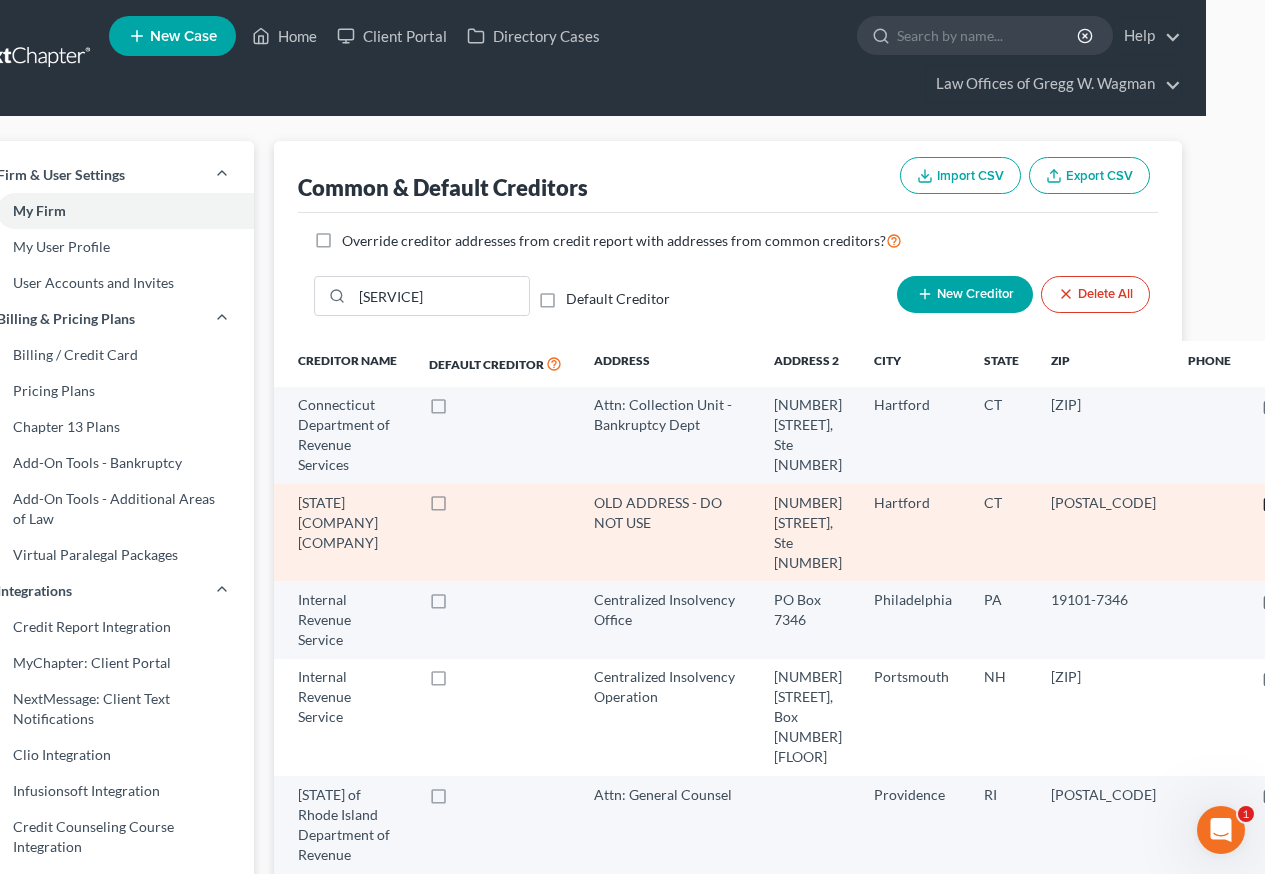 click 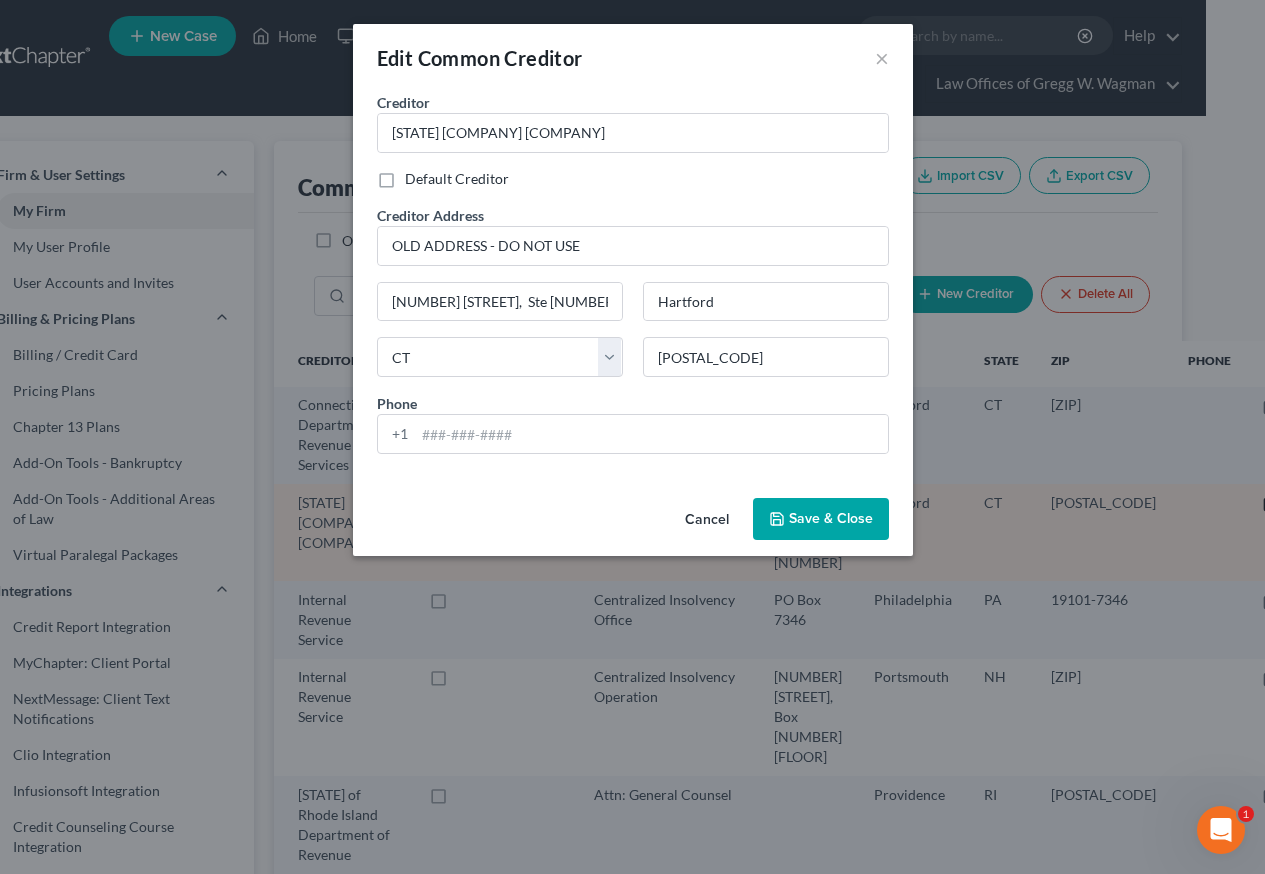 scroll, scrollTop: 0, scrollLeft: 48, axis: horizontal 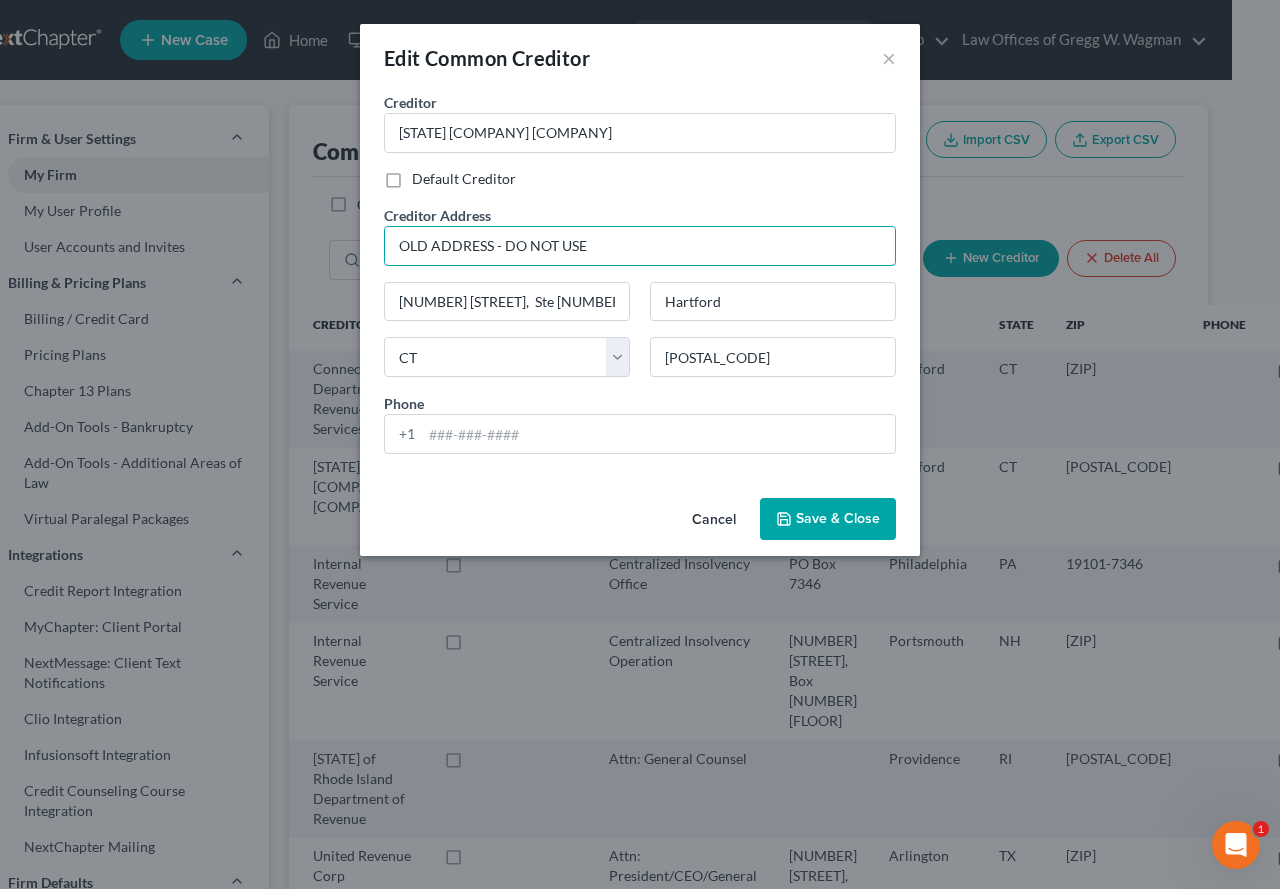 drag, startPoint x: 591, startPoint y: 245, endPoint x: 381, endPoint y: 237, distance: 210.15233 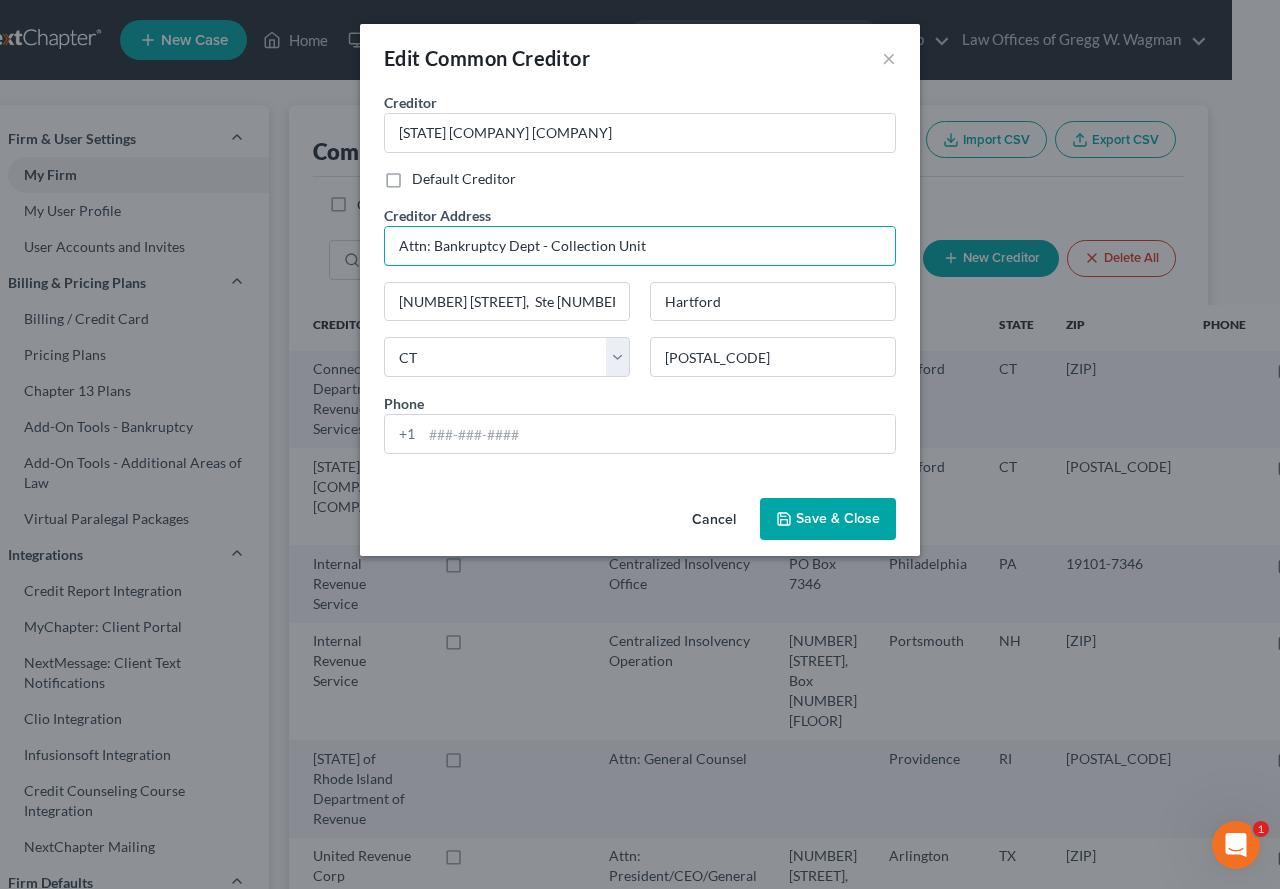type on "Attn: Bankruptcy Dept - Collection Unit" 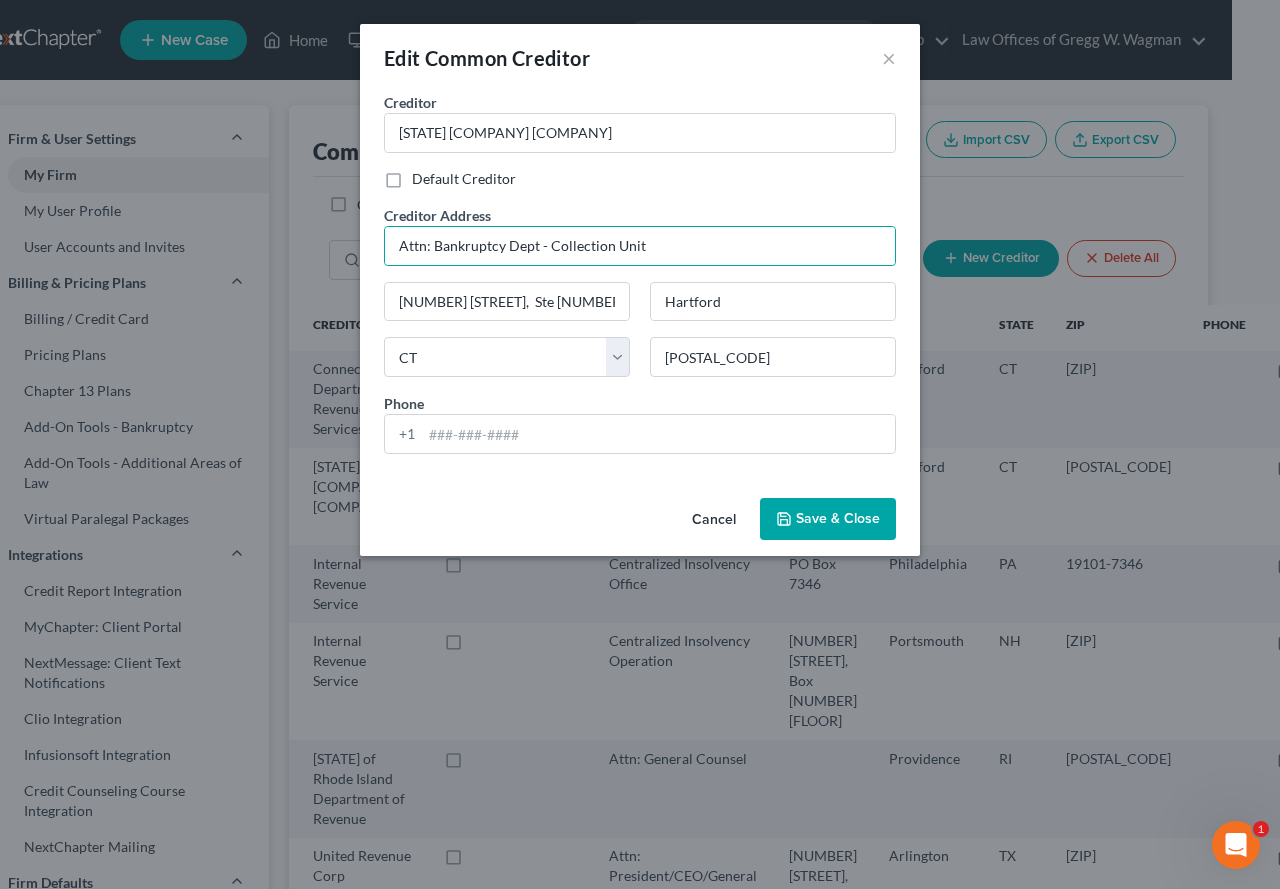 click on "Save & Close" at bounding box center [838, 518] 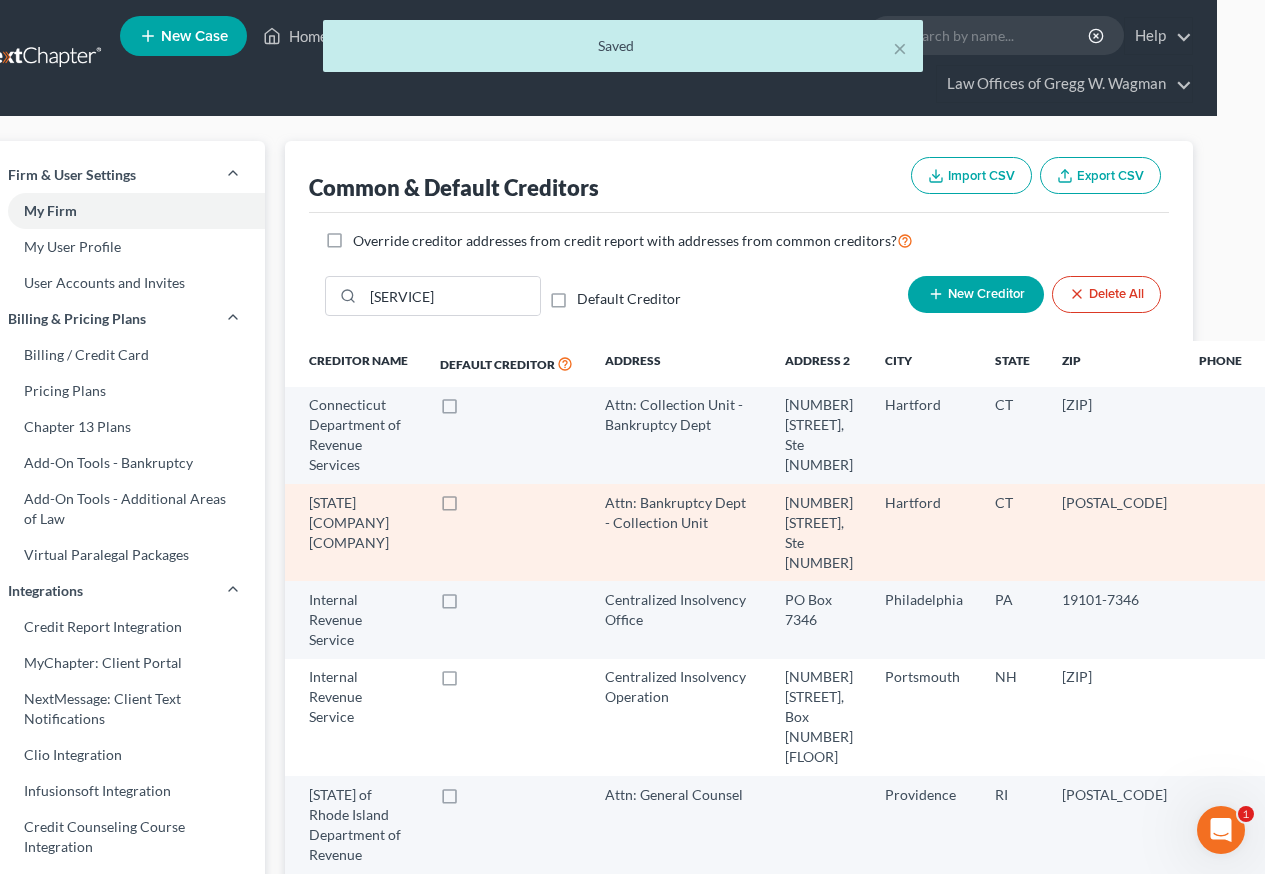 click 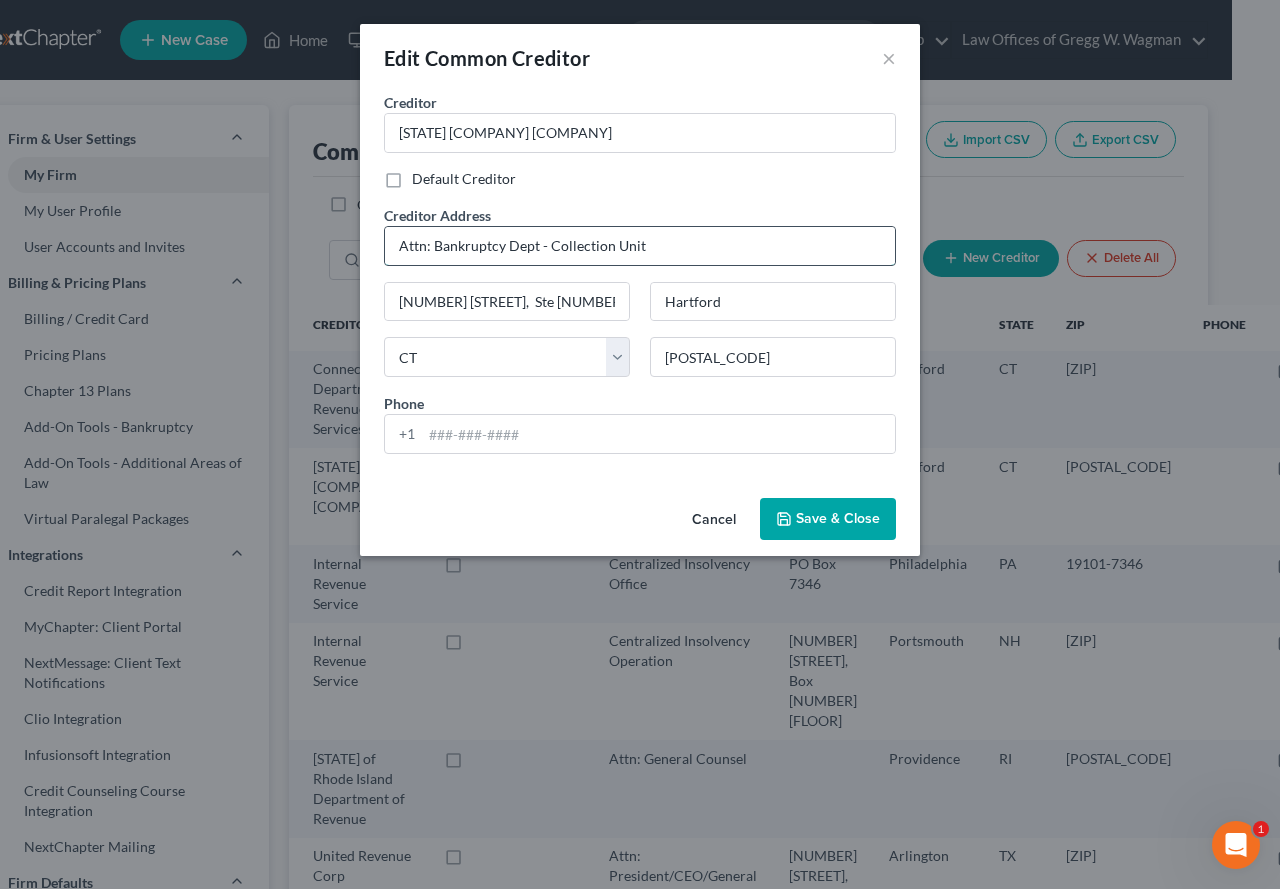 drag, startPoint x: 438, startPoint y: 251, endPoint x: 549, endPoint y: 252, distance: 111.0045 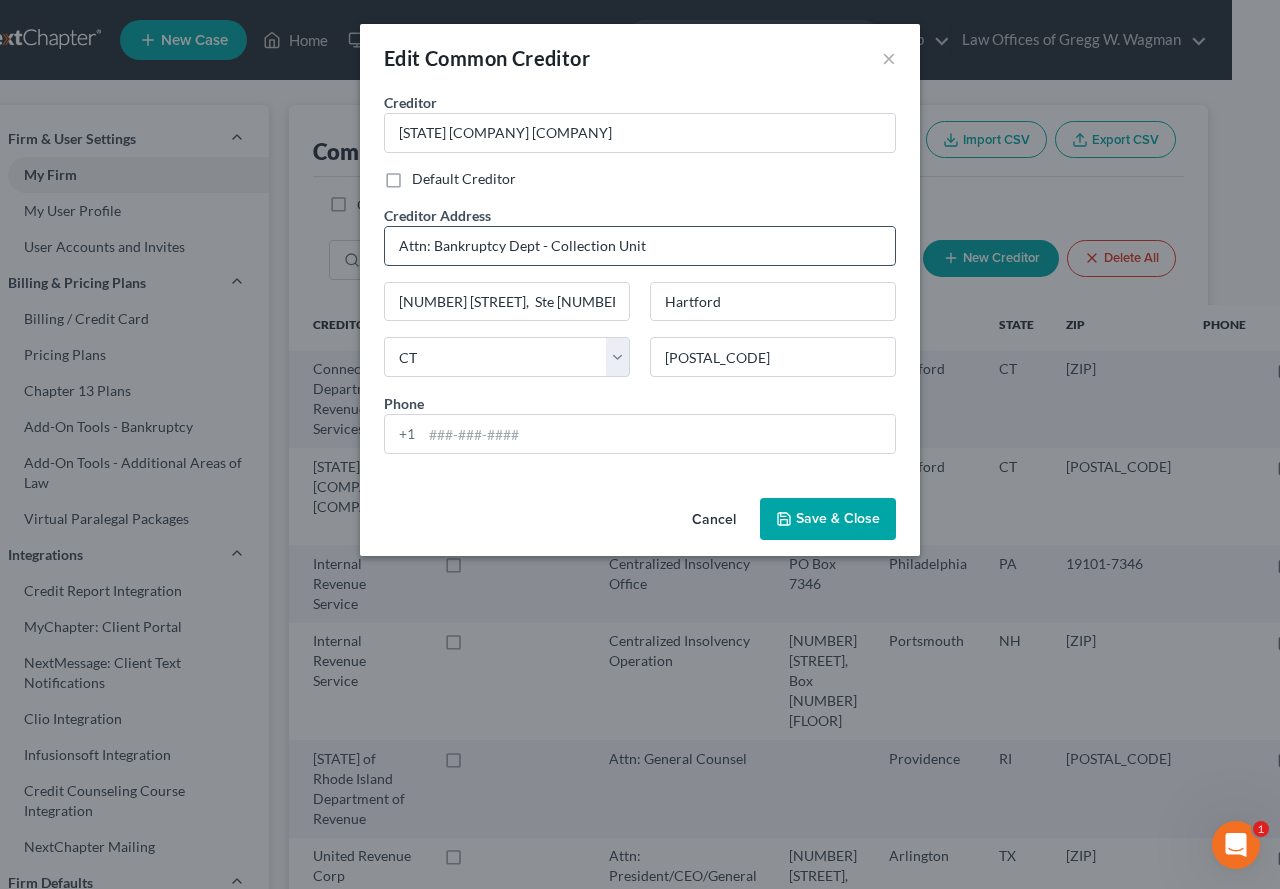 drag, startPoint x: 432, startPoint y: 249, endPoint x: 549, endPoint y: 249, distance: 117 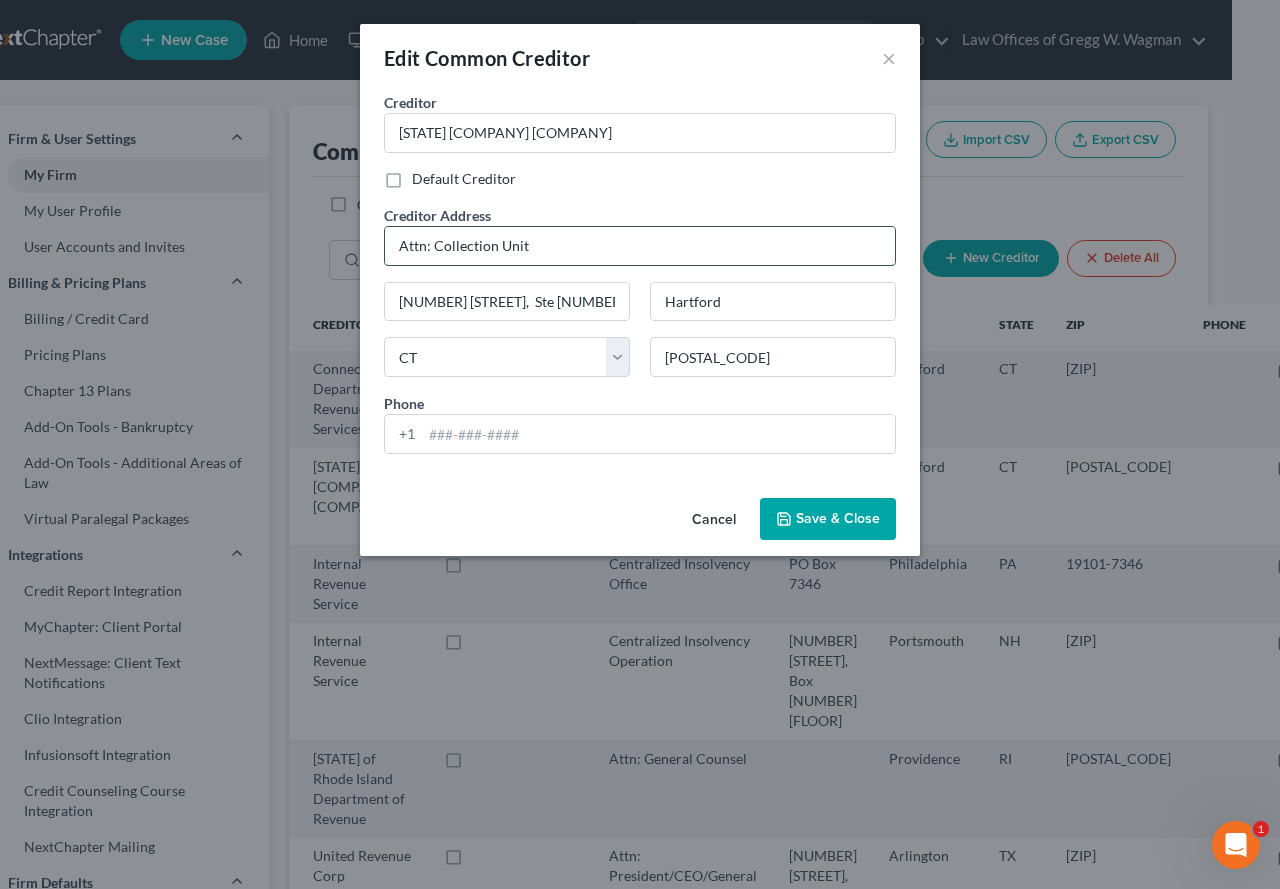 click on "Attn: Collection Unit" at bounding box center (640, 246) 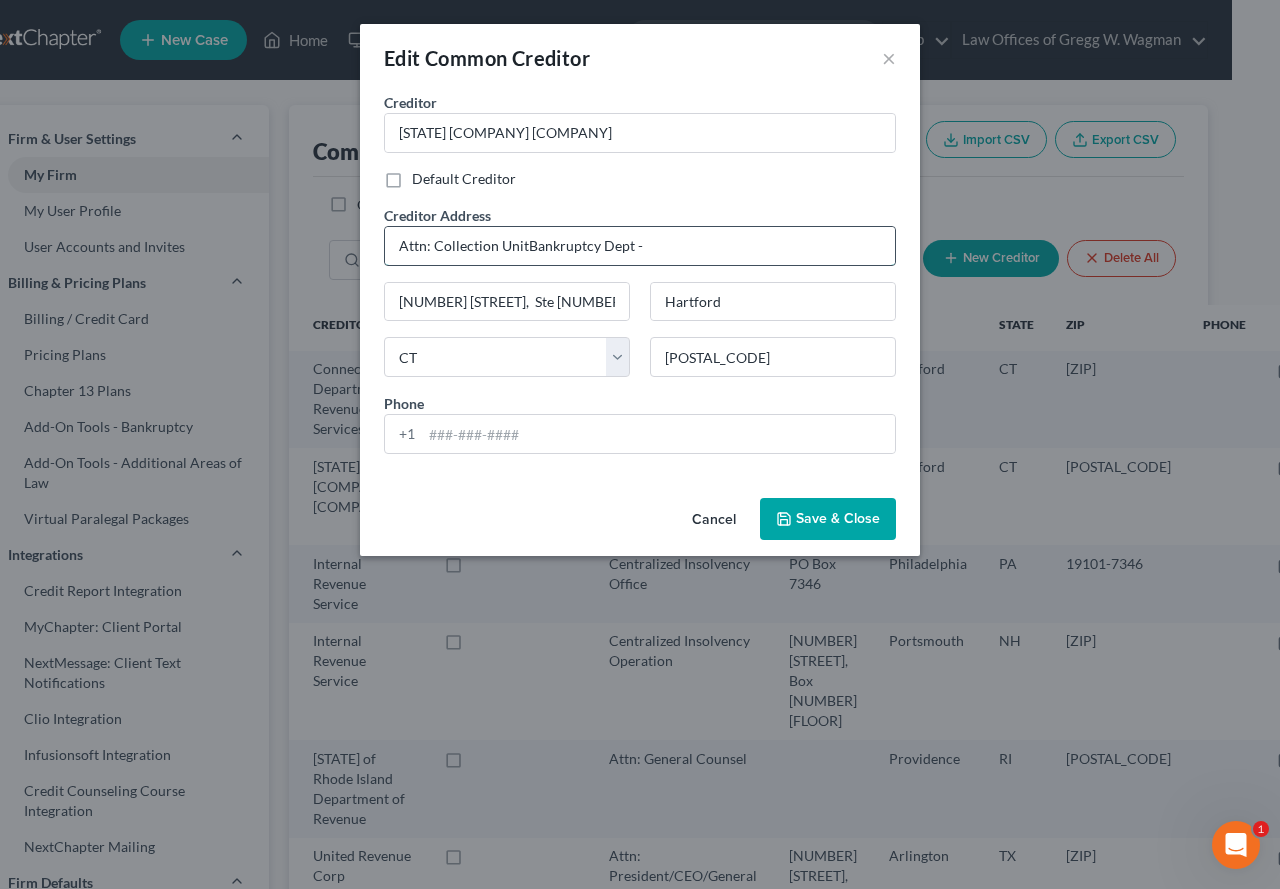 click on "Attn: Collection UnitBankruptcy Dept -" at bounding box center (640, 246) 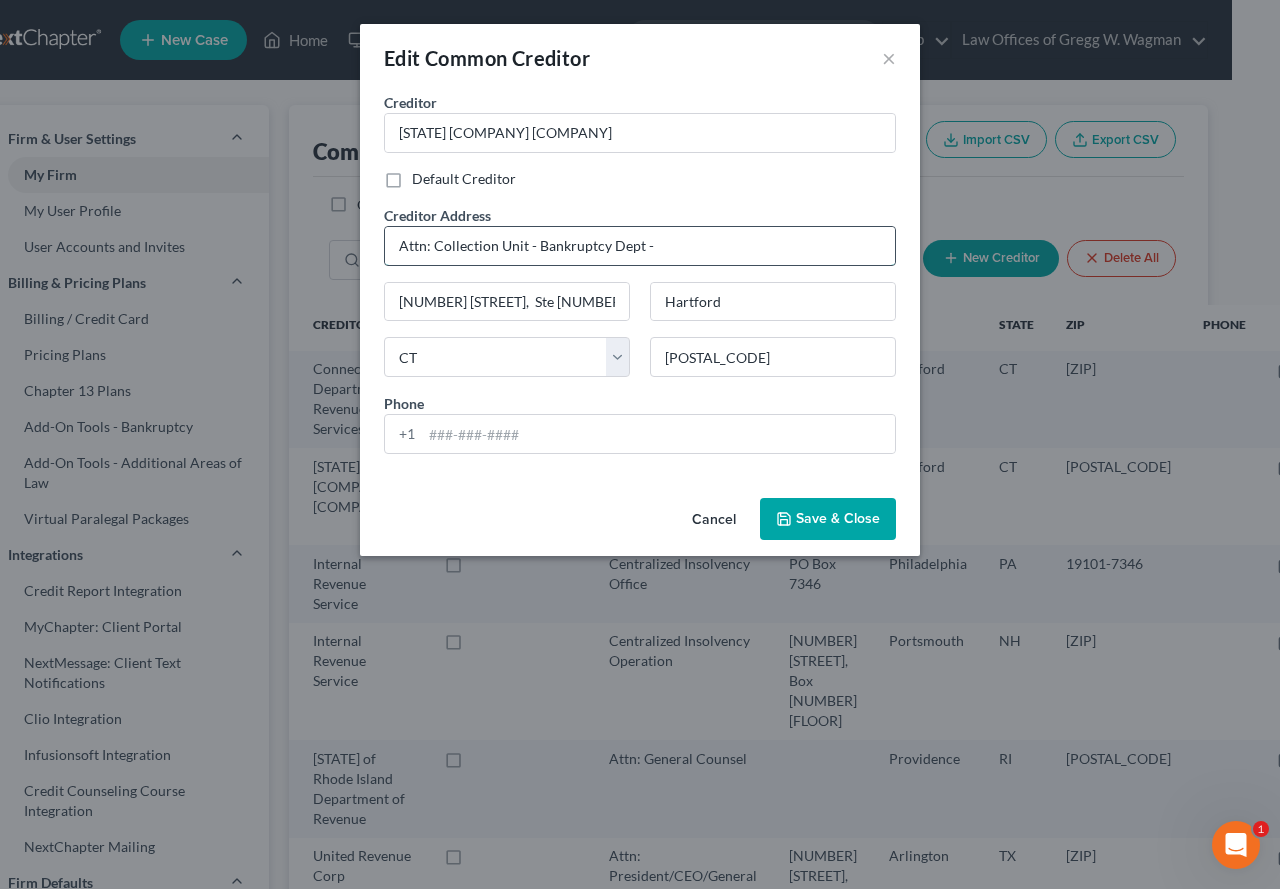 click on "Attn: Collection Unit - Bankruptcy Dept -" at bounding box center [640, 246] 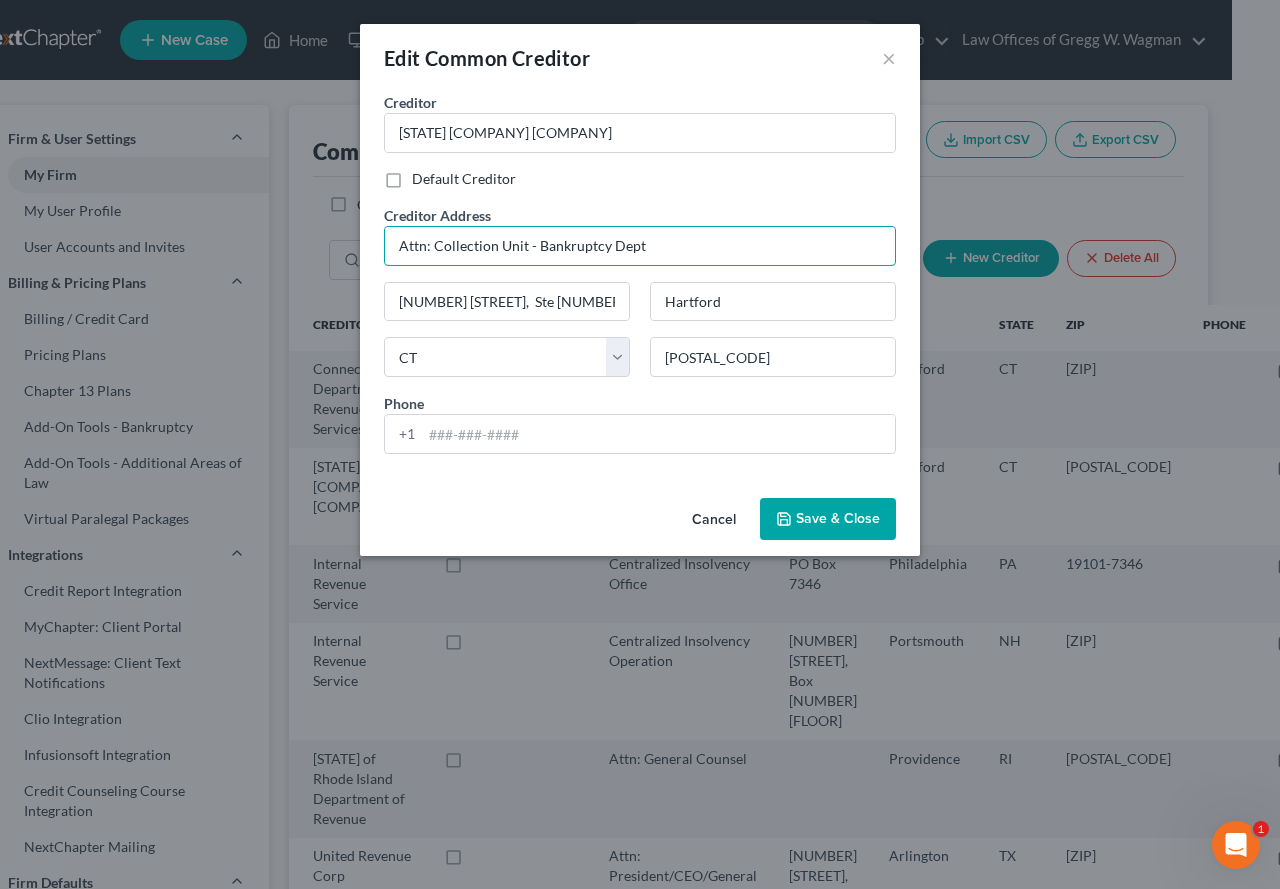 type on "Attn: Collection Unit - Bankruptcy Dept" 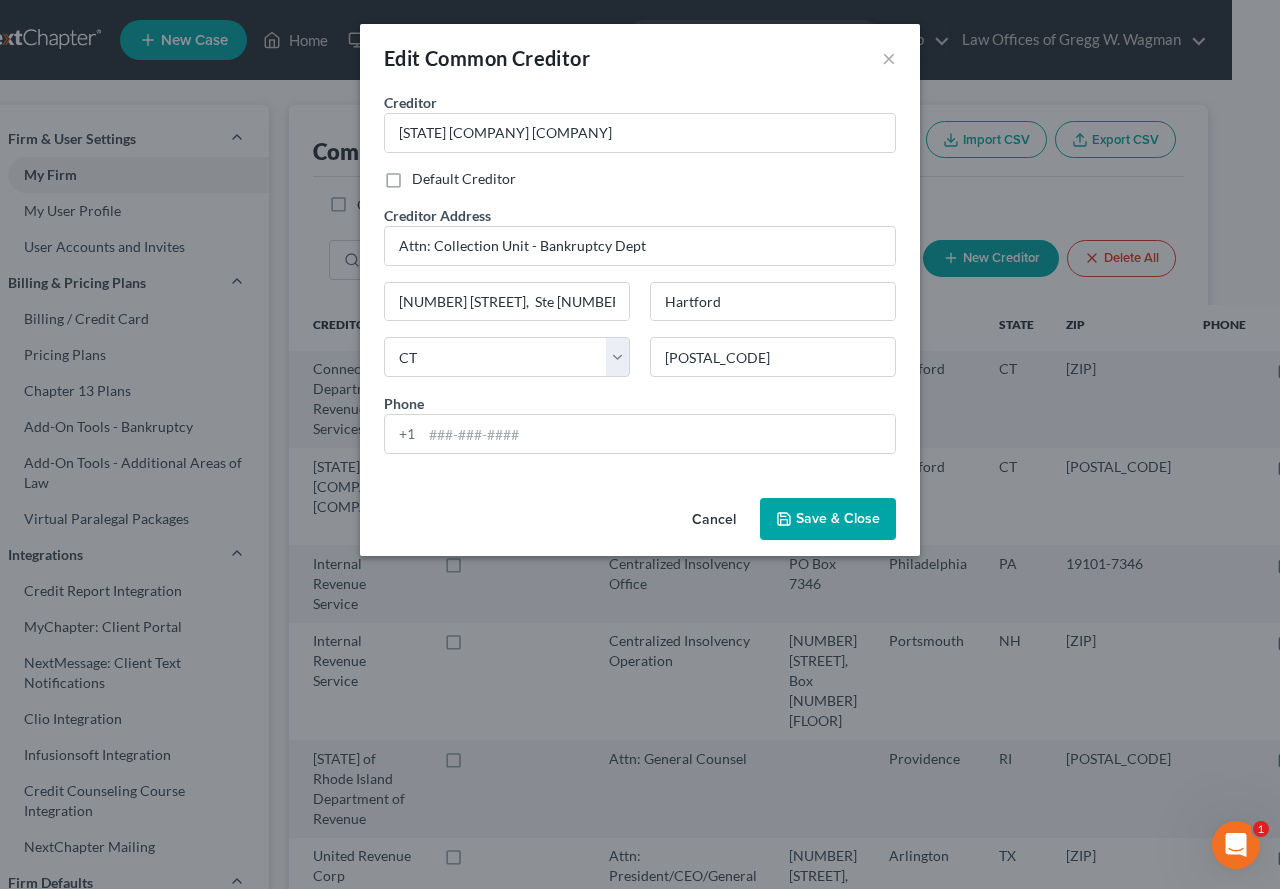 click on "Save & Close" at bounding box center [838, 518] 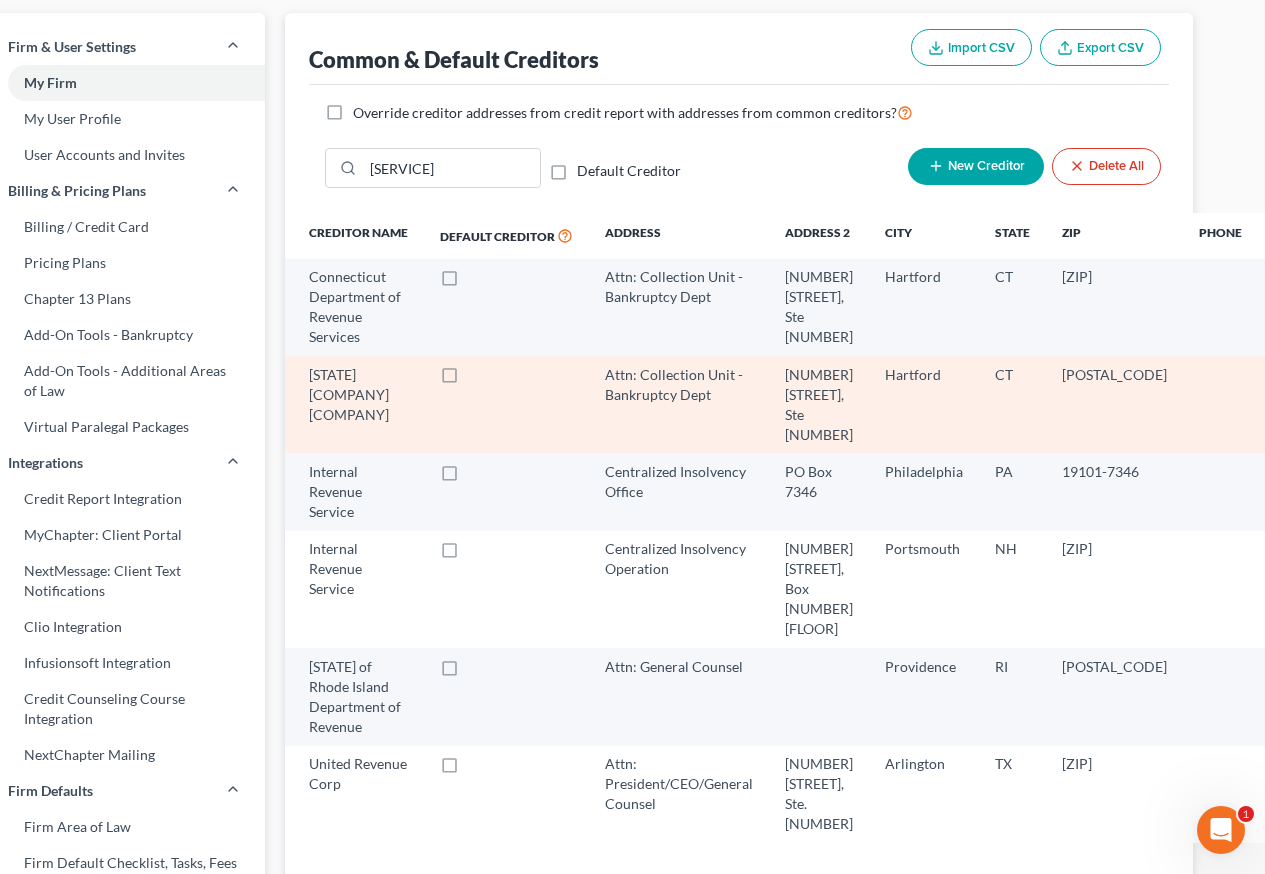 scroll, scrollTop: 100, scrollLeft: 48, axis: both 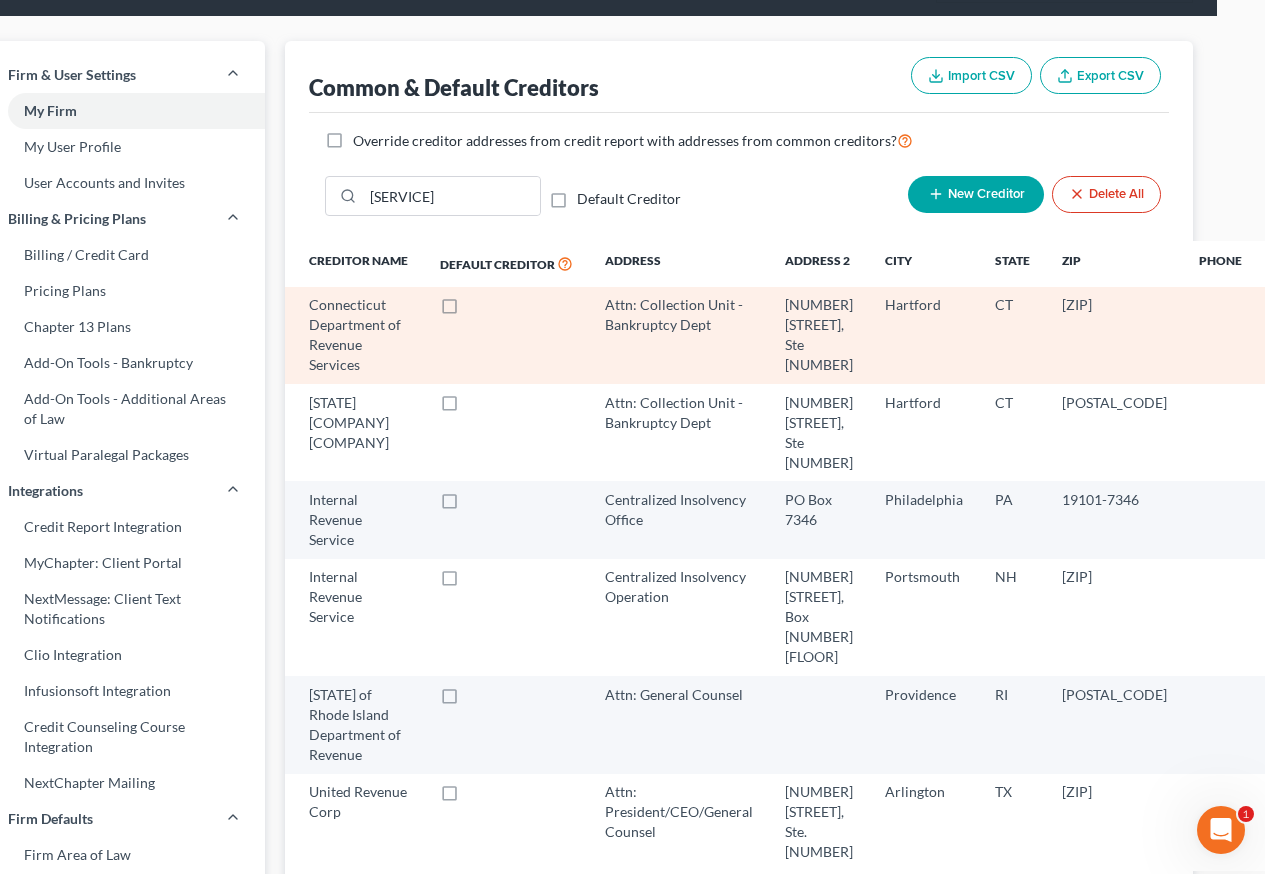 click 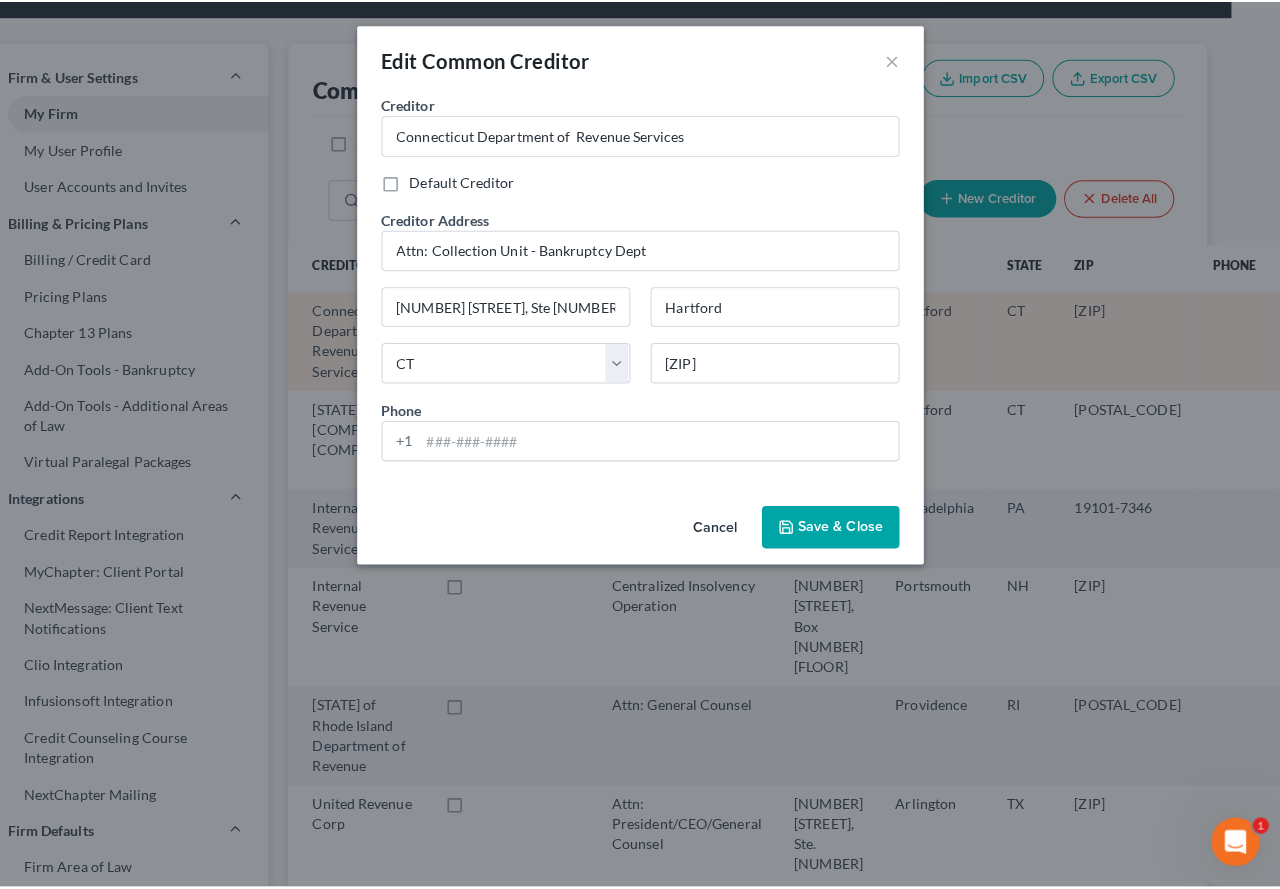 scroll, scrollTop: 56, scrollLeft: 48, axis: both 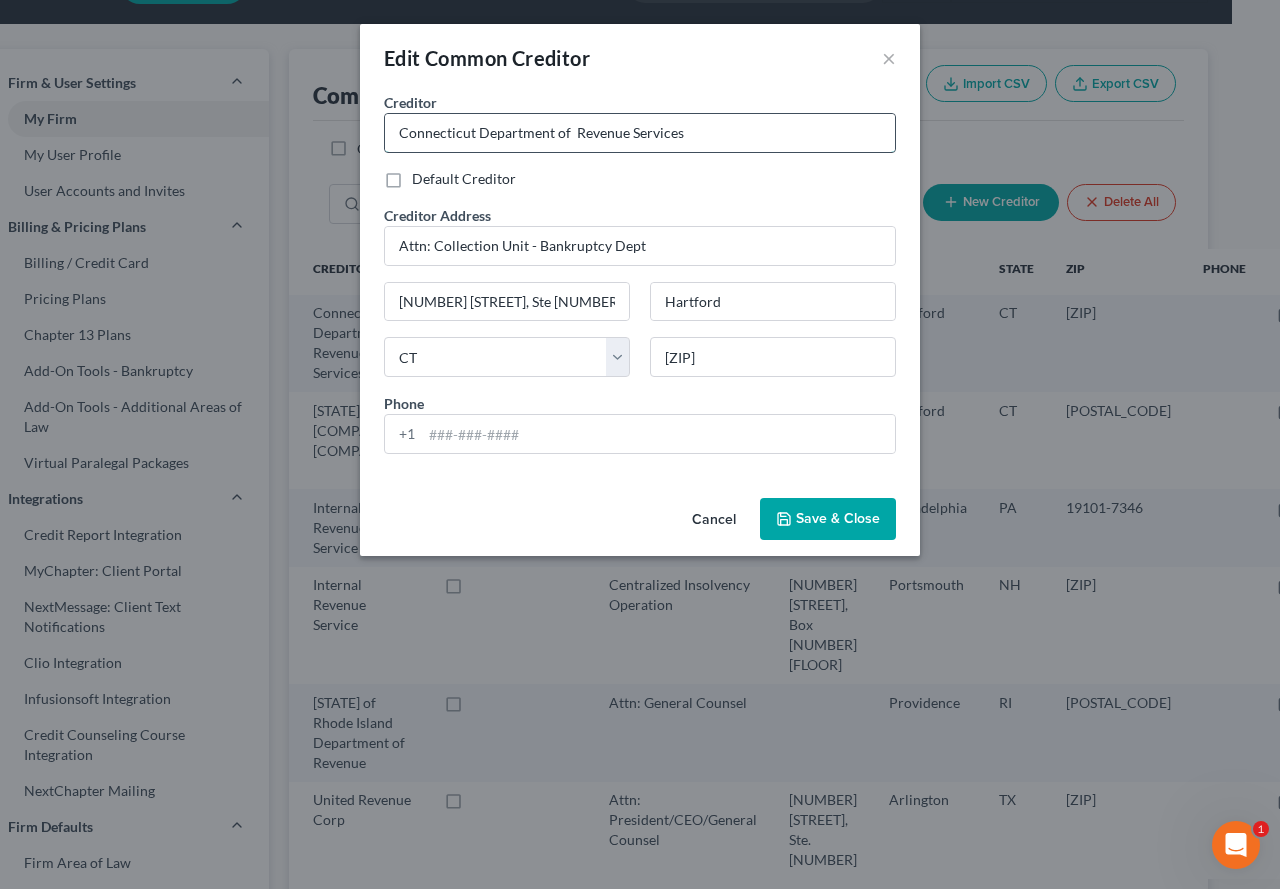 drag, startPoint x: 689, startPoint y: 134, endPoint x: 479, endPoint y: 136, distance: 210.00952 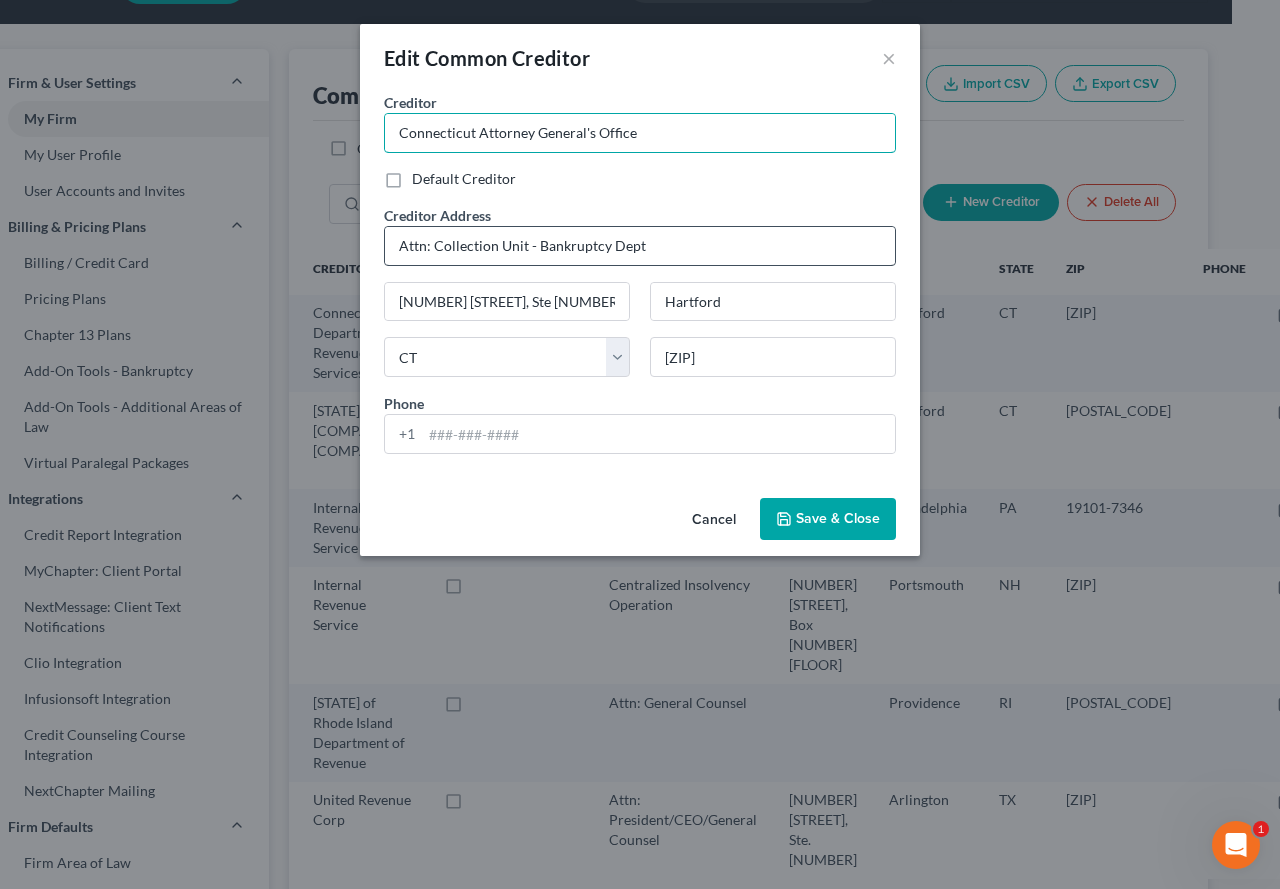 type on "Connecticut Attorney General's Office" 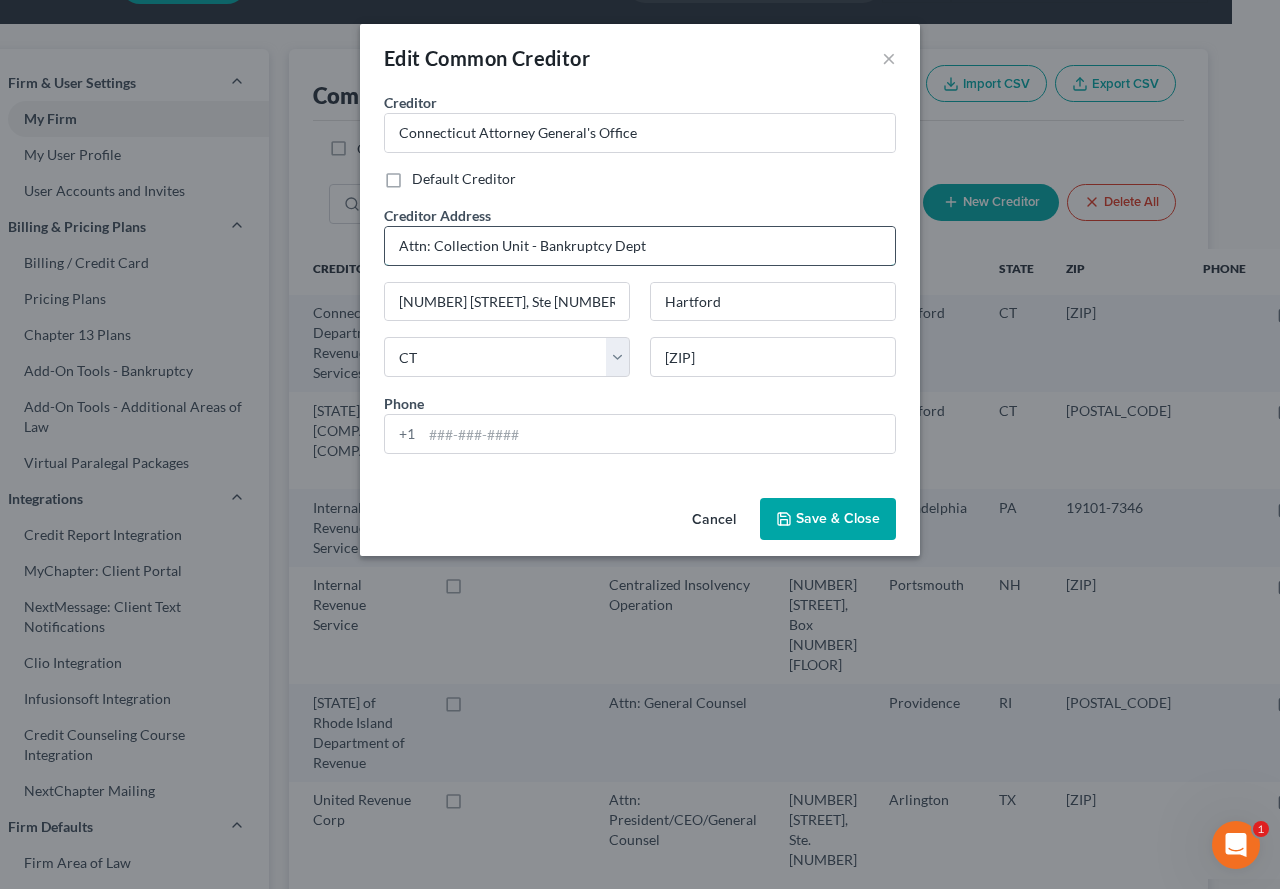 drag, startPoint x: 435, startPoint y: 247, endPoint x: 679, endPoint y: 244, distance: 244.01845 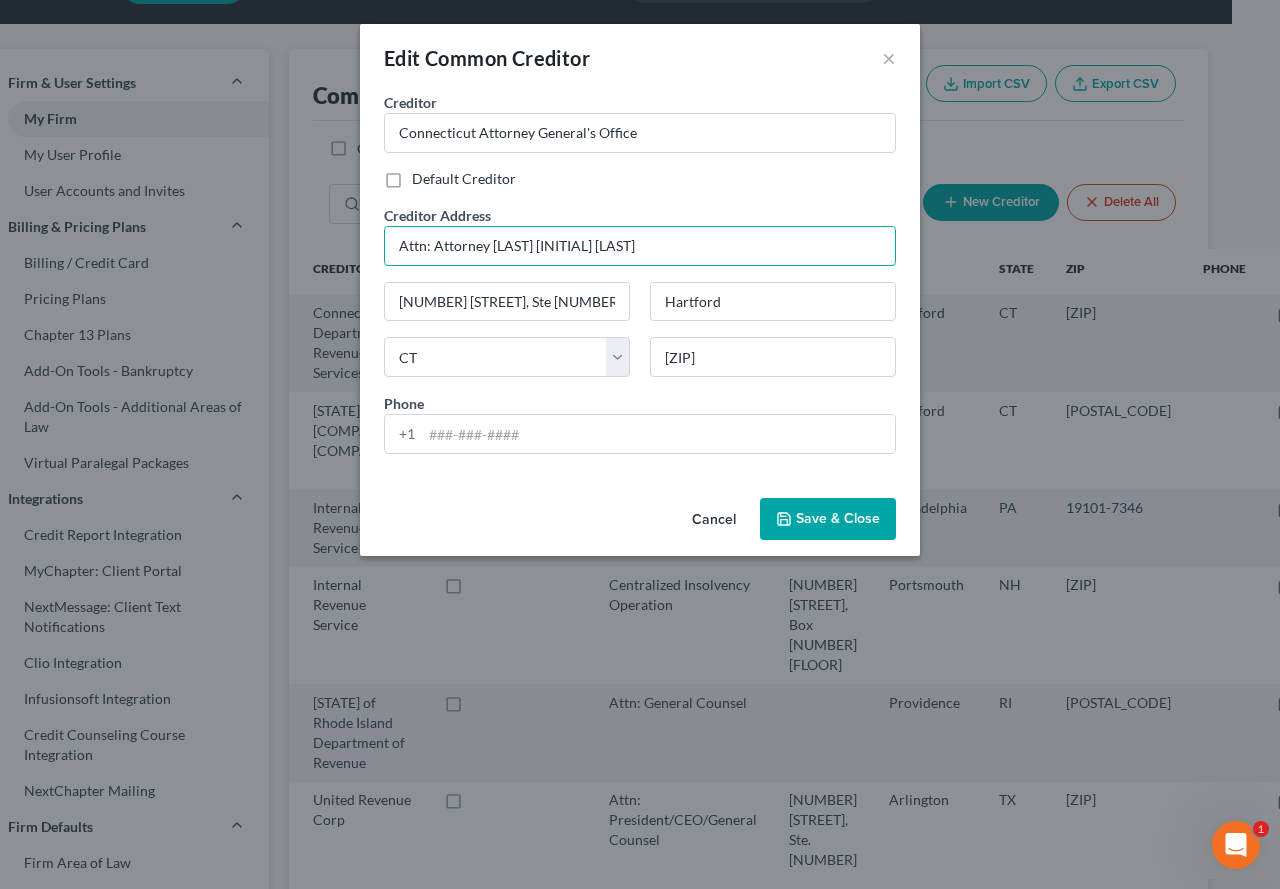 type on "Attn: Attorney [LAST] [INITIAL] [LAST]" 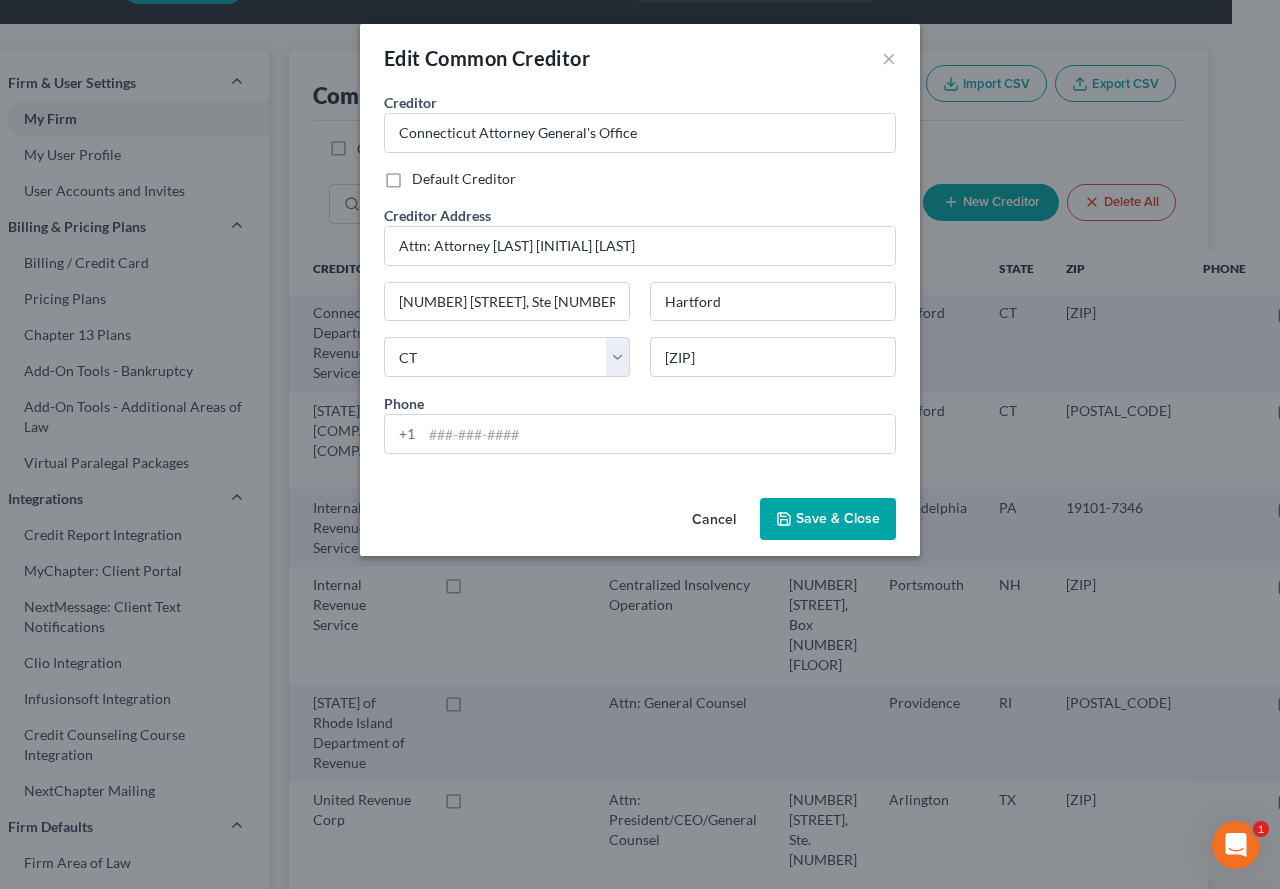 click on "Save & Close" at bounding box center (838, 518) 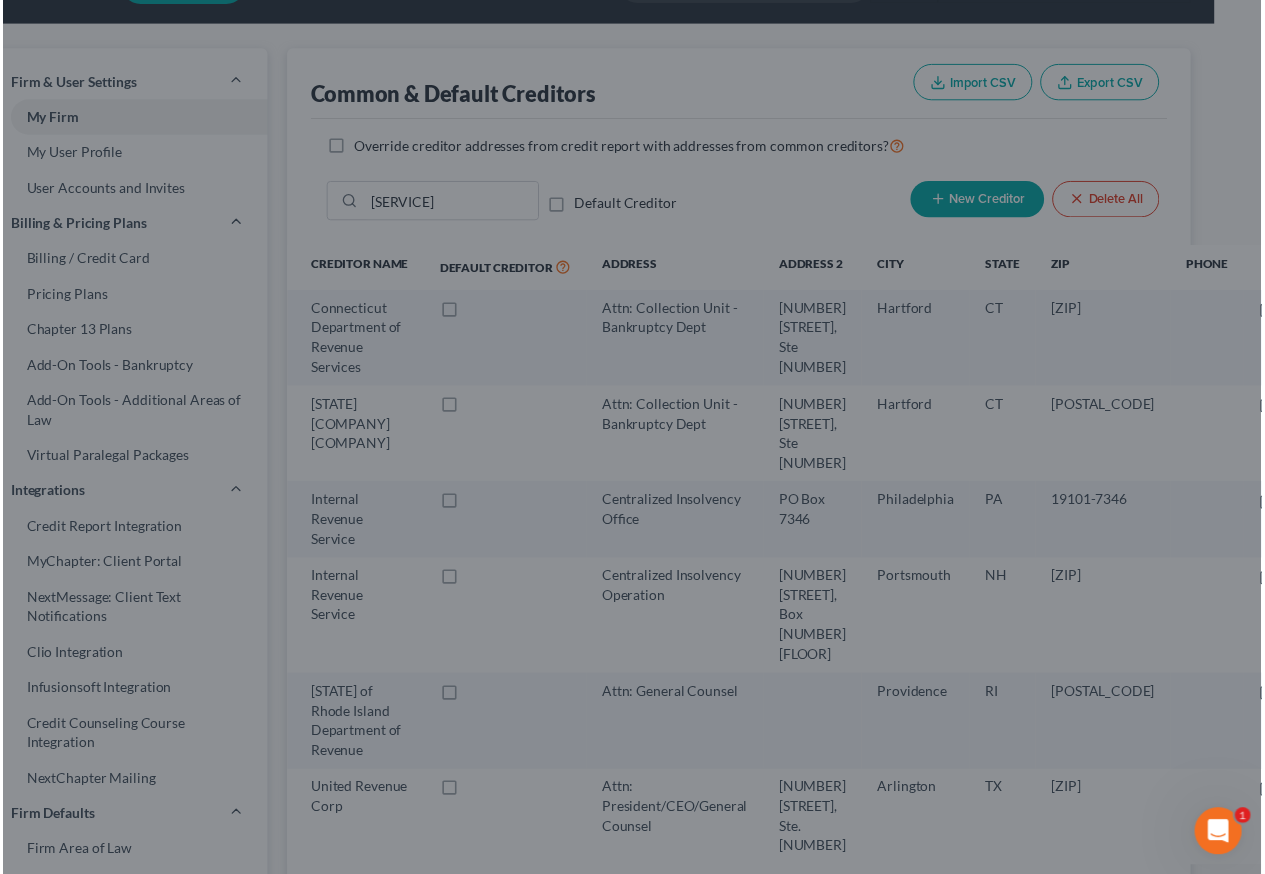 scroll, scrollTop: 74, scrollLeft: 48, axis: both 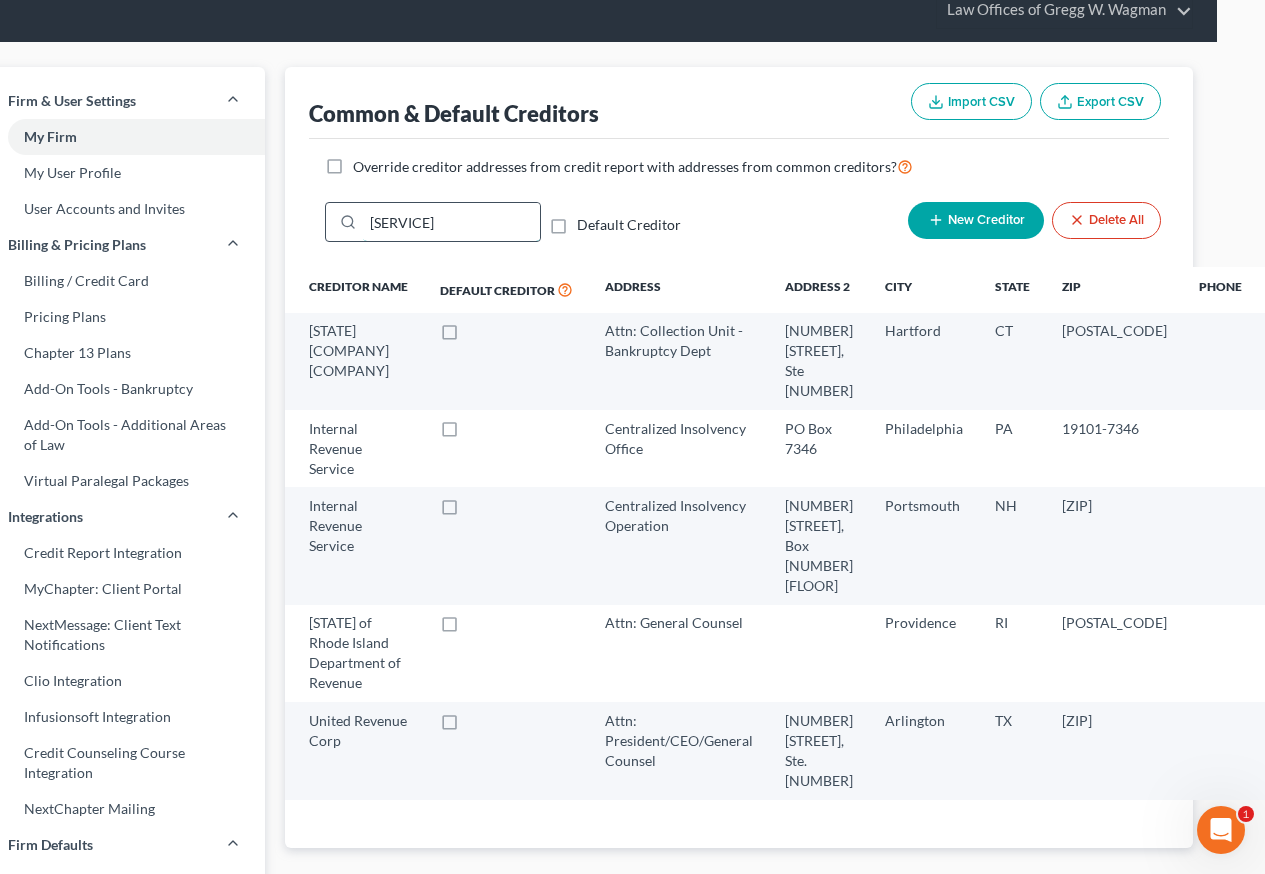 drag, startPoint x: 424, startPoint y: 221, endPoint x: 367, endPoint y: 223, distance: 57.035076 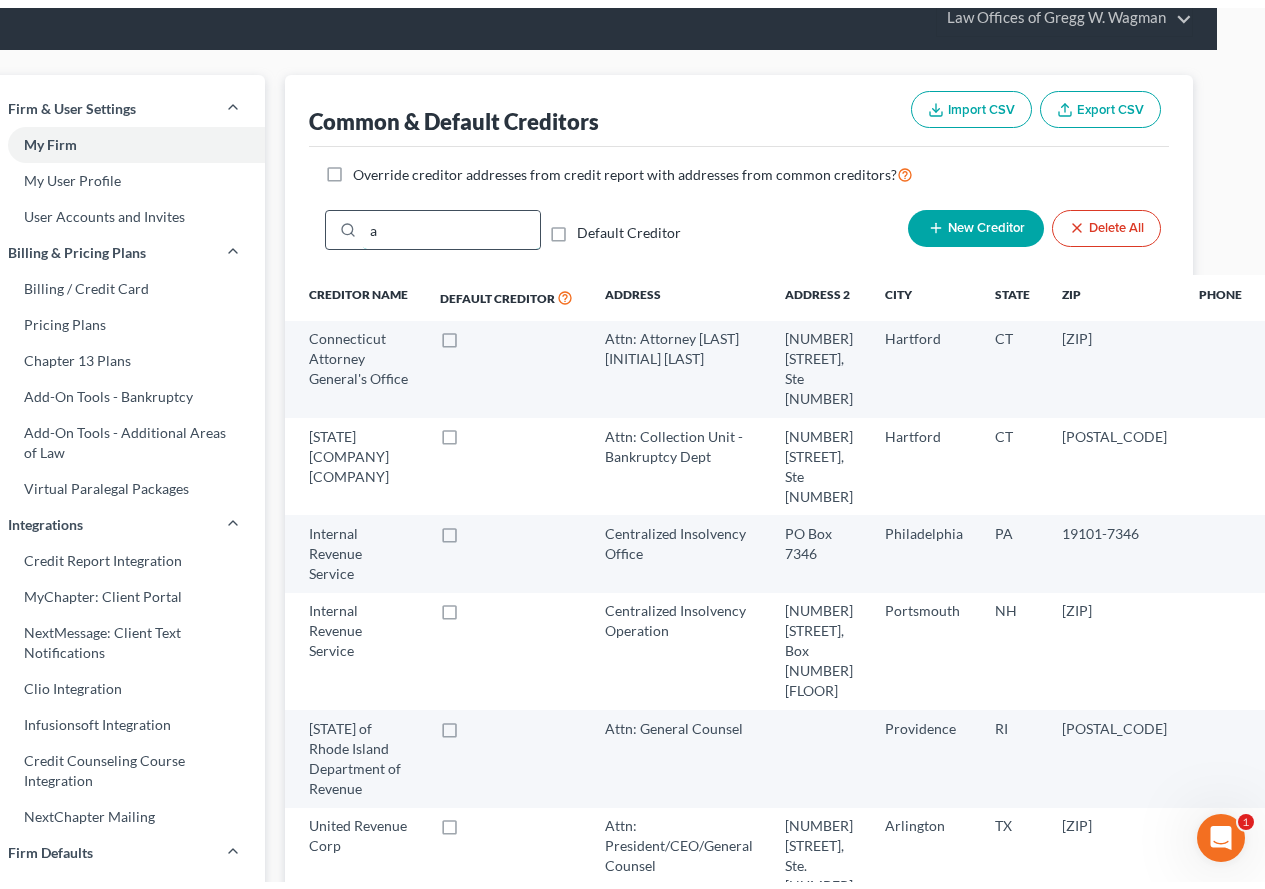 scroll, scrollTop: 74, scrollLeft: 0, axis: vertical 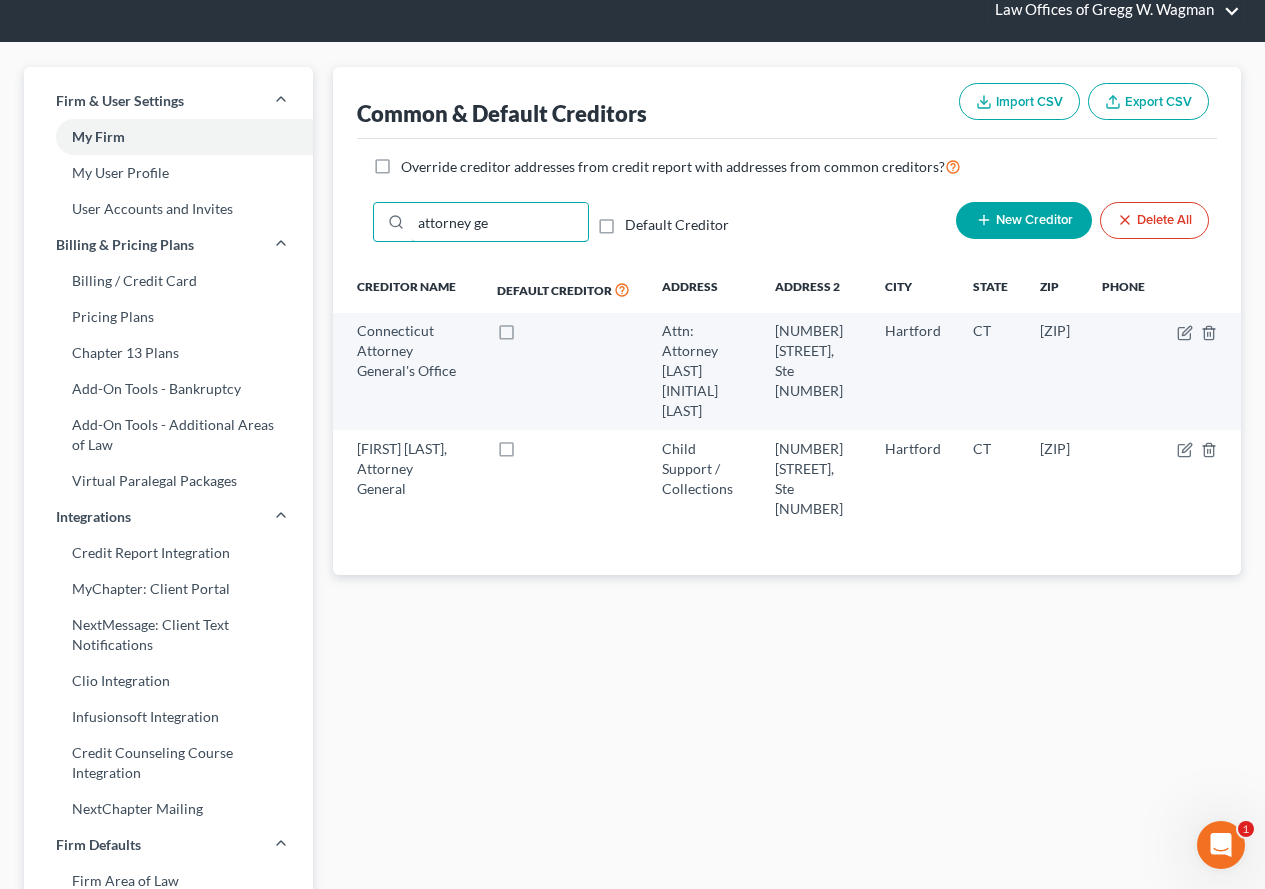 type on "attorney ge" 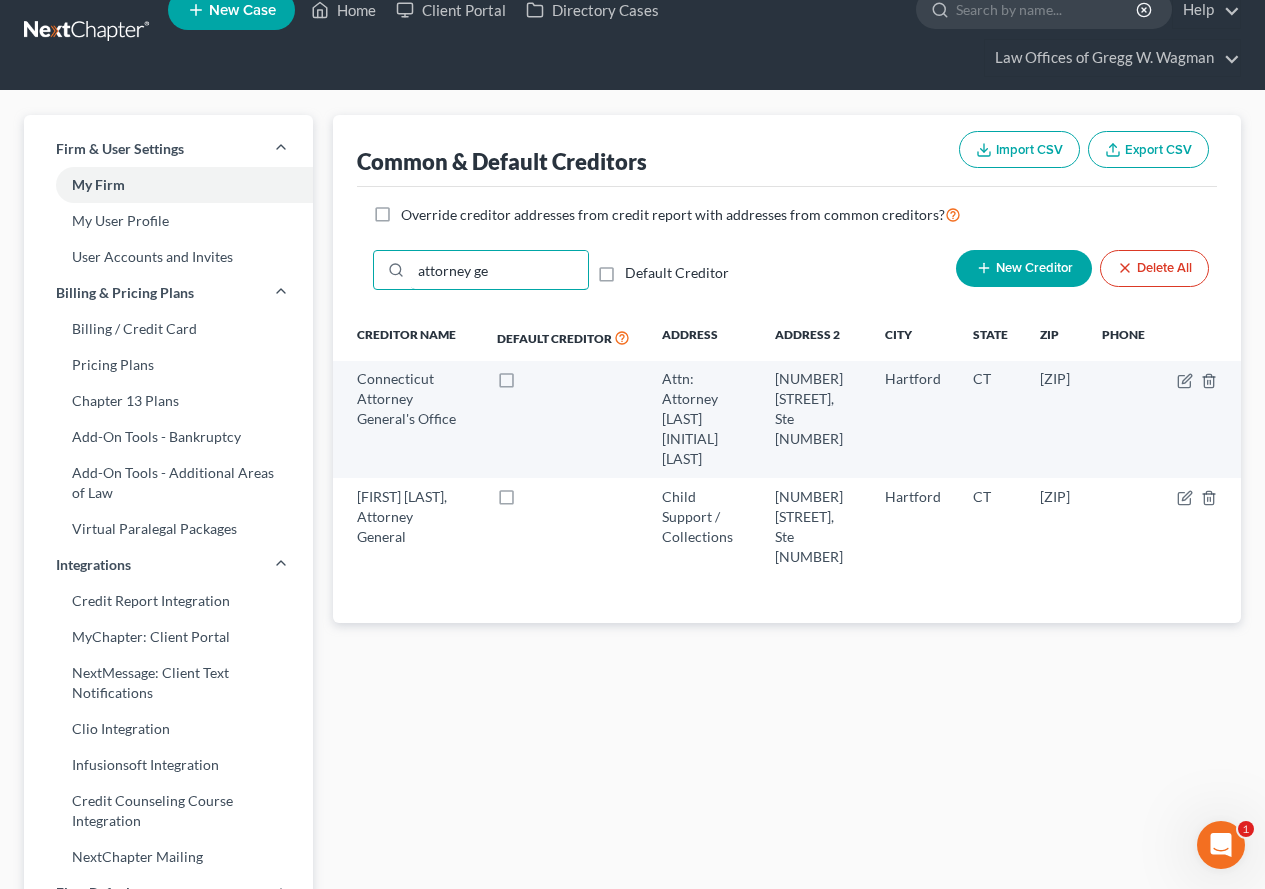 scroll, scrollTop: 0, scrollLeft: 0, axis: both 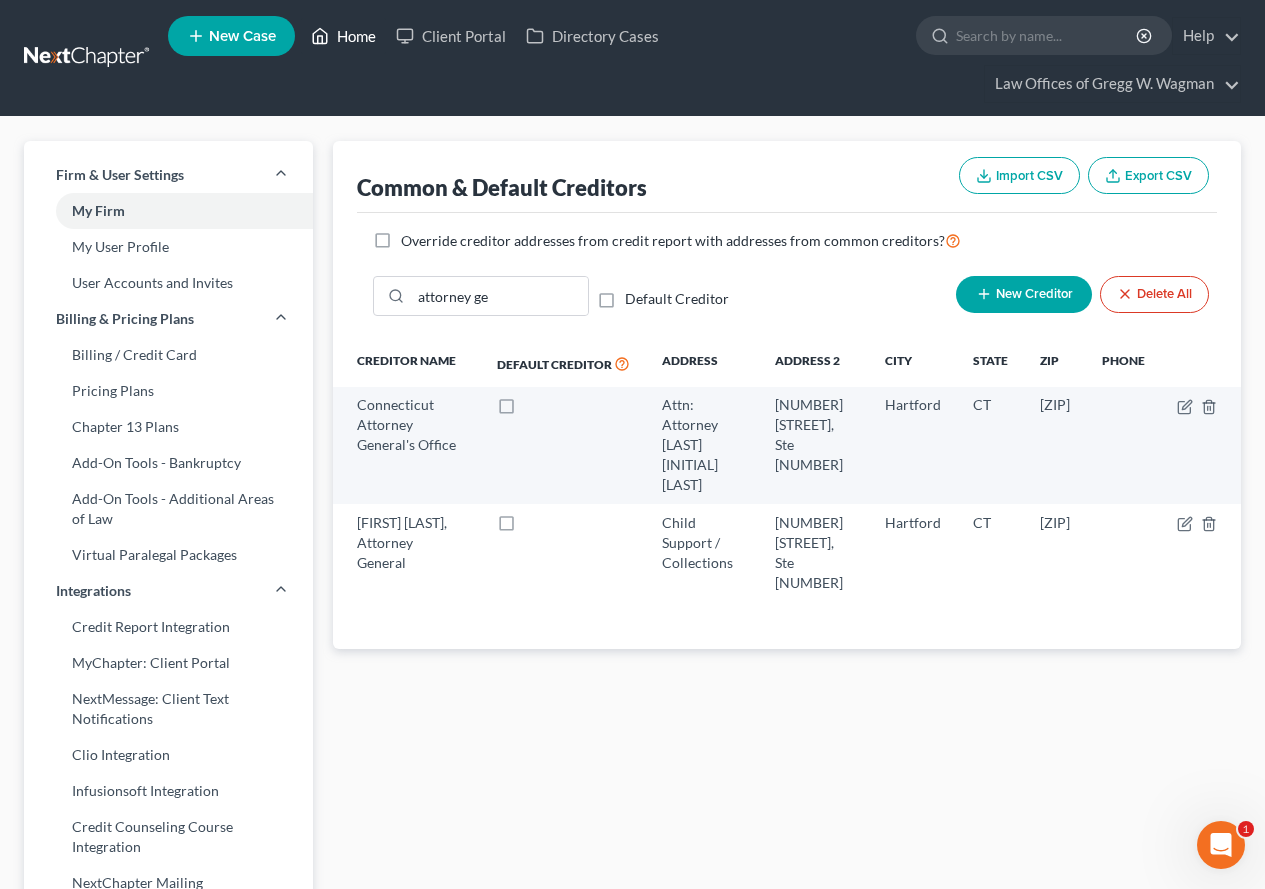 click on "Home" at bounding box center [343, 36] 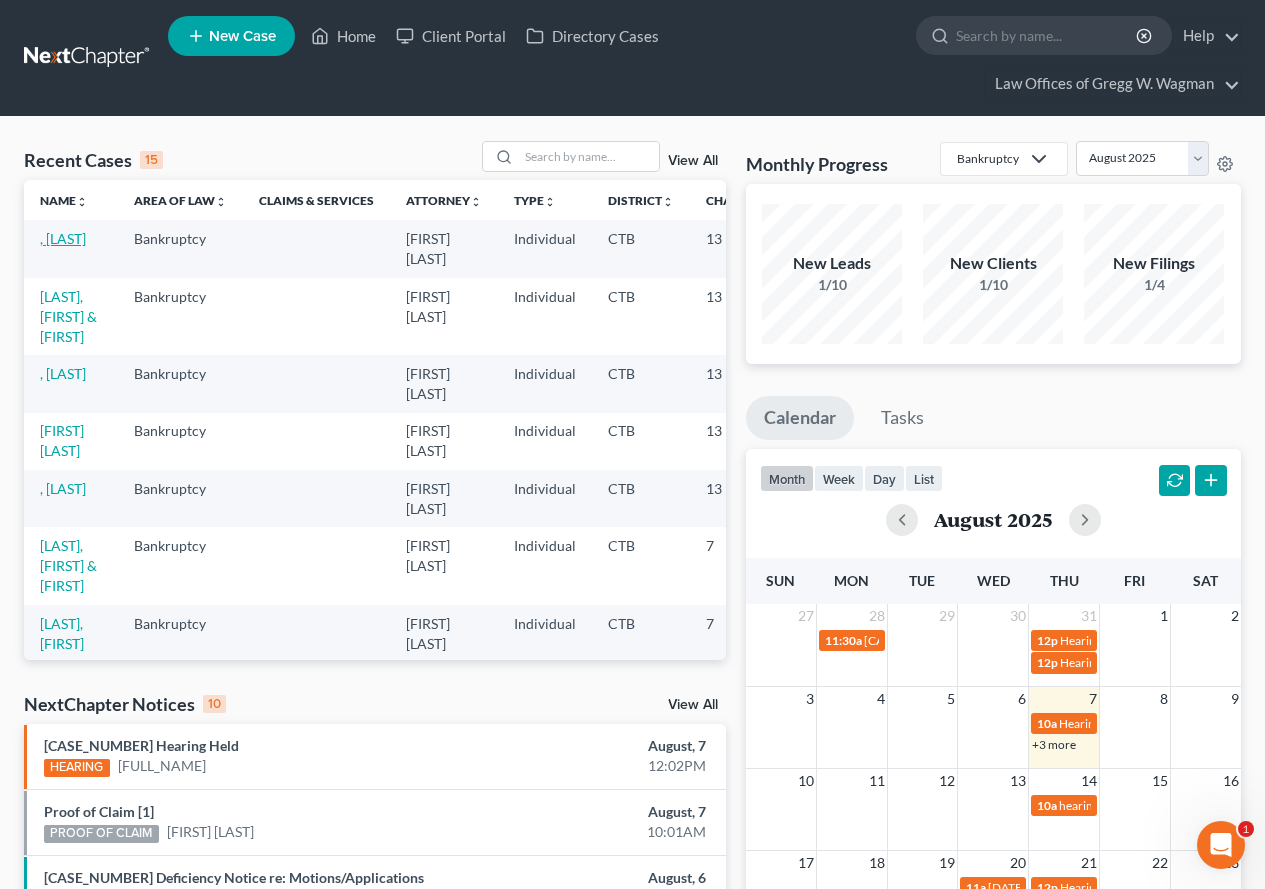 click on ", [LAST]" at bounding box center (63, 238) 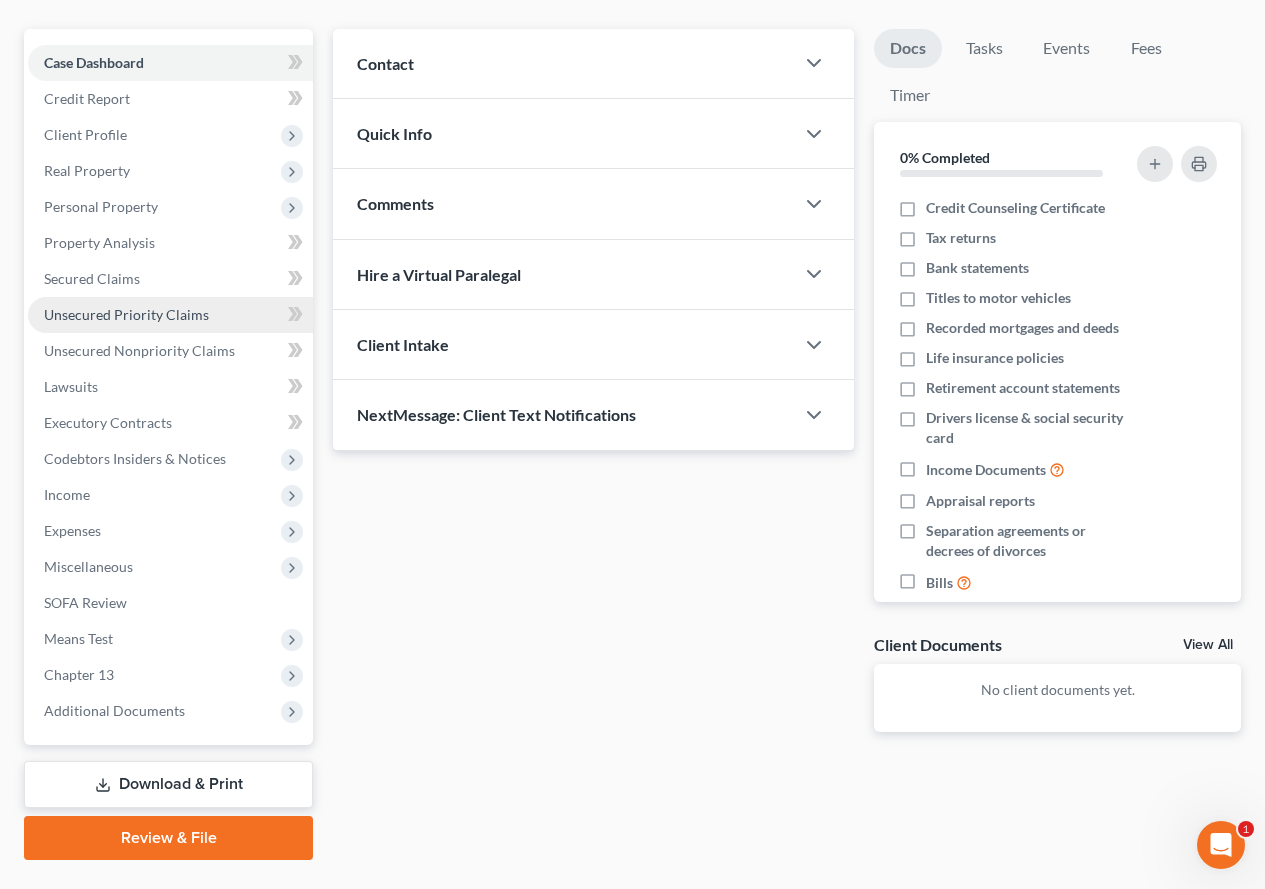 scroll, scrollTop: 200, scrollLeft: 0, axis: vertical 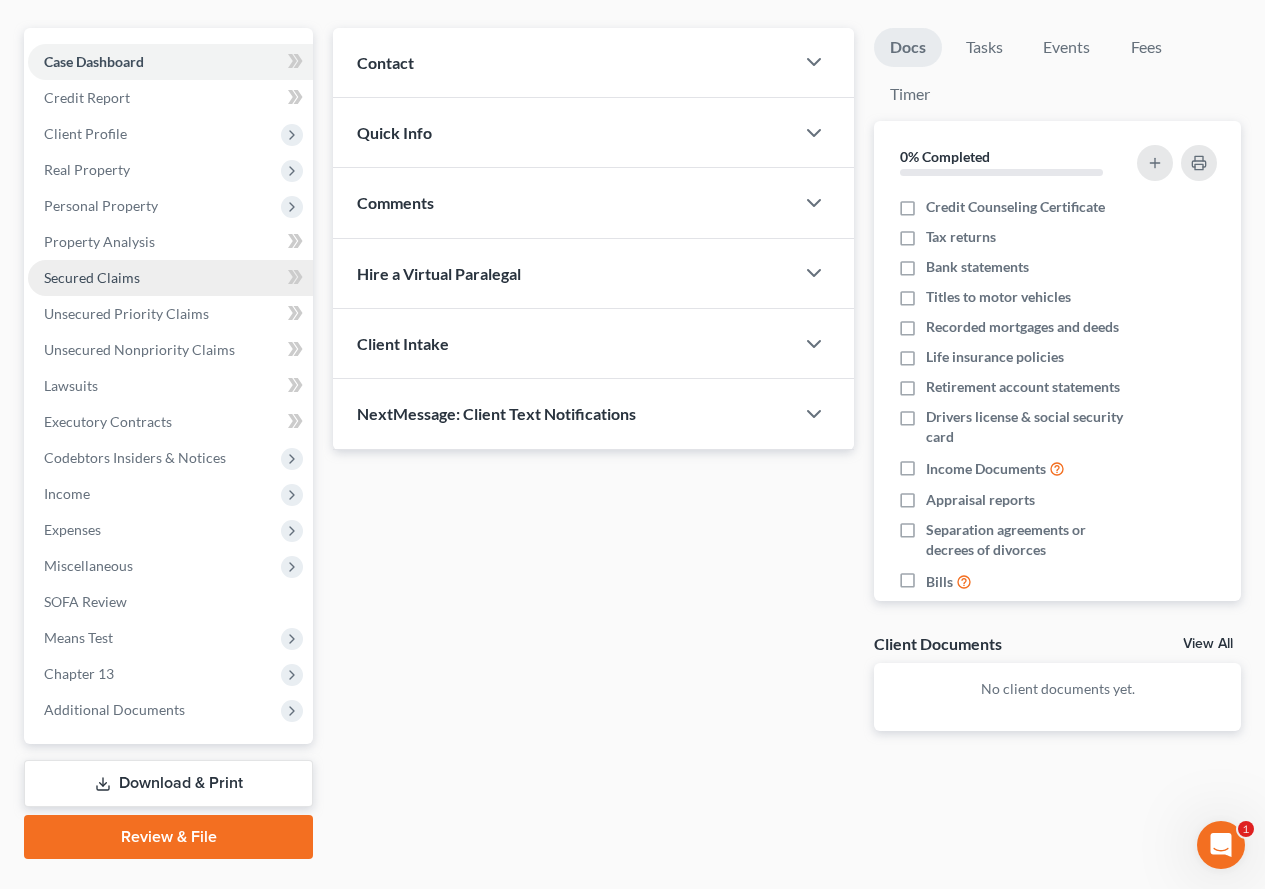 click on "Secured Claims" at bounding box center [92, 277] 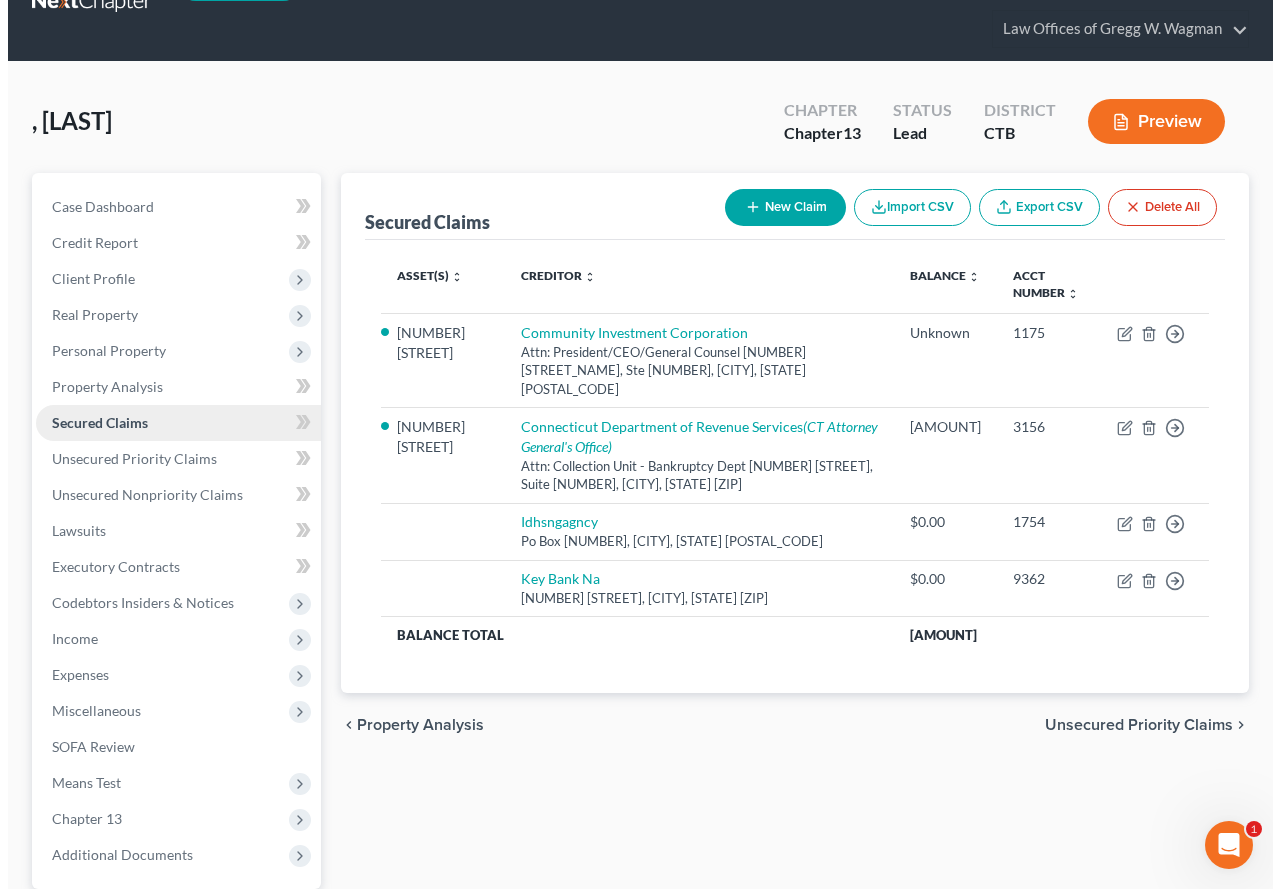 scroll, scrollTop: 0, scrollLeft: 0, axis: both 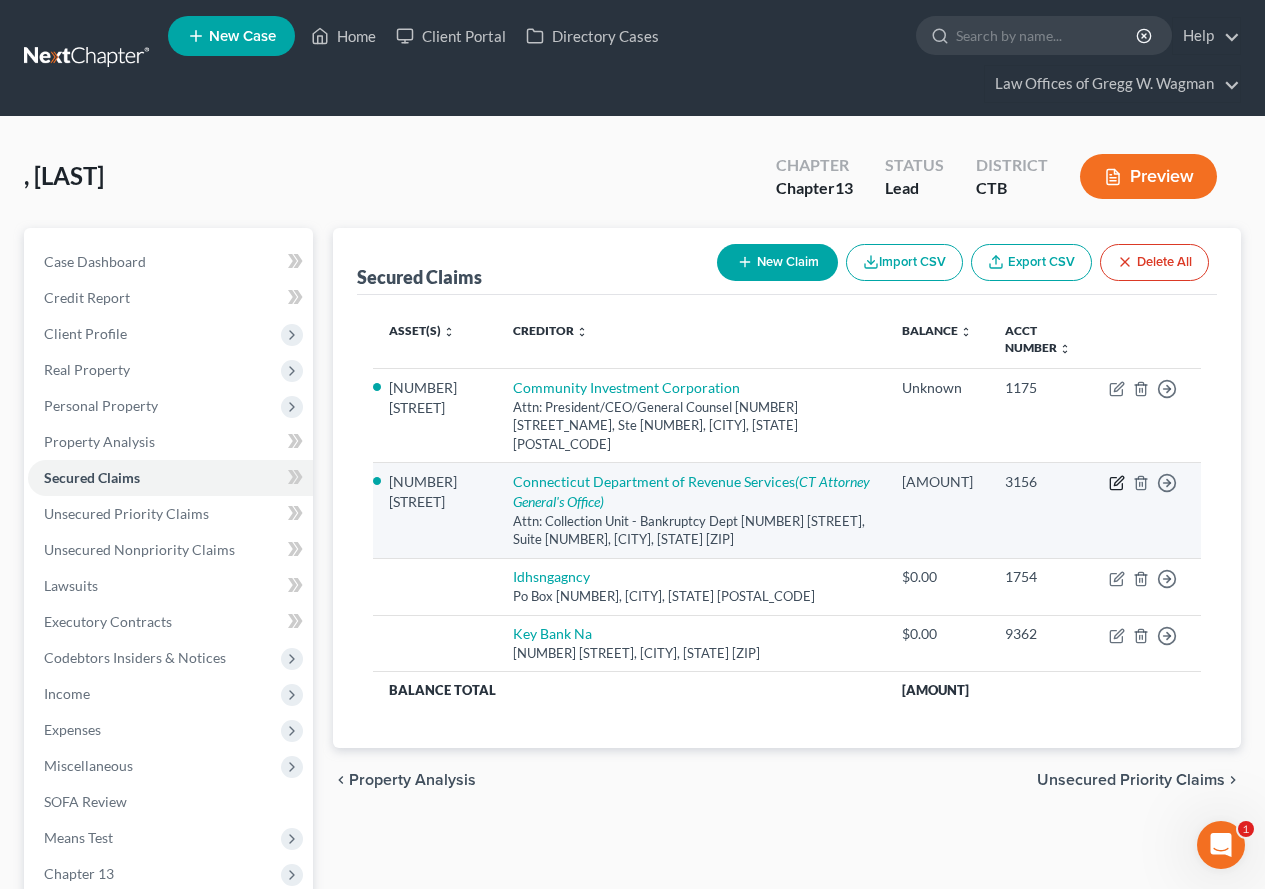 click 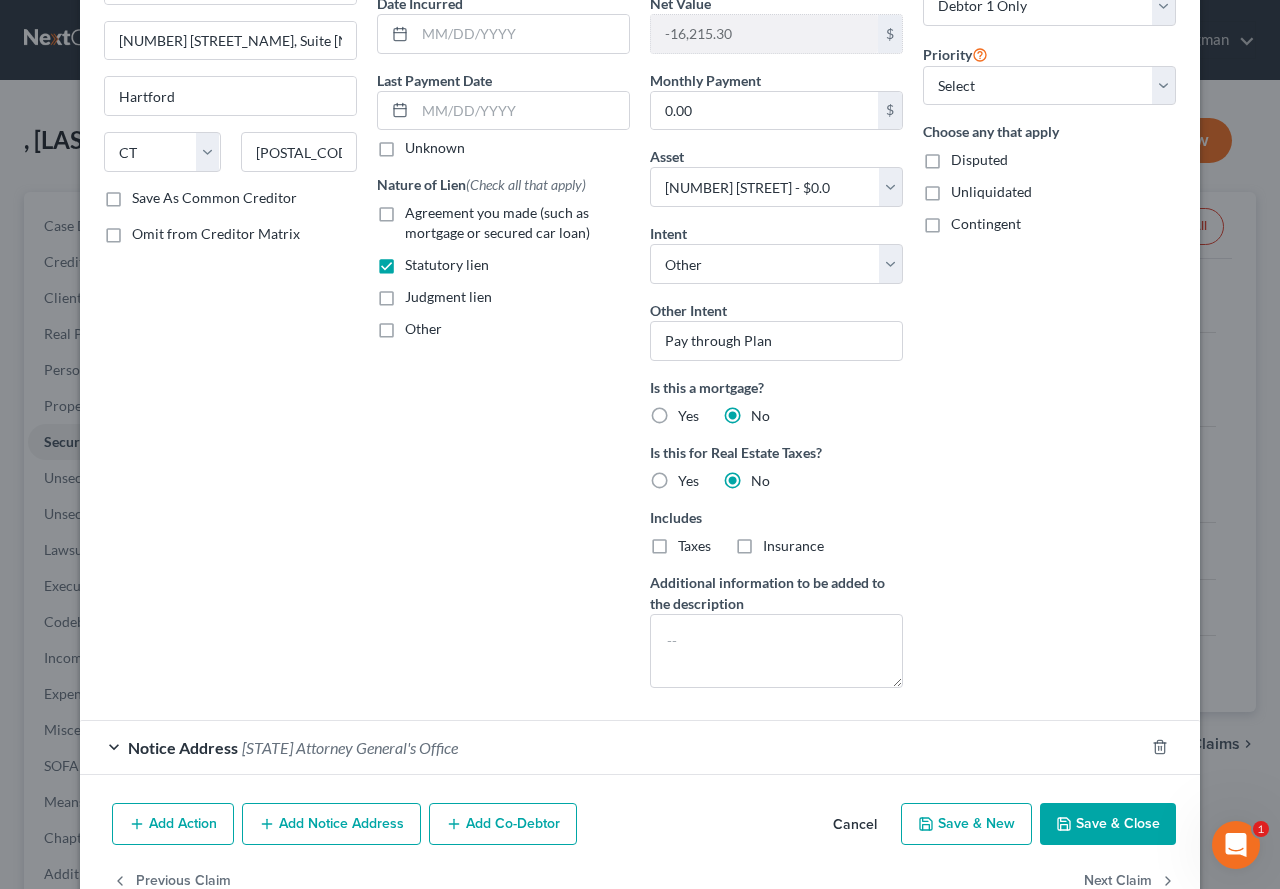 scroll, scrollTop: 257, scrollLeft: 0, axis: vertical 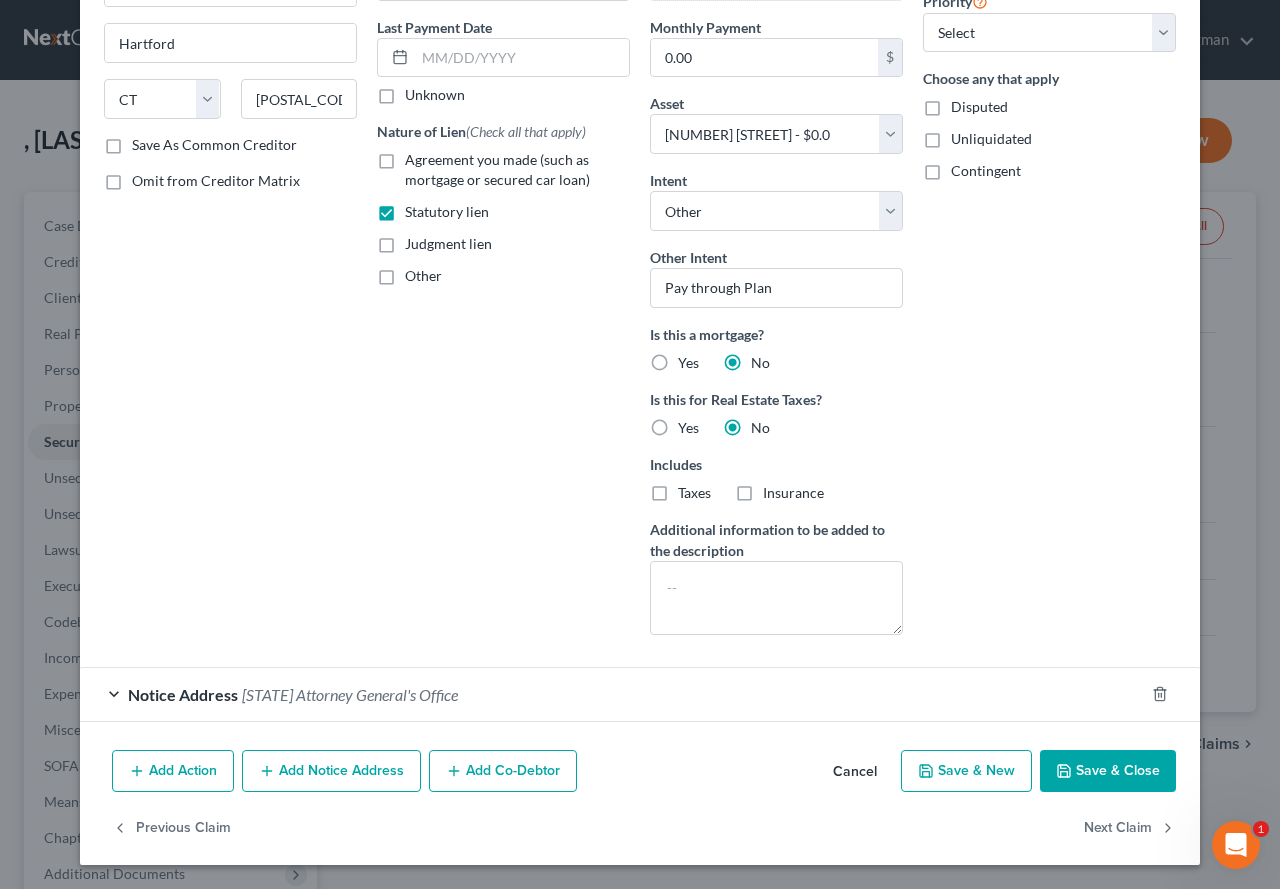 click on "Notice Address [STATE] Attorney General's Office" at bounding box center [612, 694] 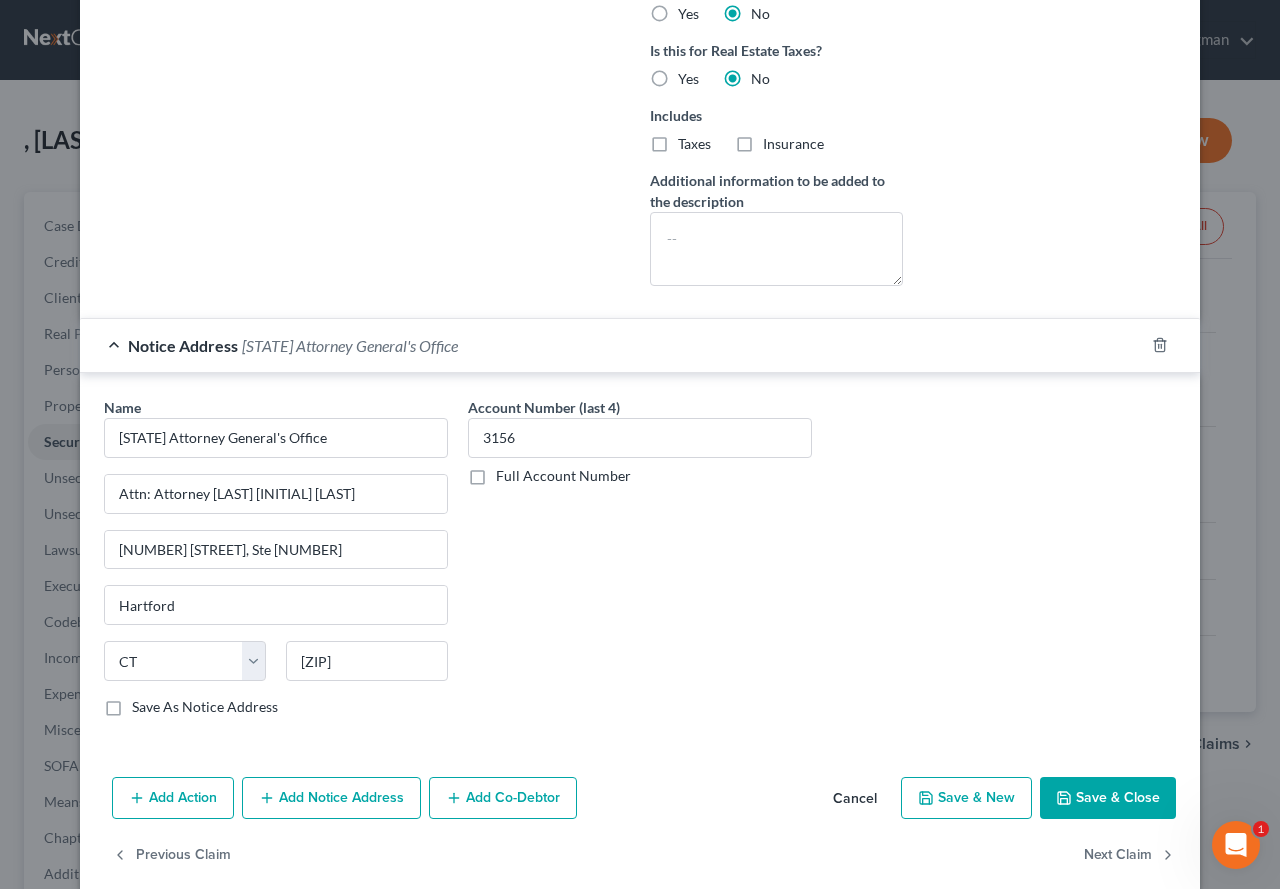 scroll, scrollTop: 633, scrollLeft: 0, axis: vertical 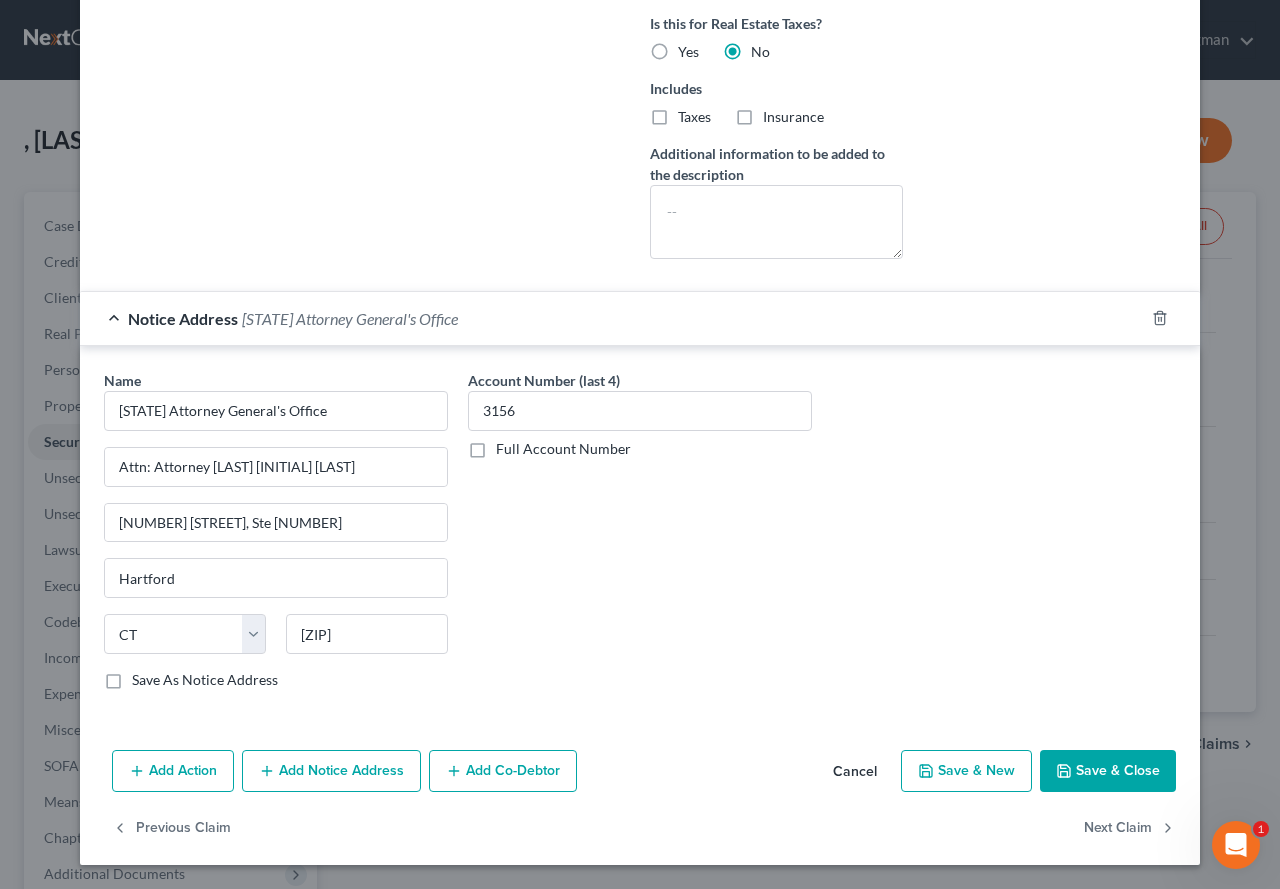 click on "Save & Close" at bounding box center (1108, 771) 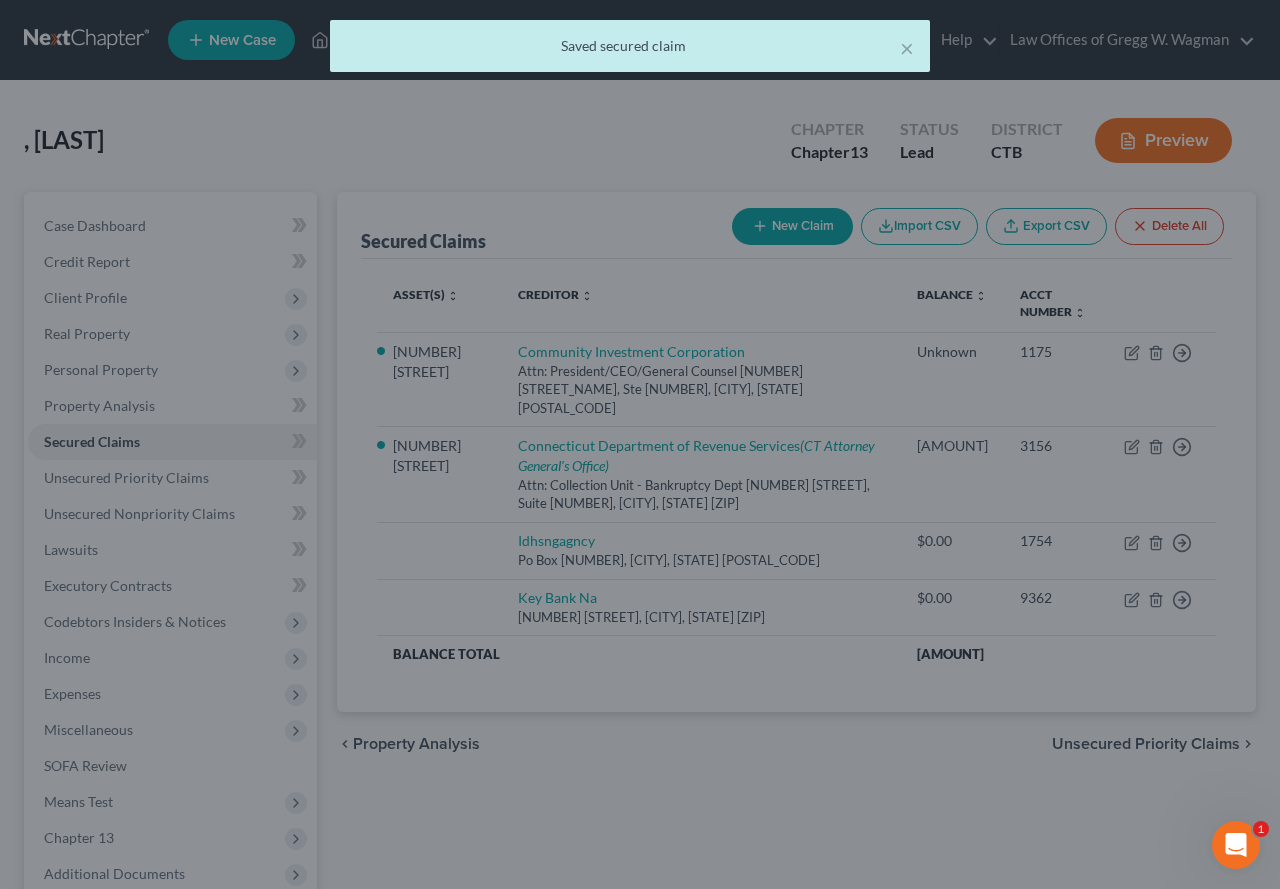 select on "2" 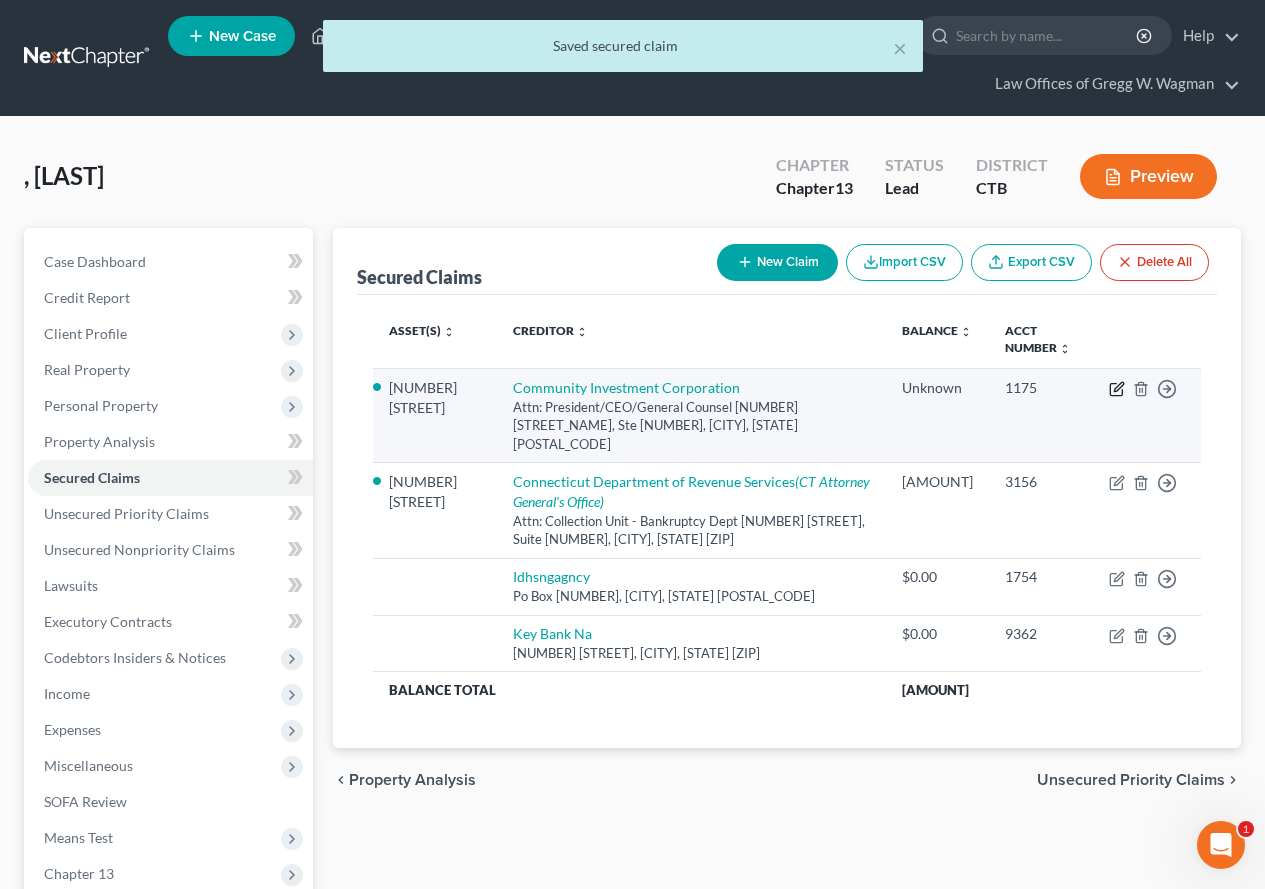 click 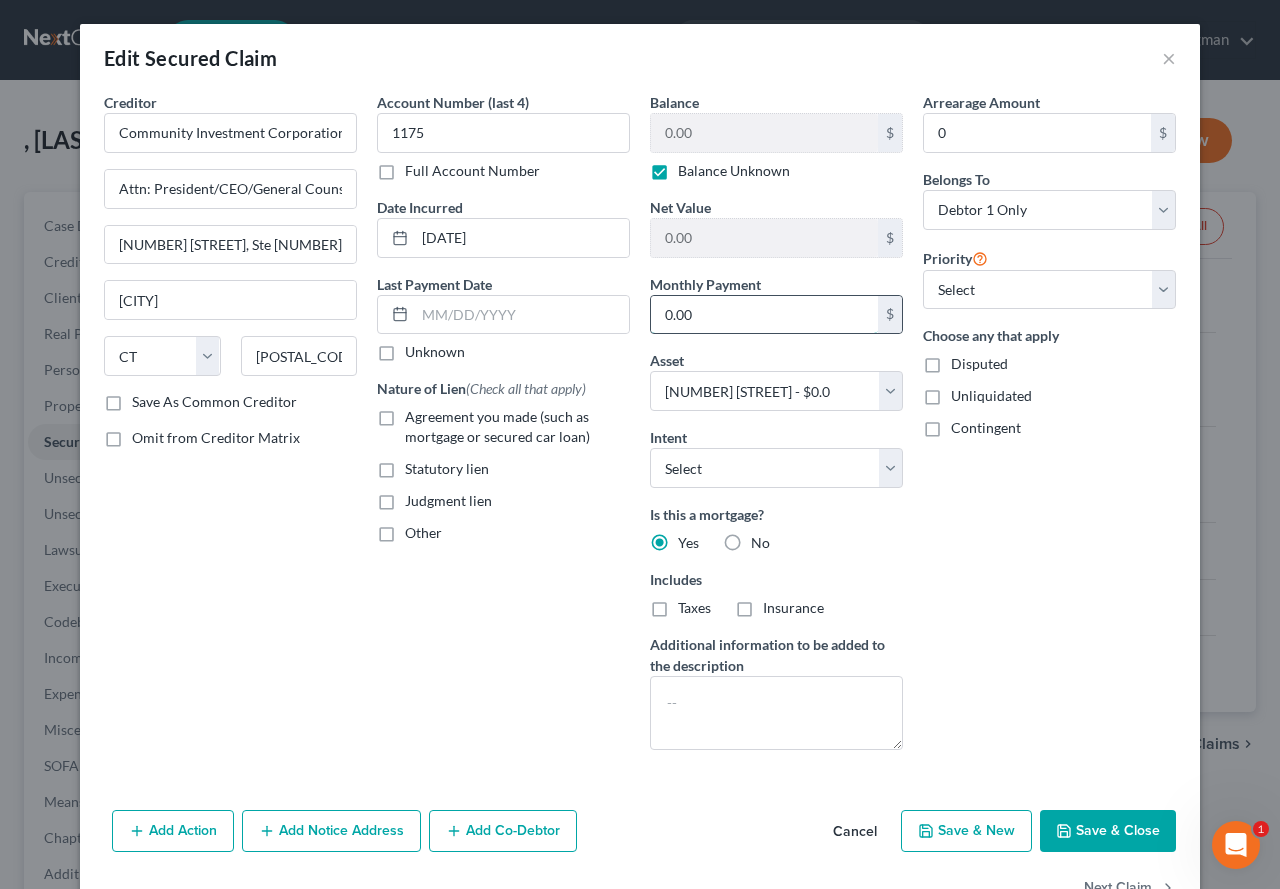 click on "0.00" at bounding box center [764, 315] 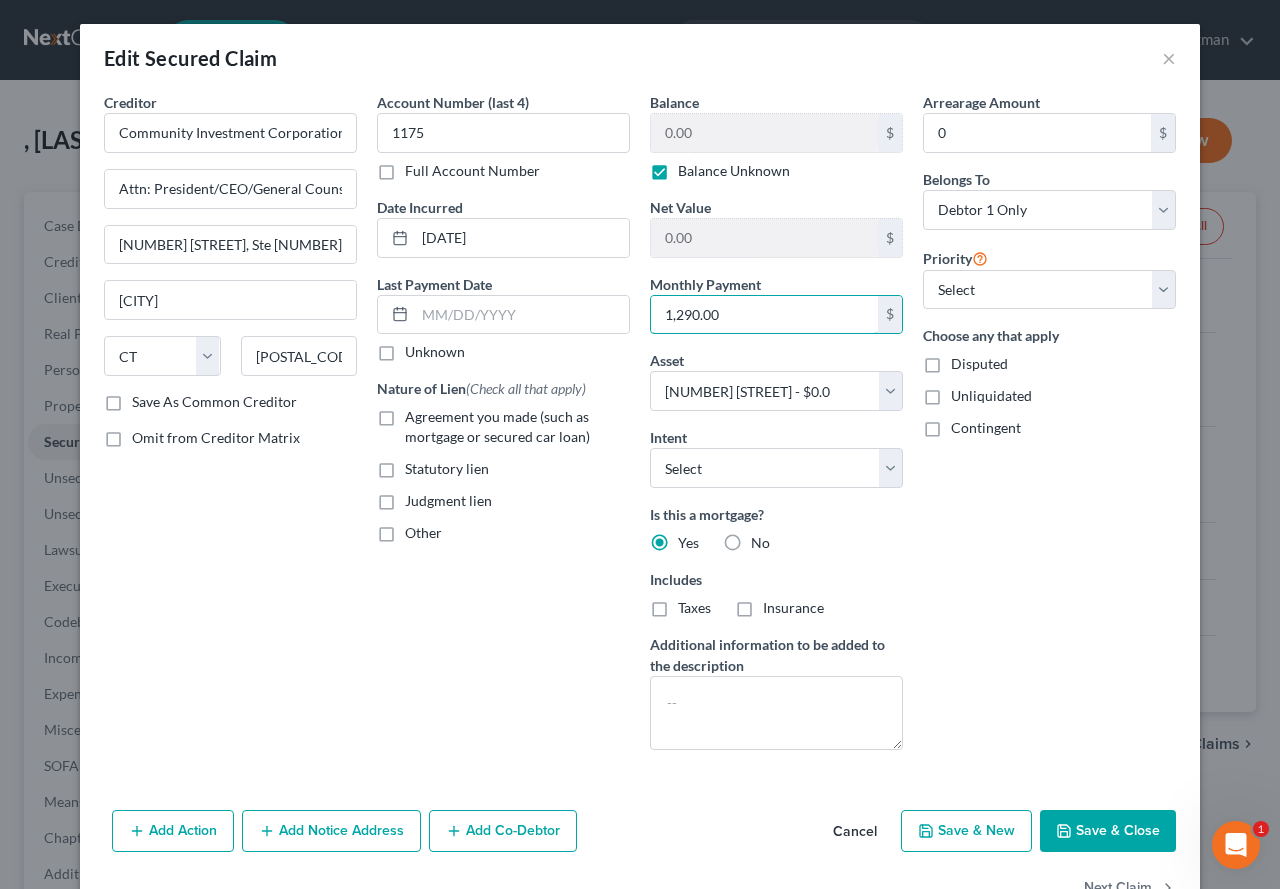 type on "1,290.00" 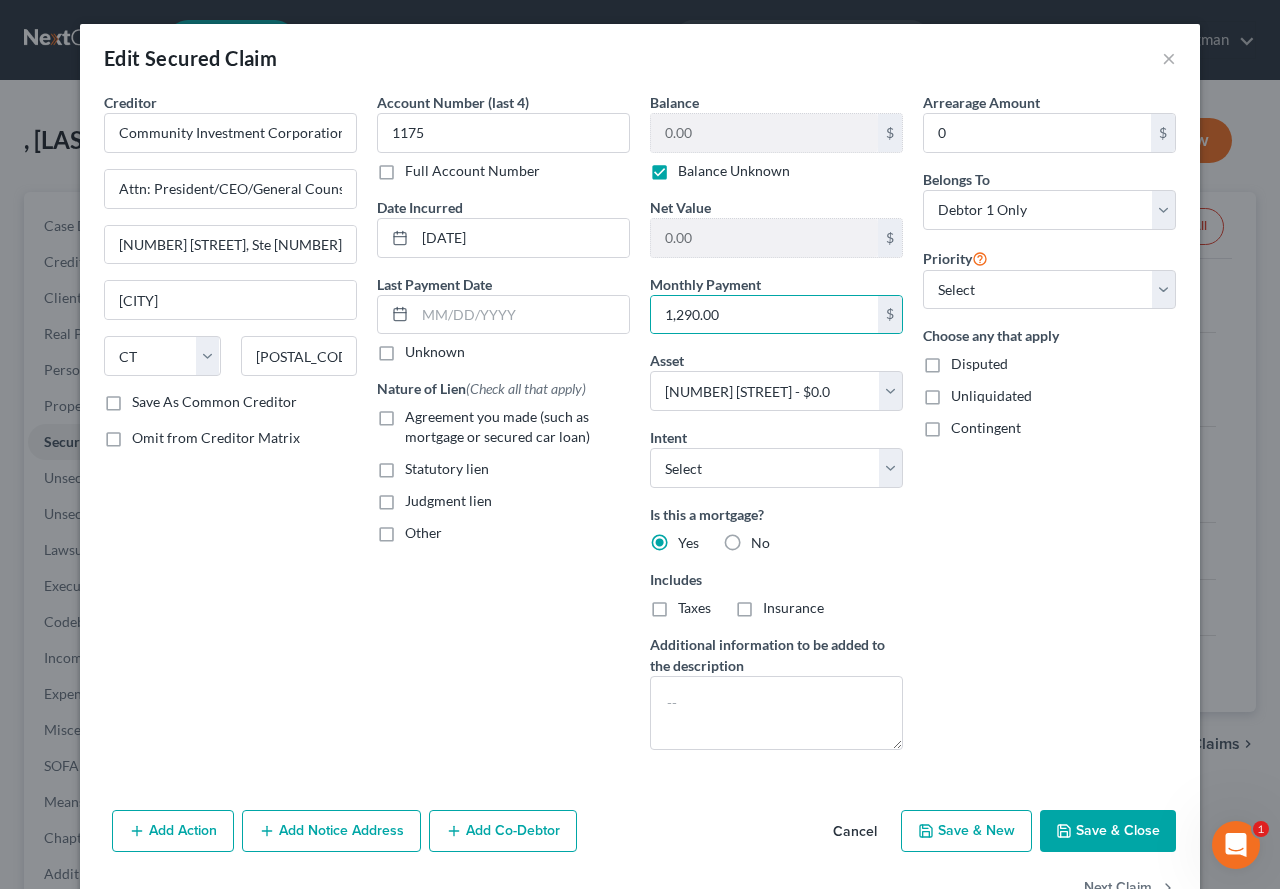 click on "Taxes" at bounding box center (694, 608) 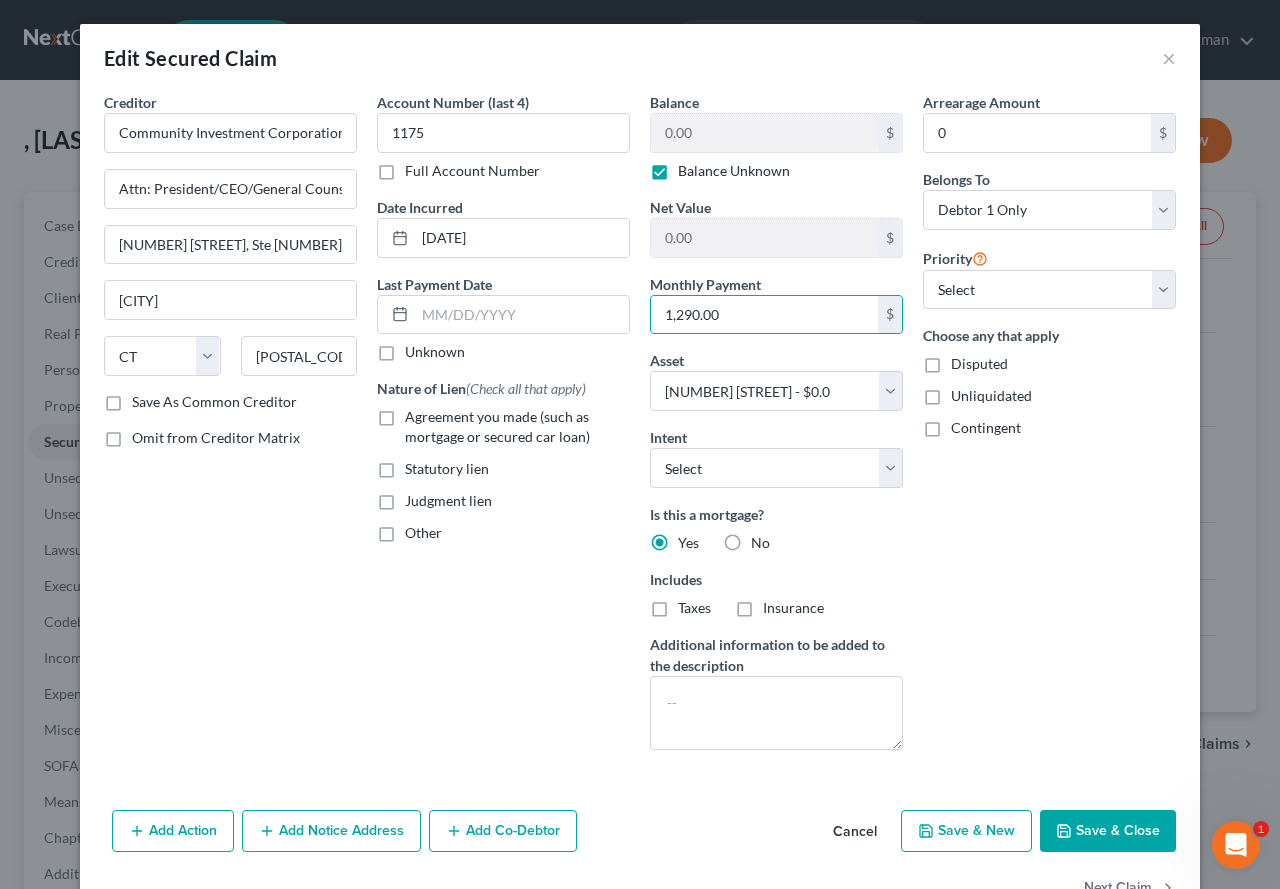 click on "Taxes" at bounding box center [692, 604] 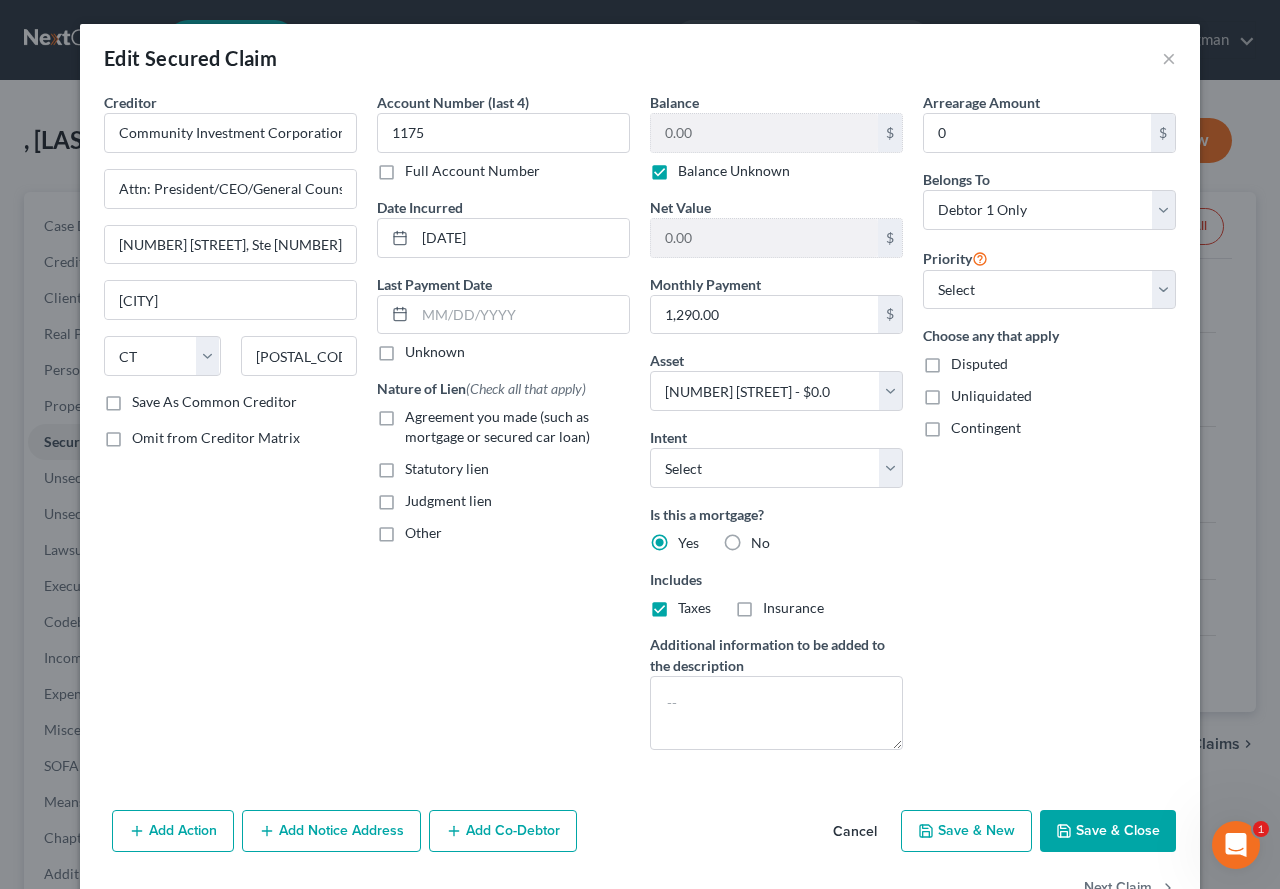click on "Insurance" at bounding box center [793, 608] 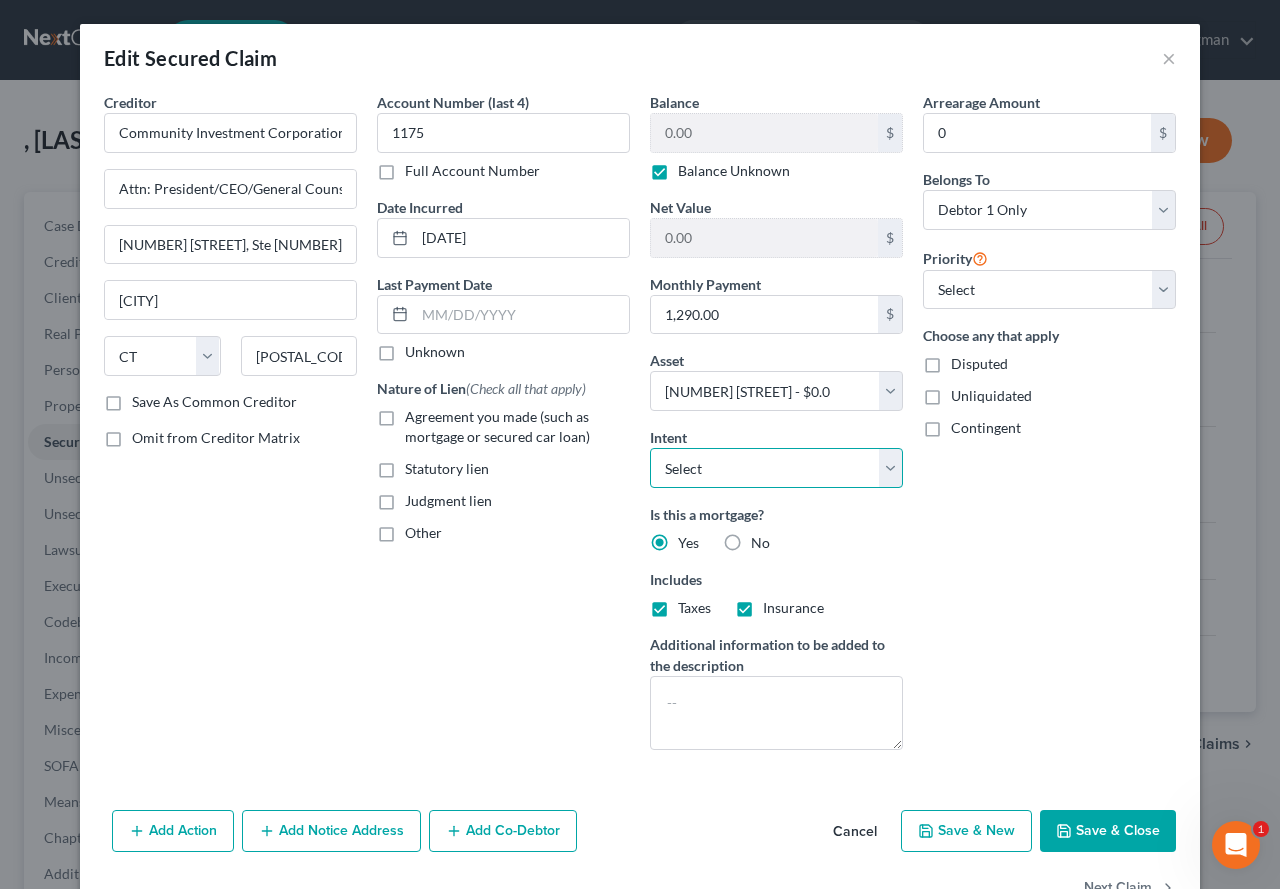 click on "Select Surrender Redeem Reaffirm Avoid Other" at bounding box center (776, 468) 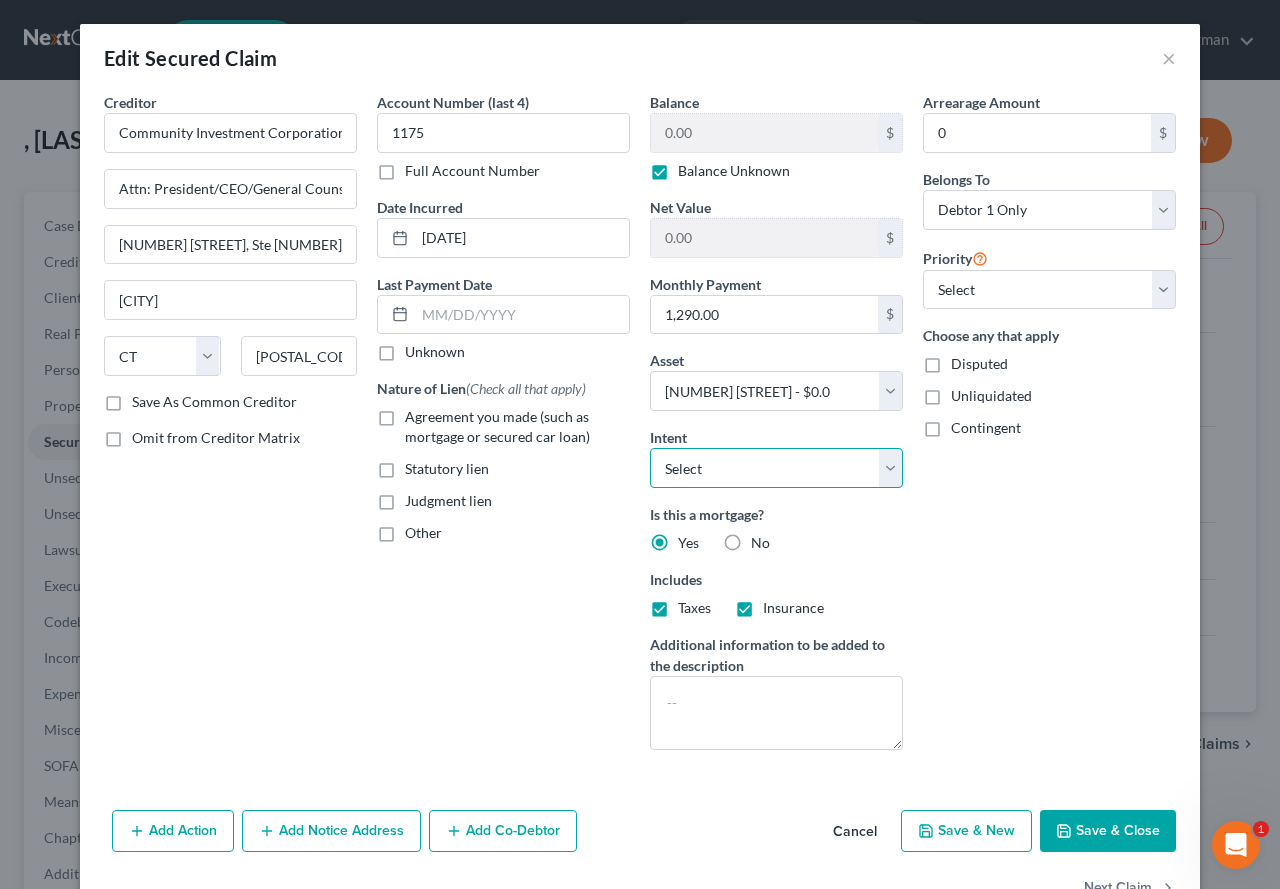 select on "4" 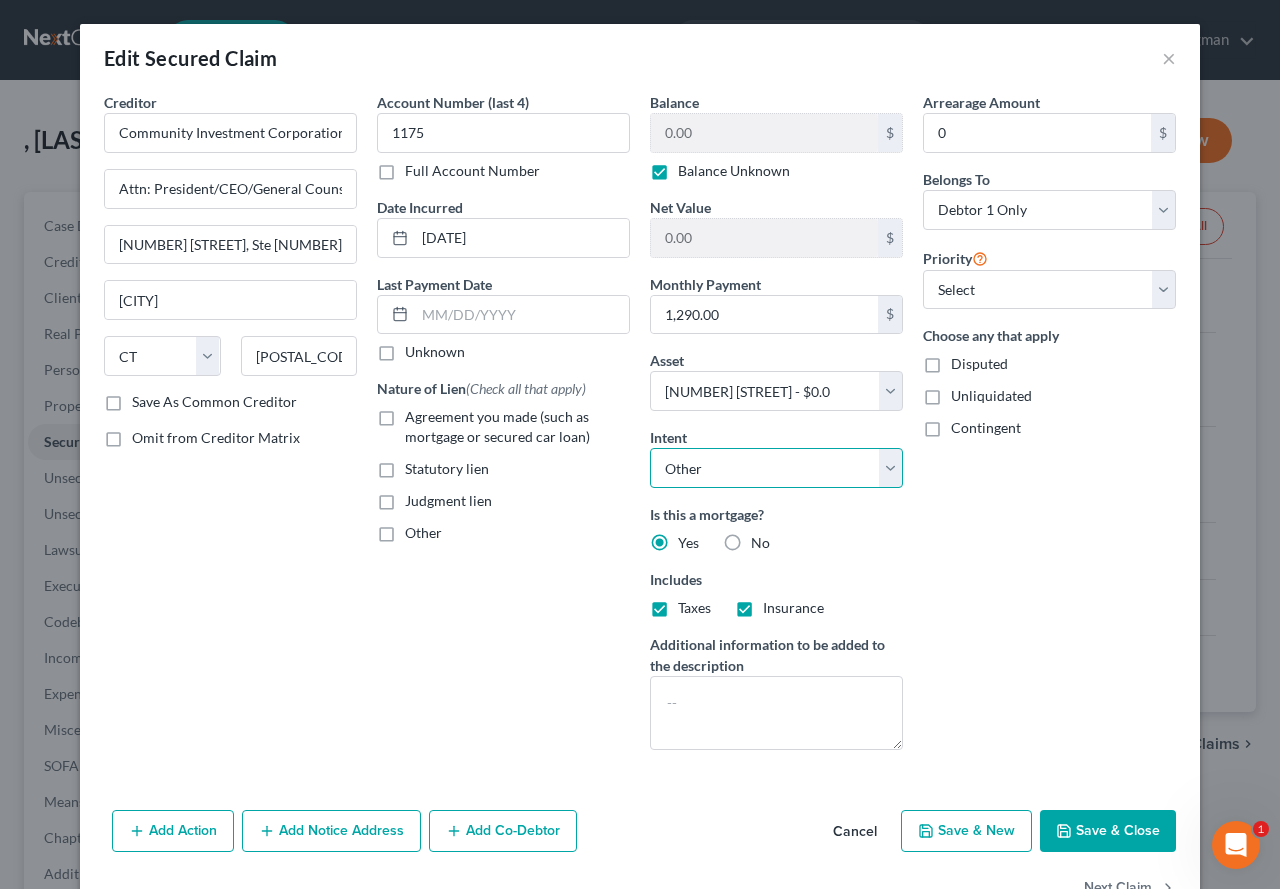 click on "Select Surrender Redeem Reaffirm Avoid Other" at bounding box center (776, 468) 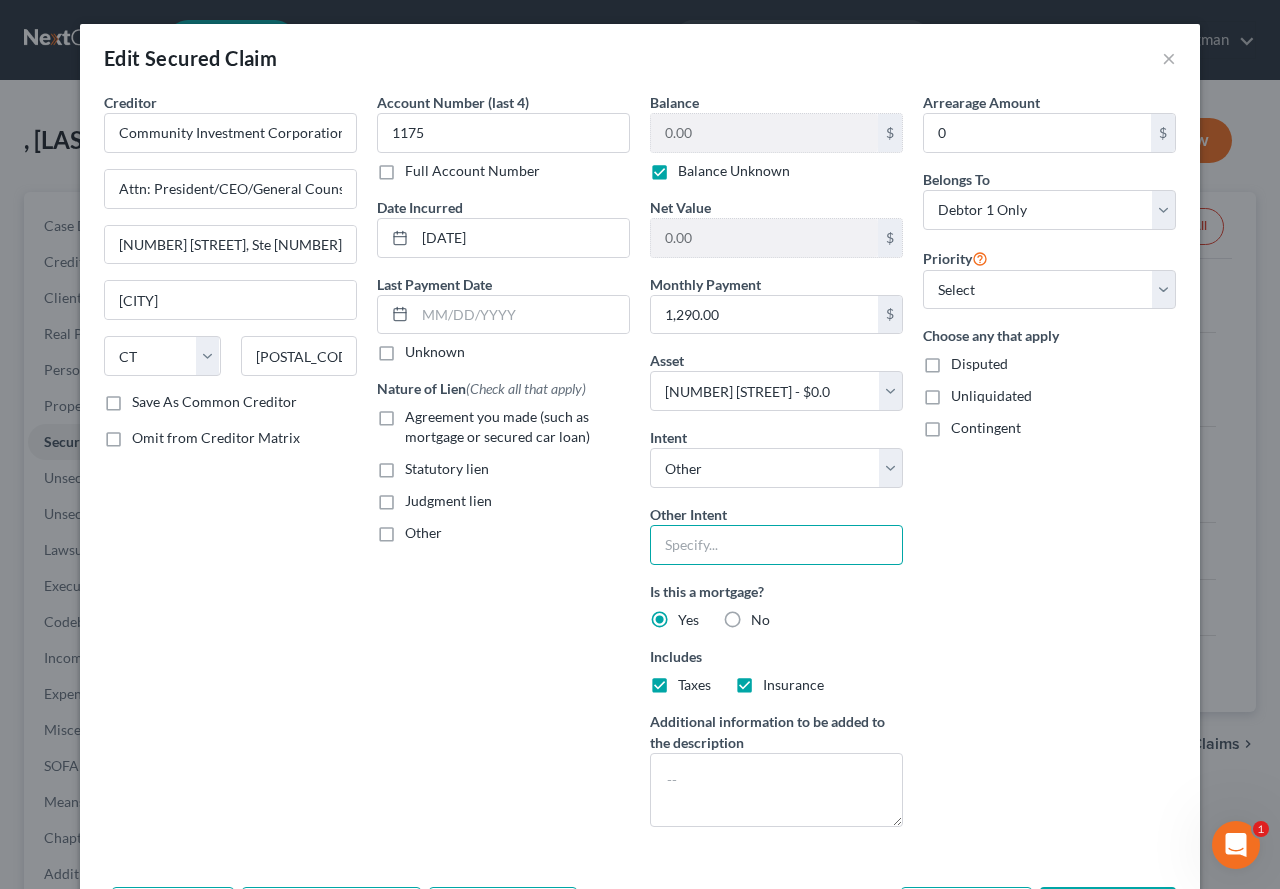 click at bounding box center (776, 545) 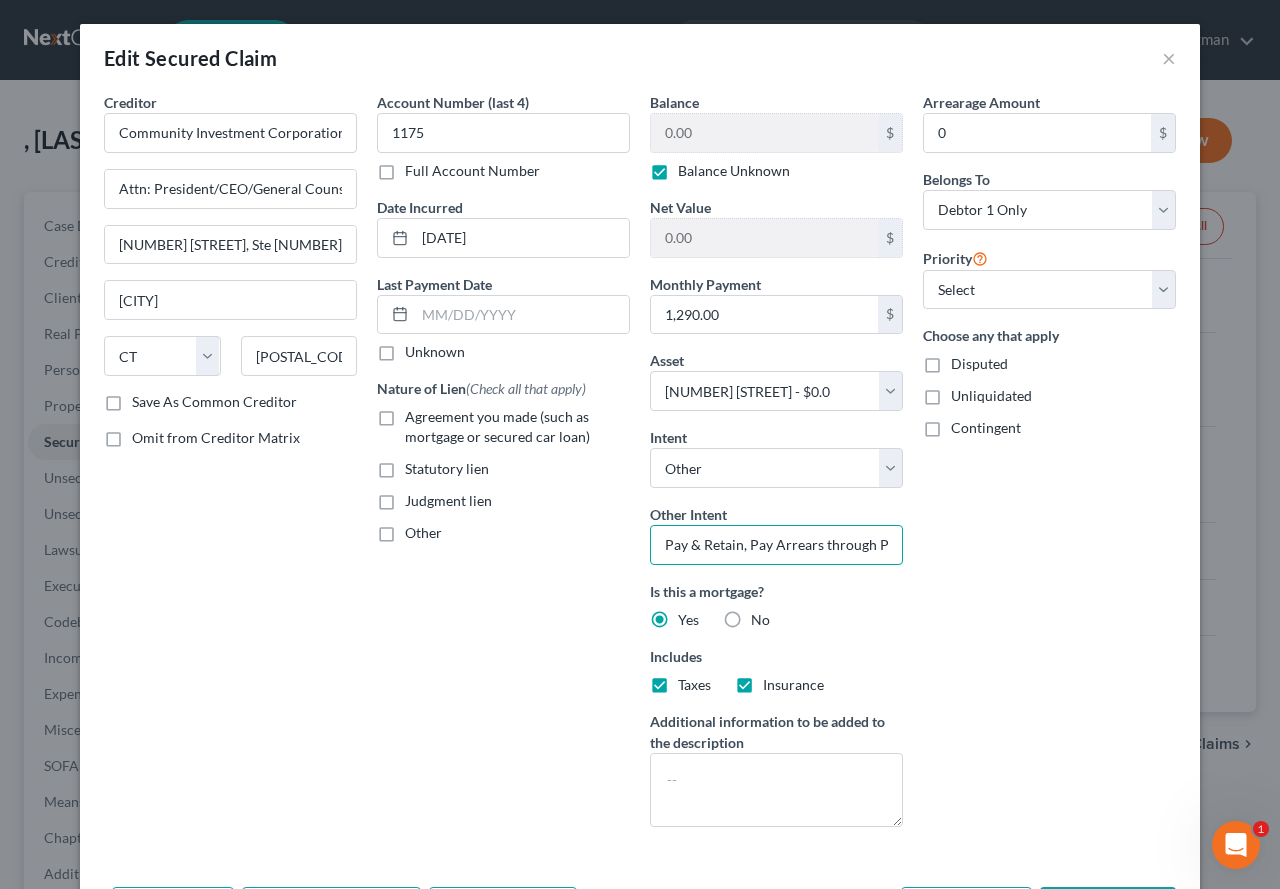 drag, startPoint x: 740, startPoint y: 546, endPoint x: 648, endPoint y: 547, distance: 92.00543 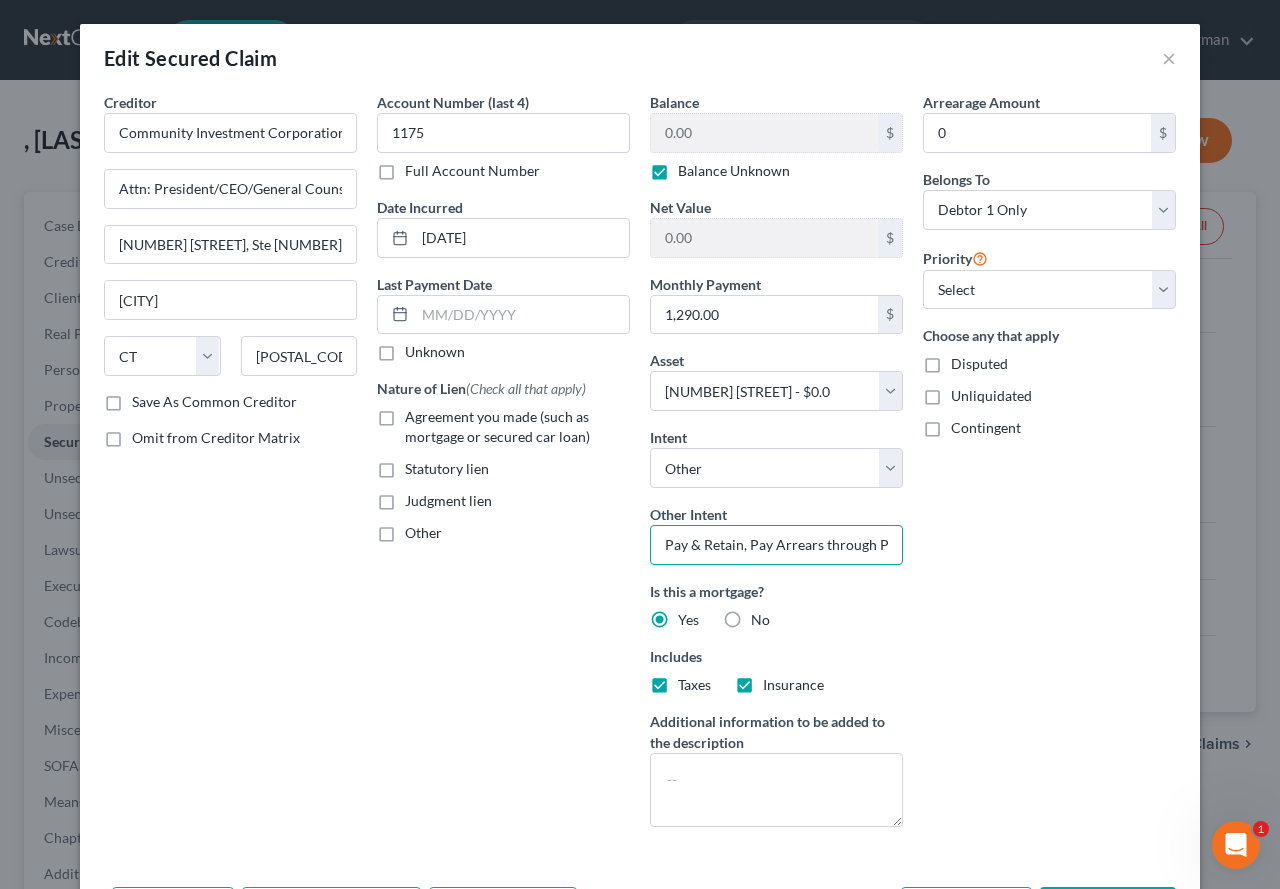 click on "Pay & Retain, Pay Arrears through Plan" at bounding box center (776, 545) 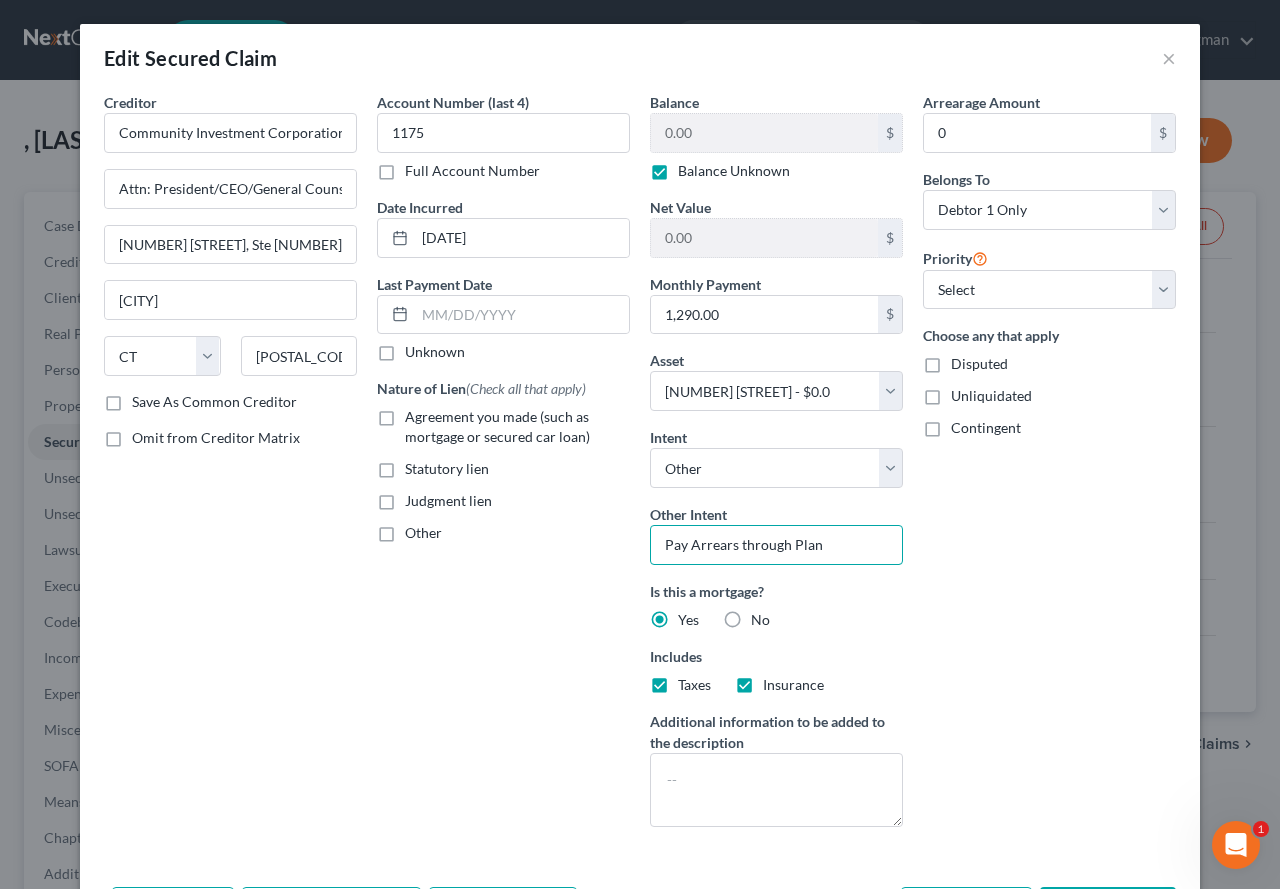 type on "Pay Arrears through Plan" 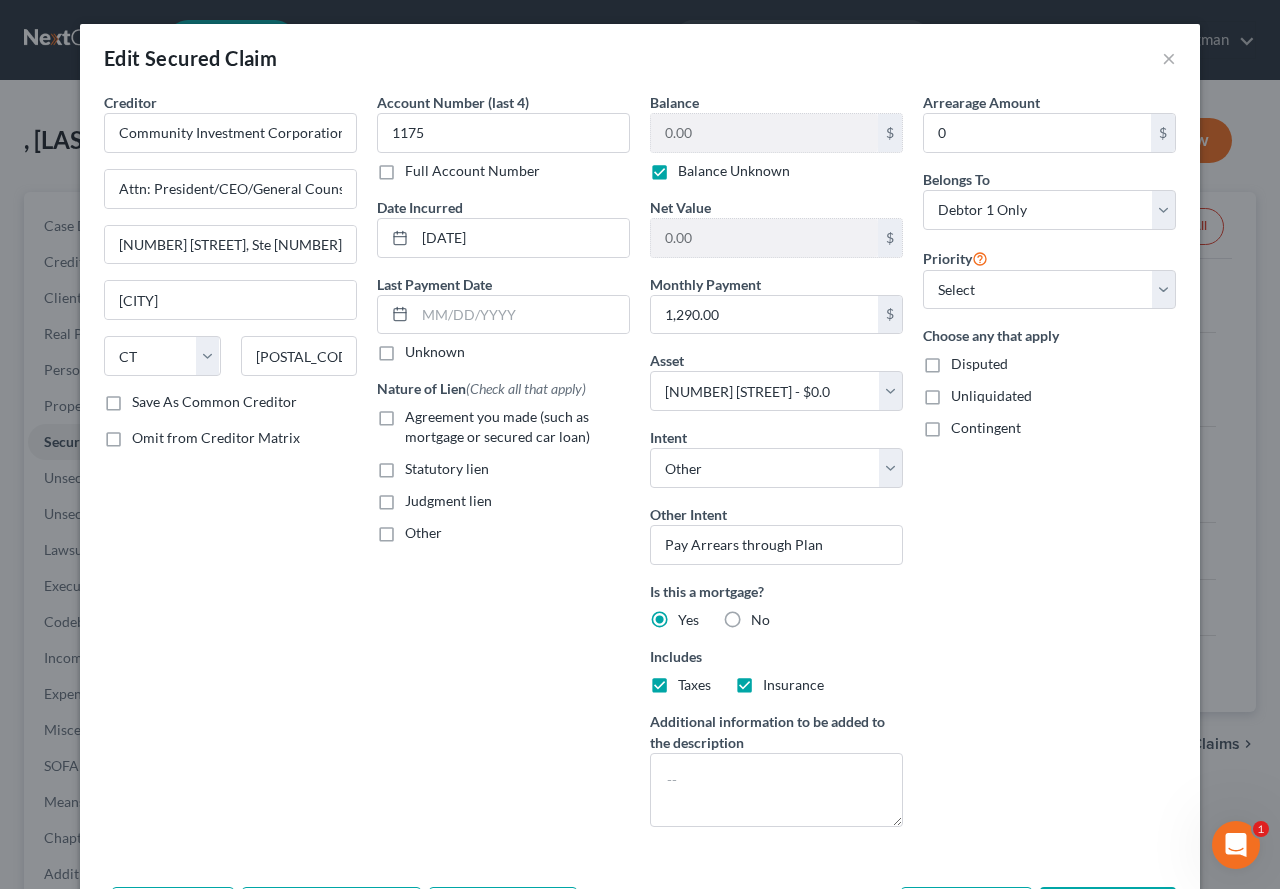 click on "Agreement you made (such as mortgage or secured car loan)" at bounding box center (517, 427) 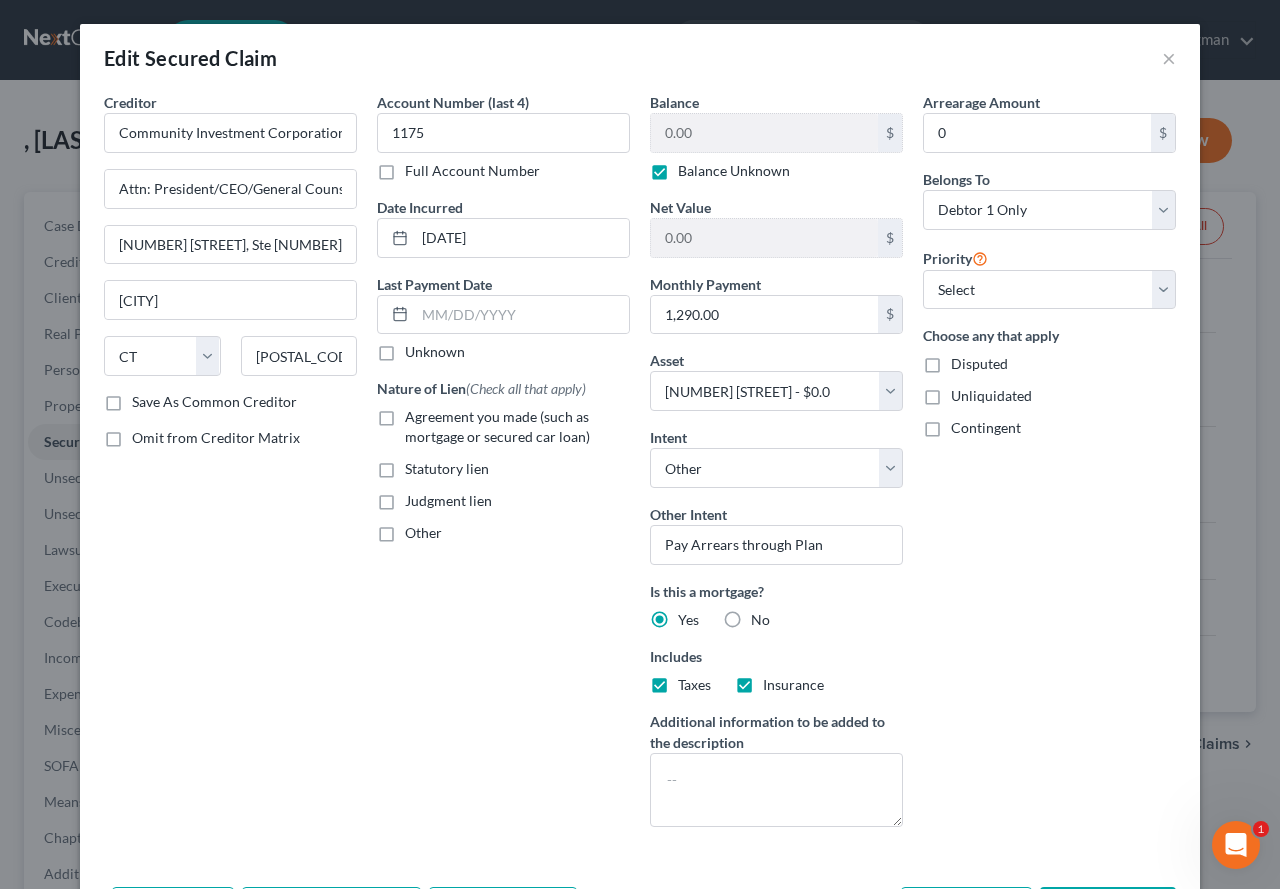 click on "Agreement you made (such as mortgage or secured car loan)" at bounding box center (419, 413) 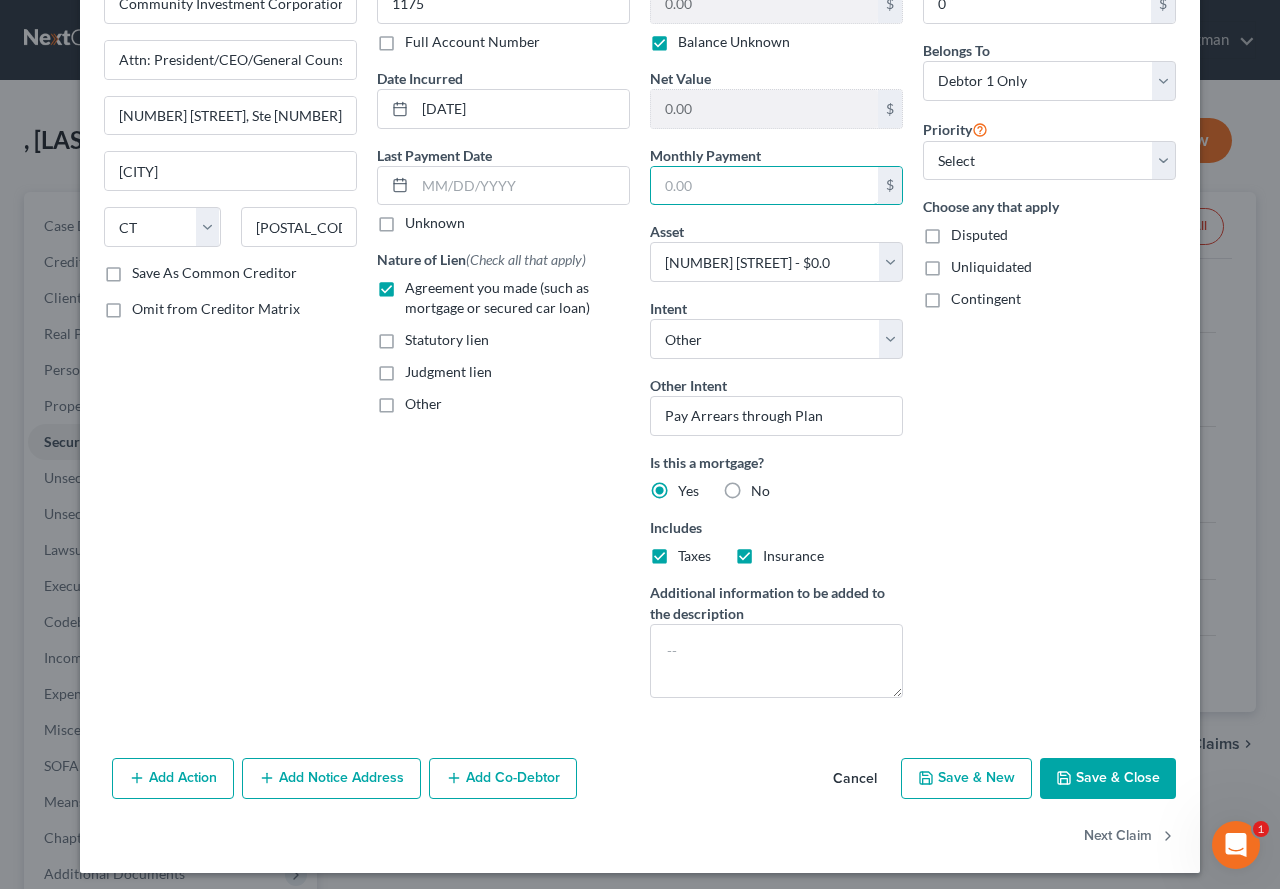 scroll, scrollTop: 137, scrollLeft: 0, axis: vertical 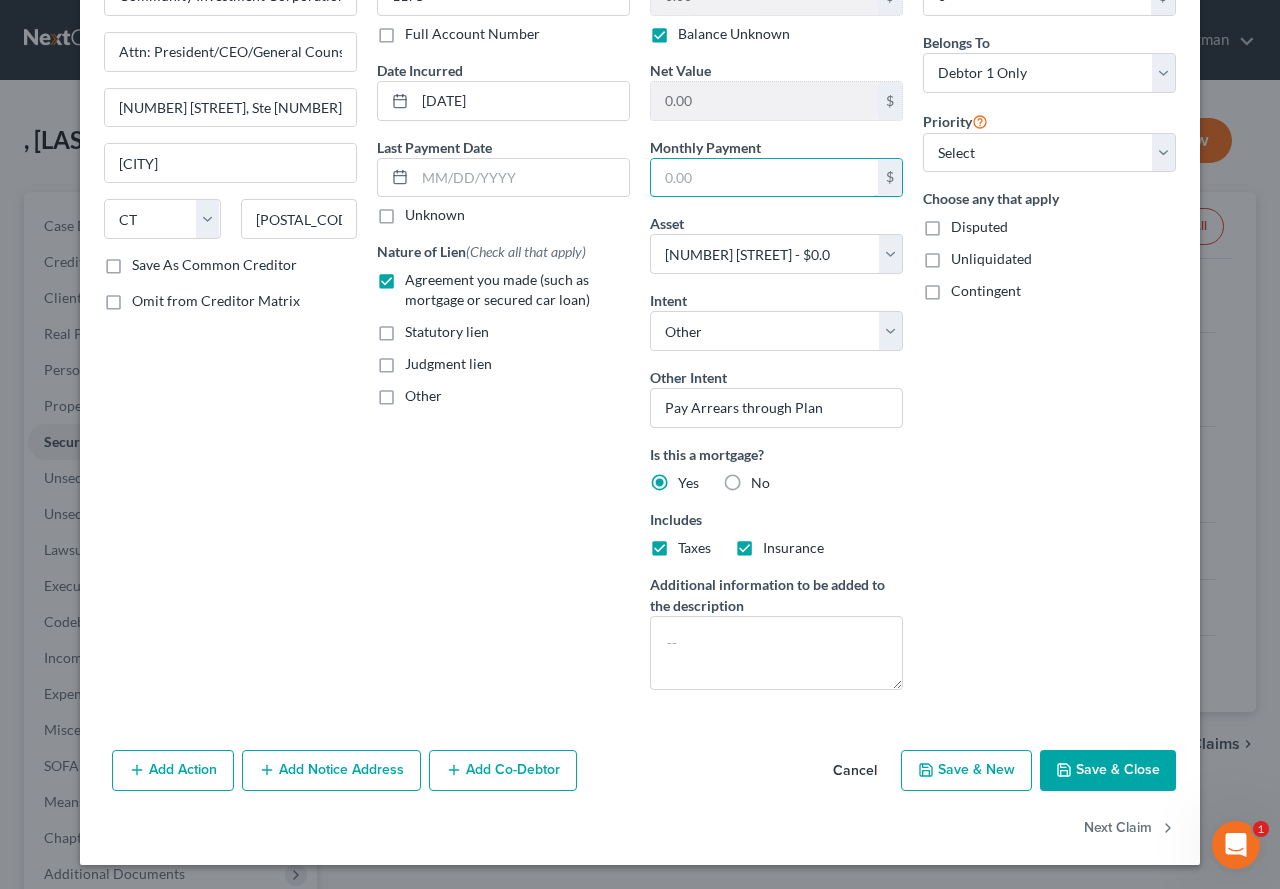 type 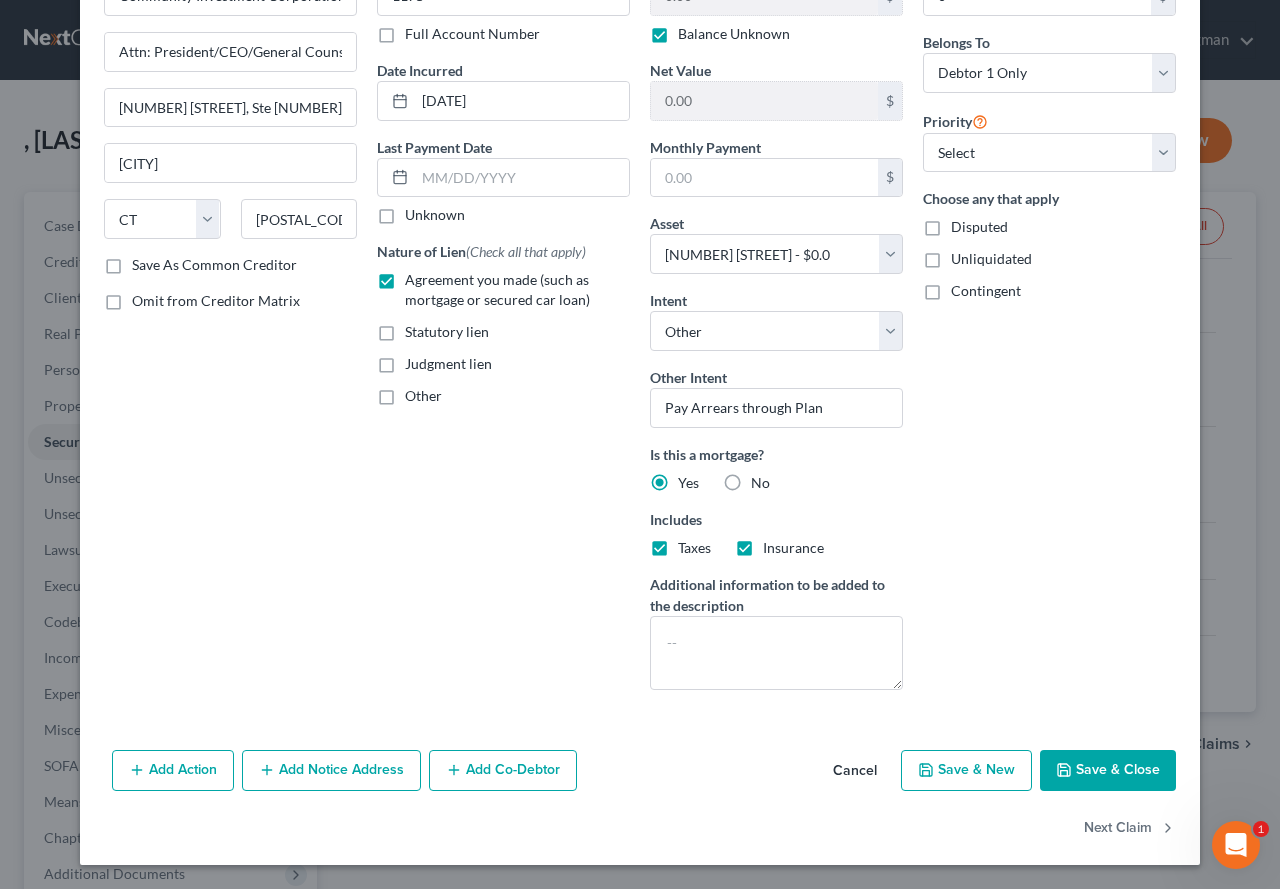 click on "Save & Close" at bounding box center (1108, 771) 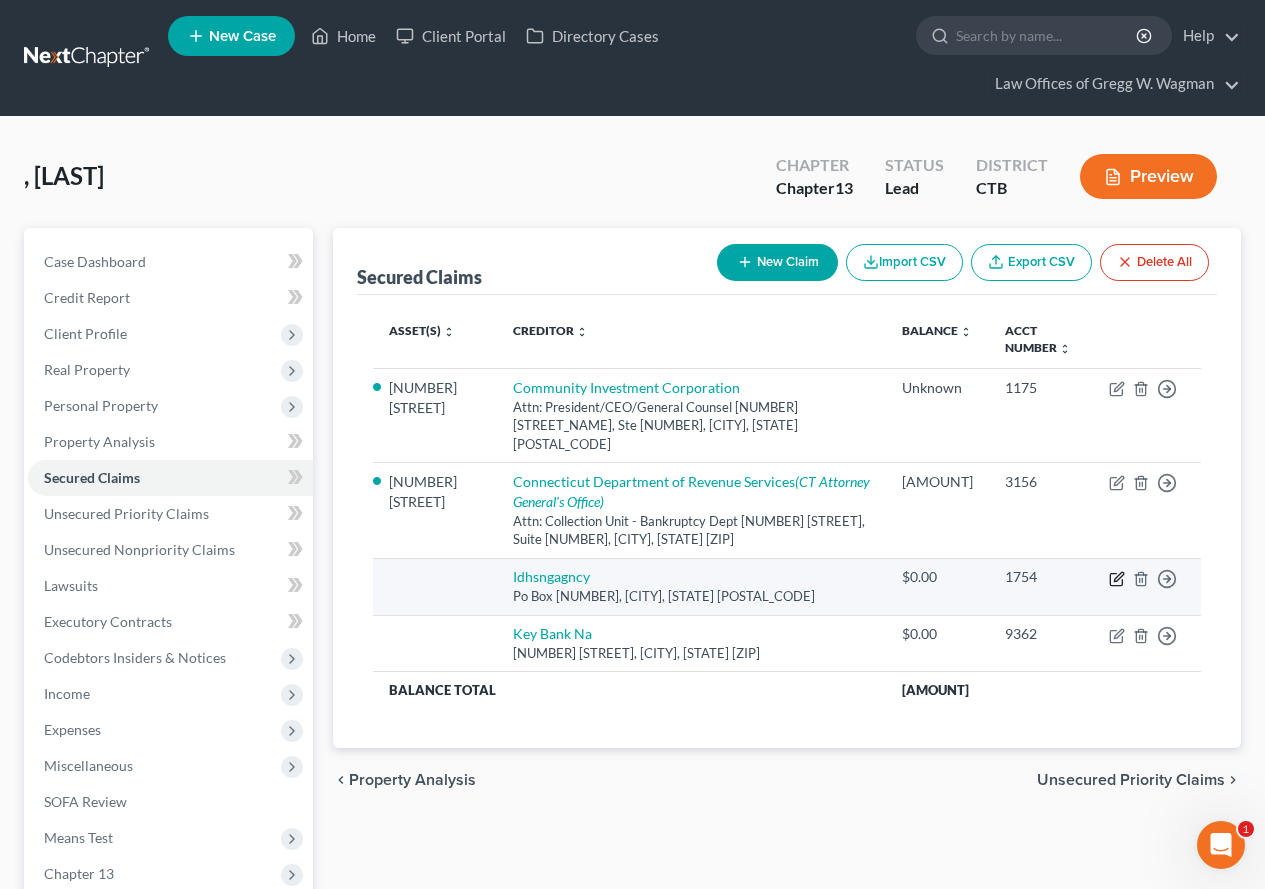 click 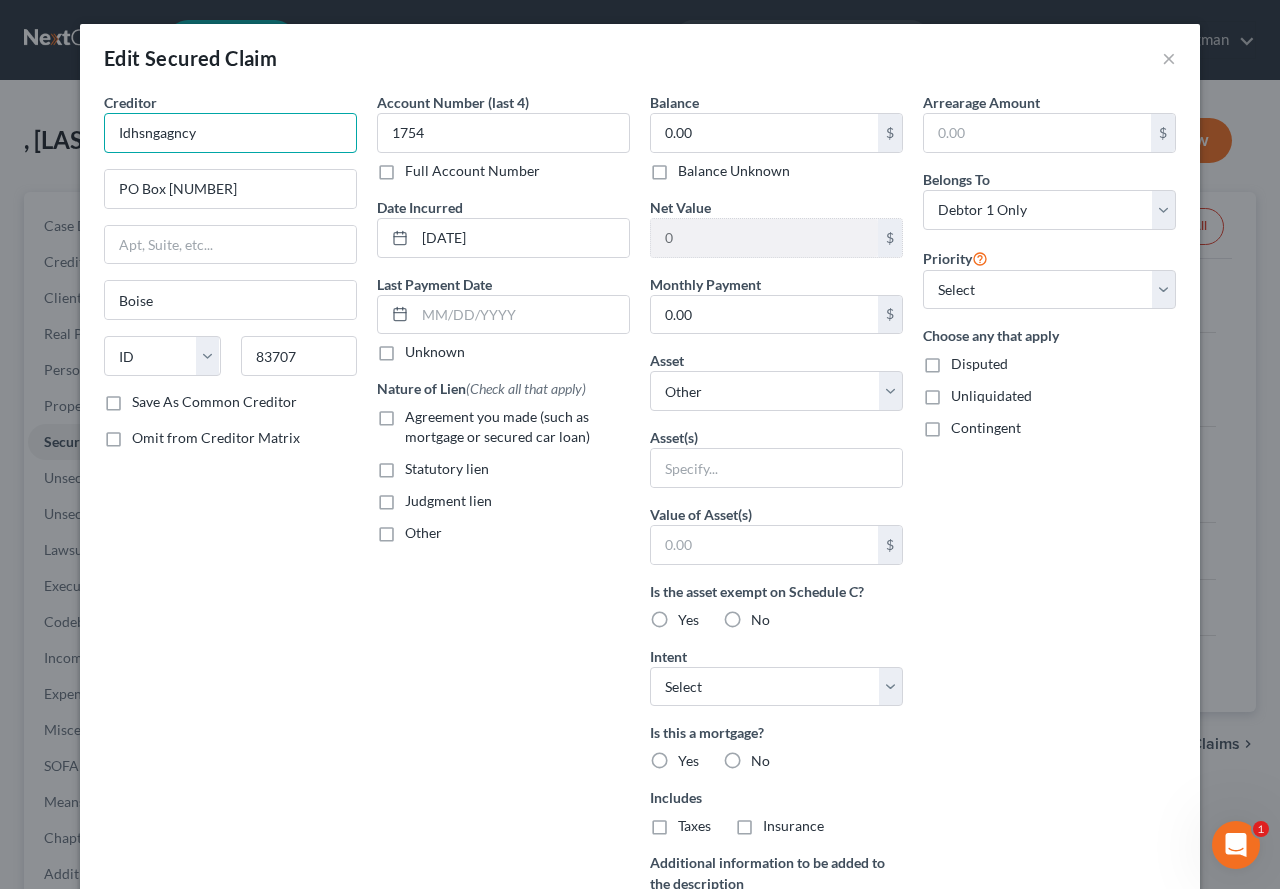 drag, startPoint x: 216, startPoint y: 137, endPoint x: 29, endPoint y: 110, distance: 188.93915 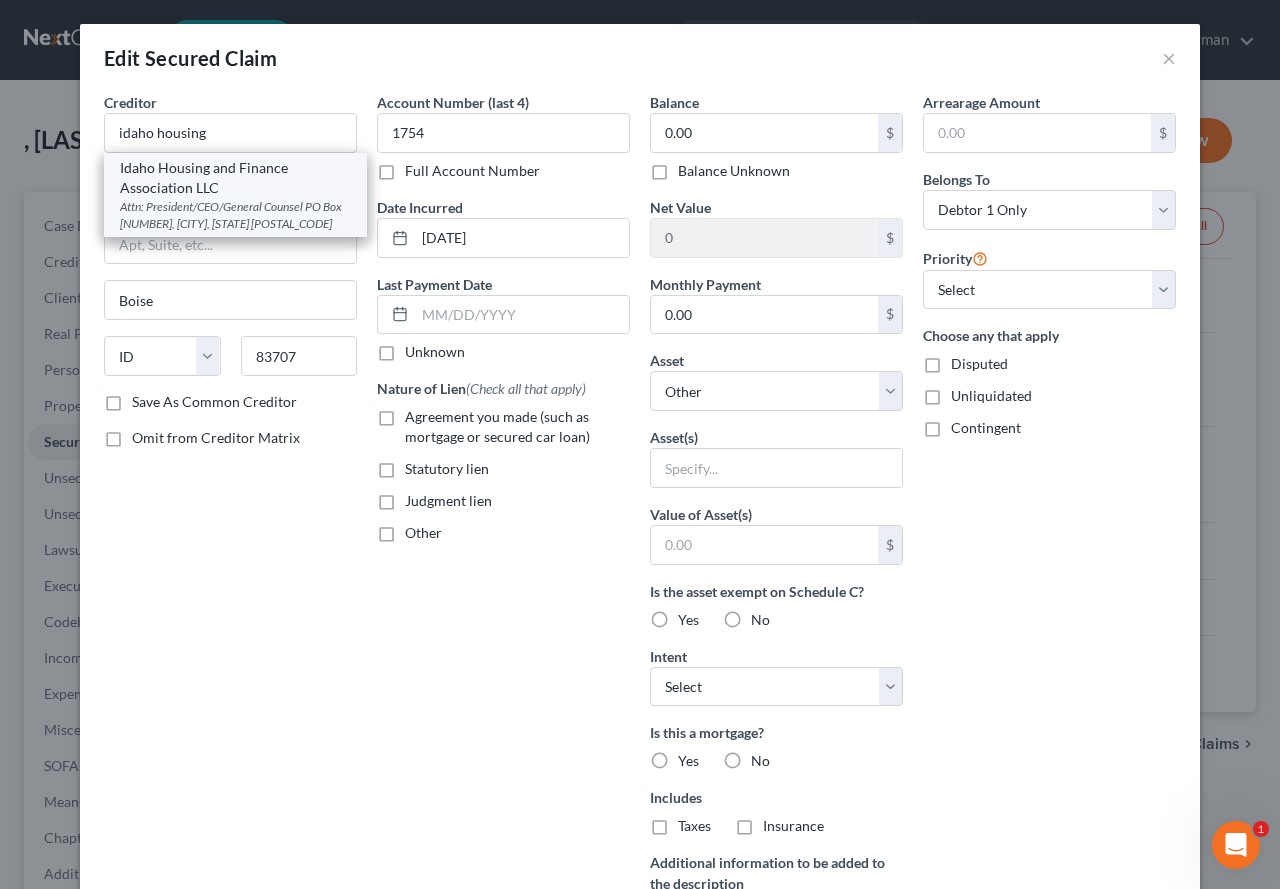 click on "Attn: President/CEO/General Counsel PO Box [NUMBER], [CITY], [STATE] [POSTAL_CODE]" at bounding box center [235, 215] 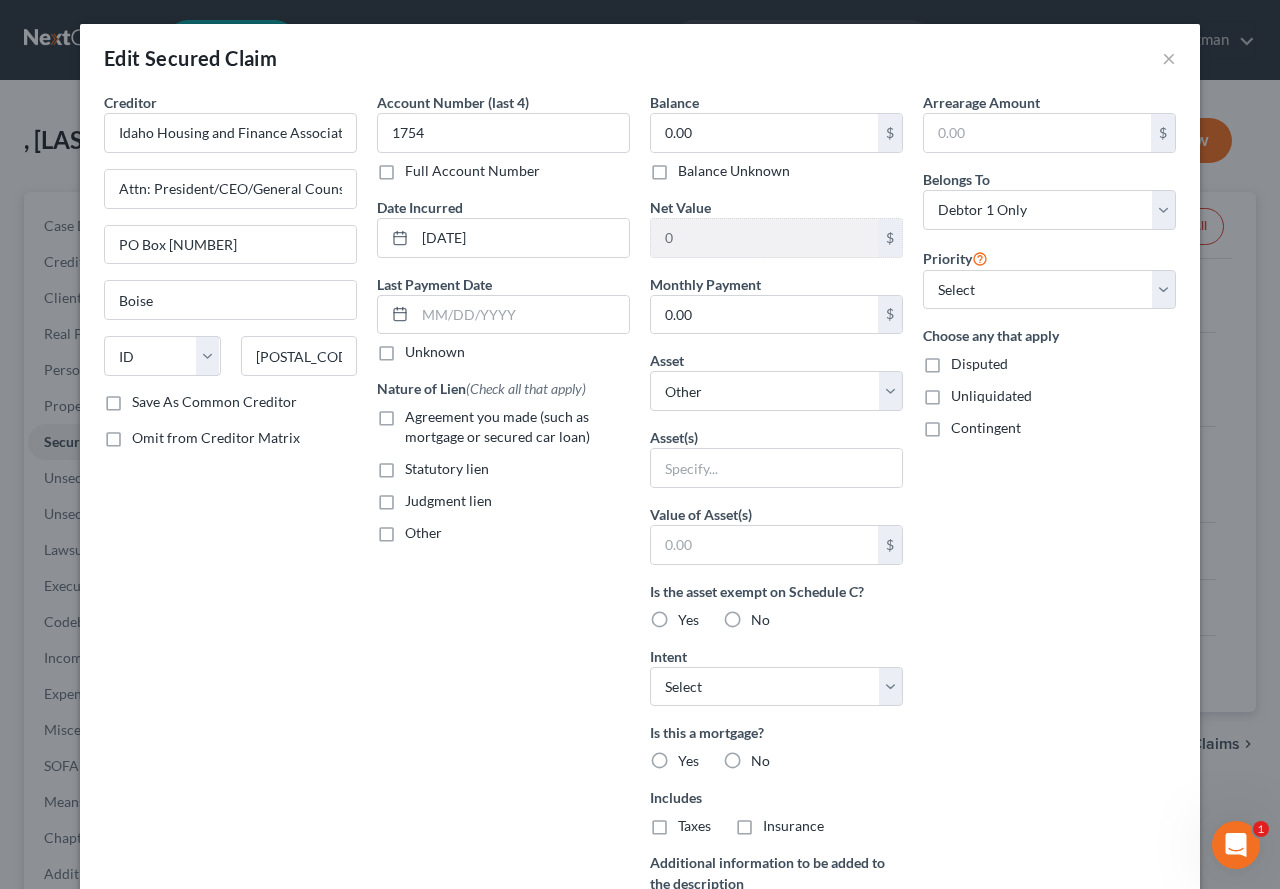 click on "Agreement you made (such as mortgage or secured car loan)" at bounding box center (517, 427) 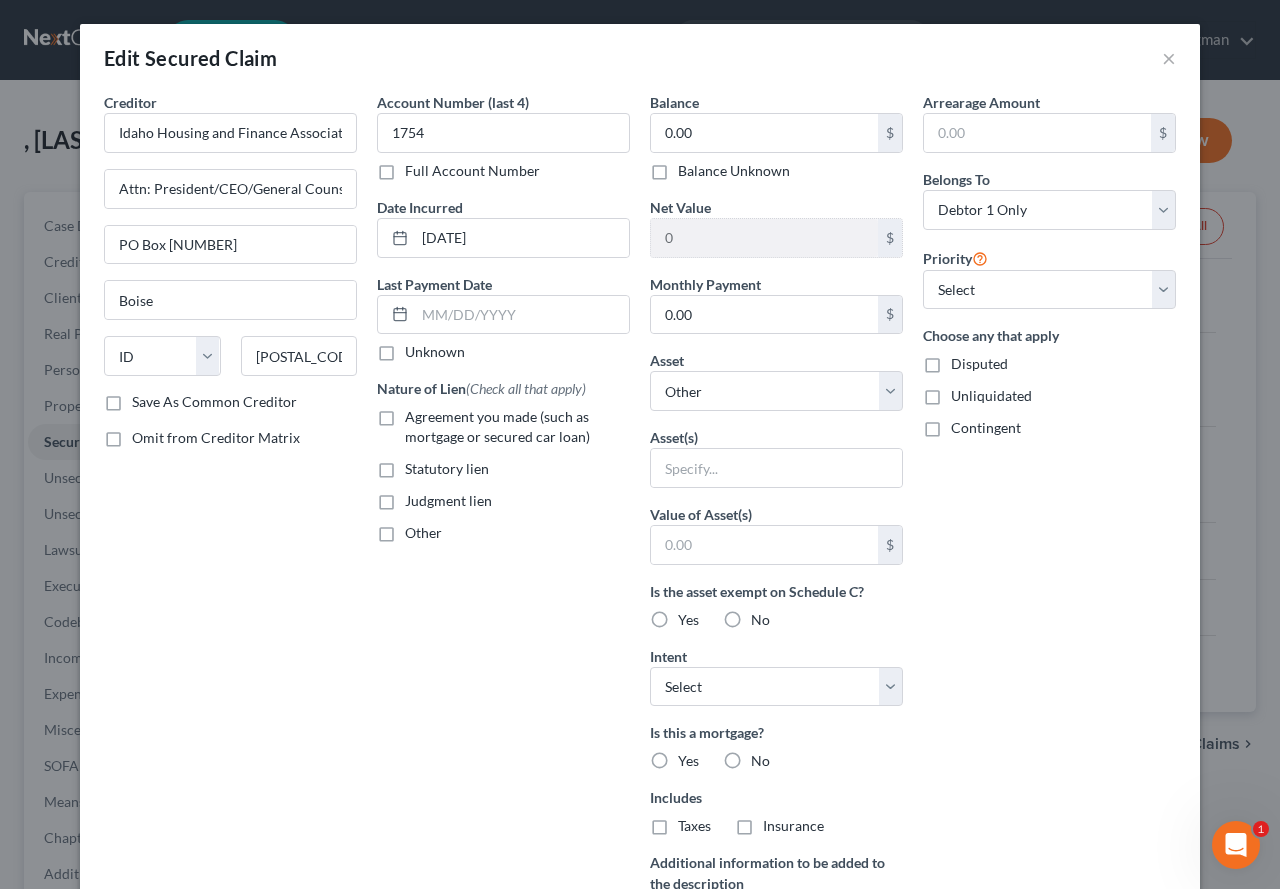 click on "Agreement you made (such as mortgage or secured car loan)" at bounding box center (419, 413) 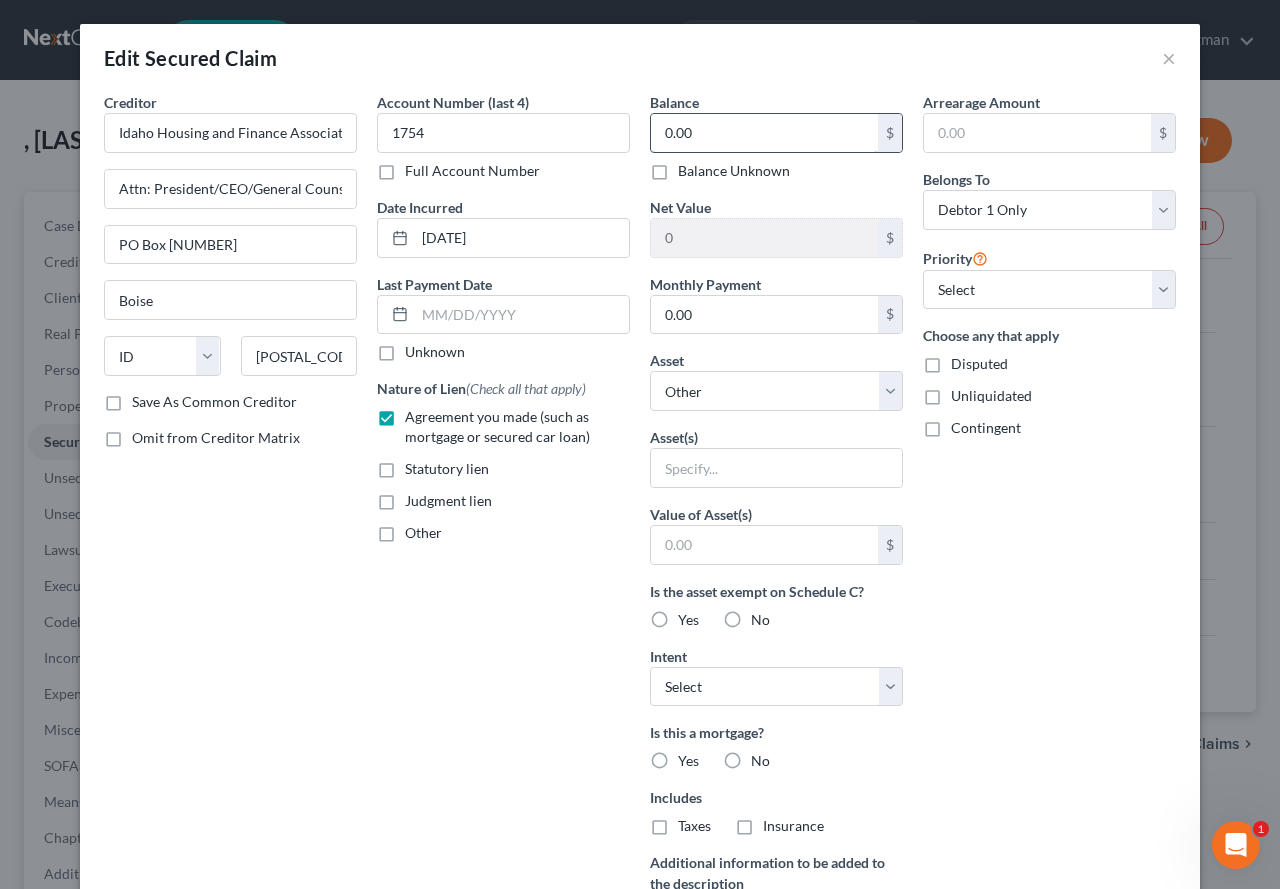 click on "0.00" at bounding box center (764, 133) 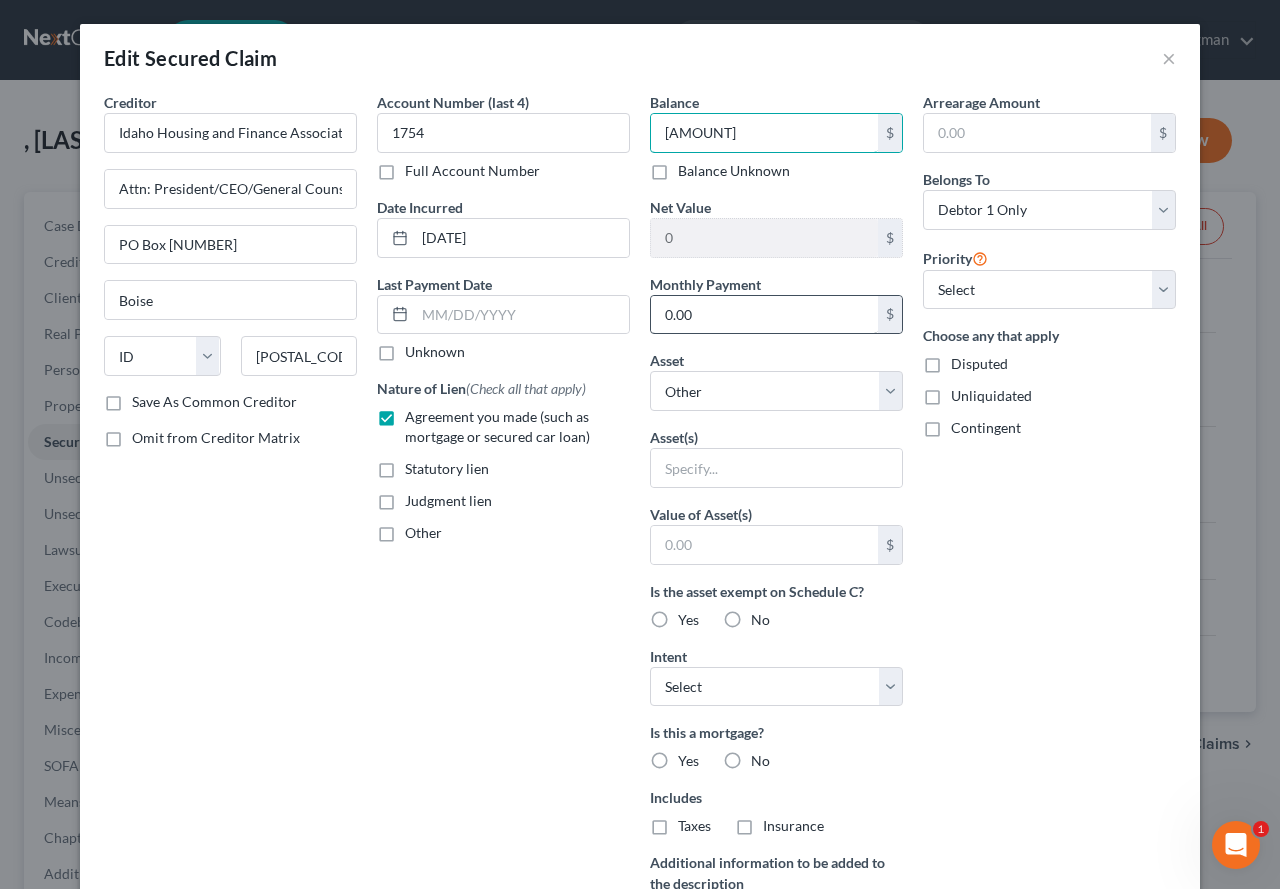 type on "[AMOUNT]" 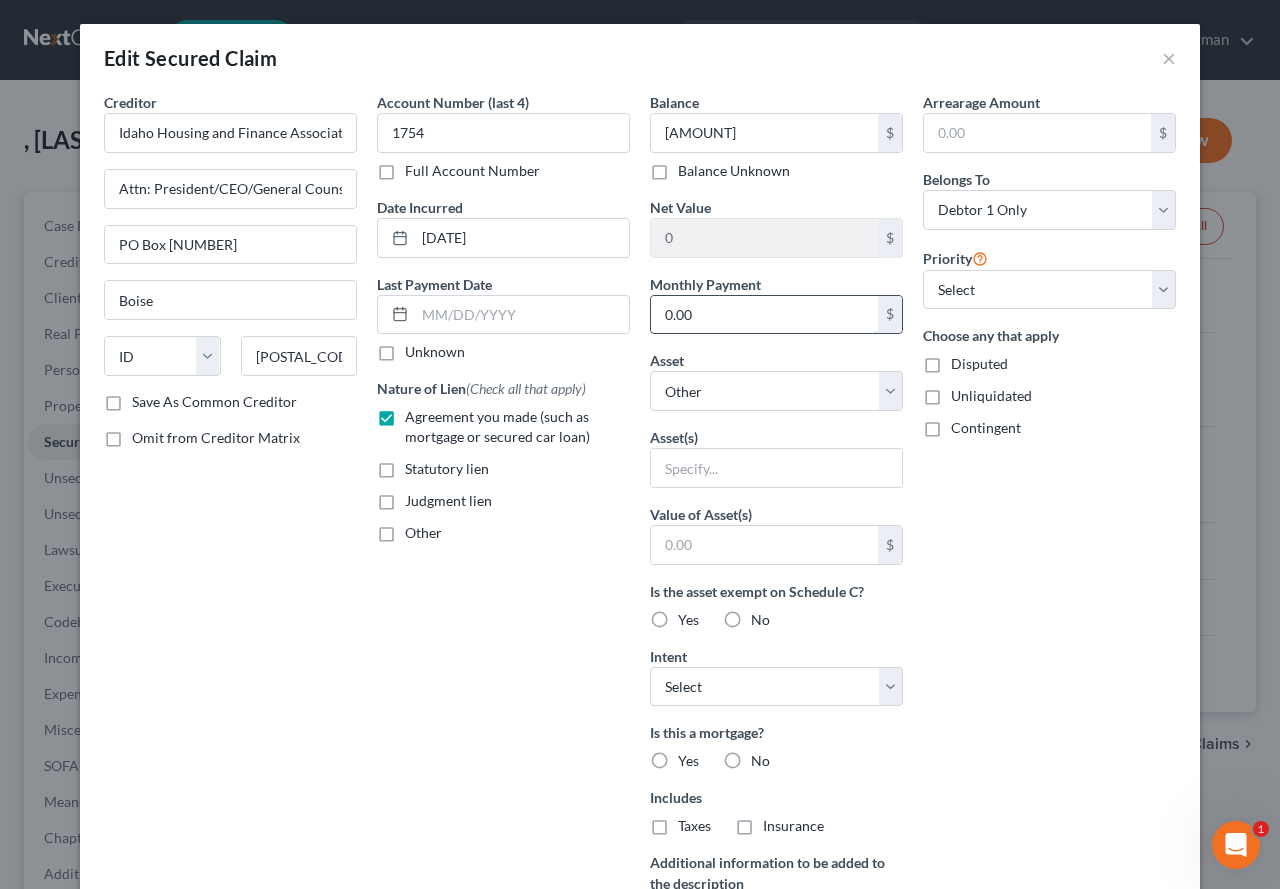 click on "0.00" at bounding box center [764, 315] 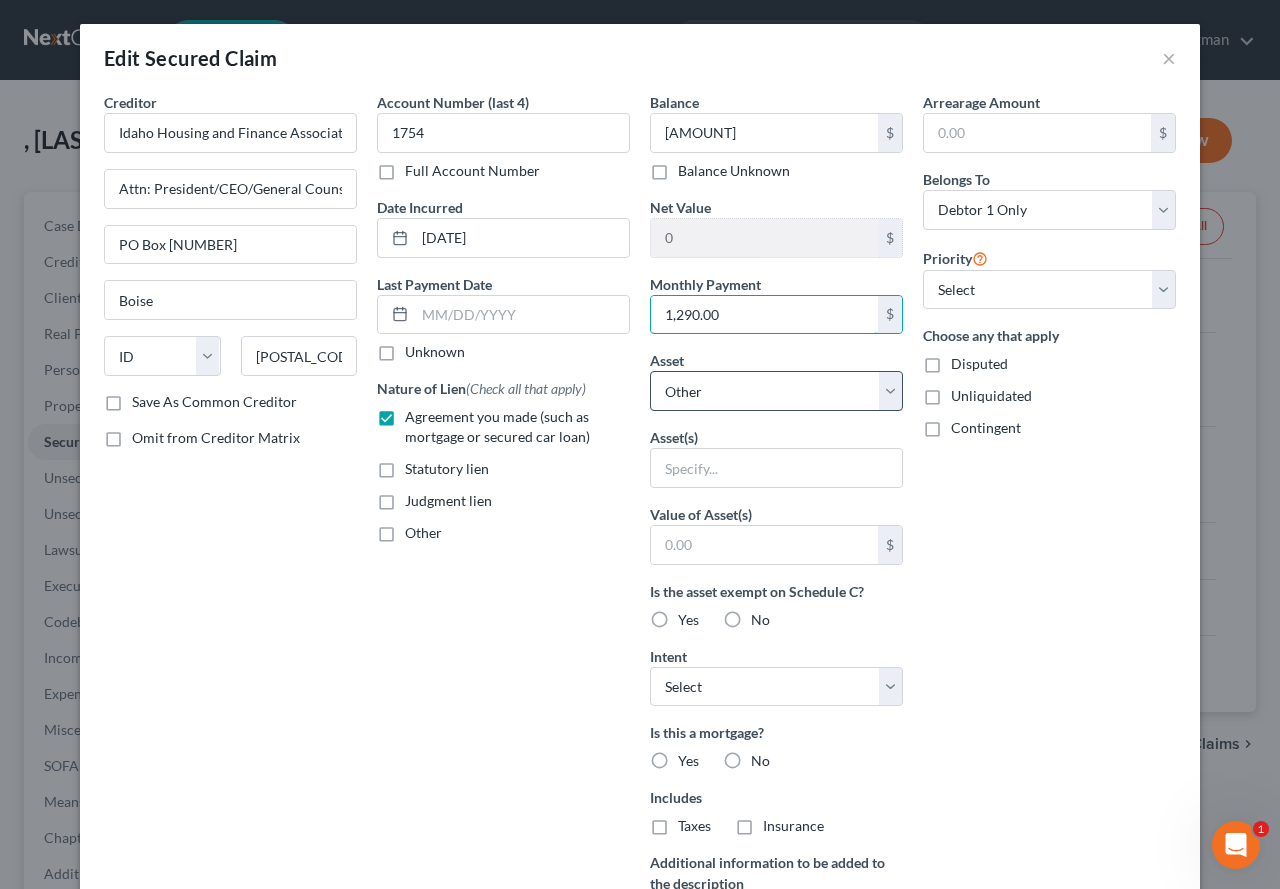 type on "1,290.00" 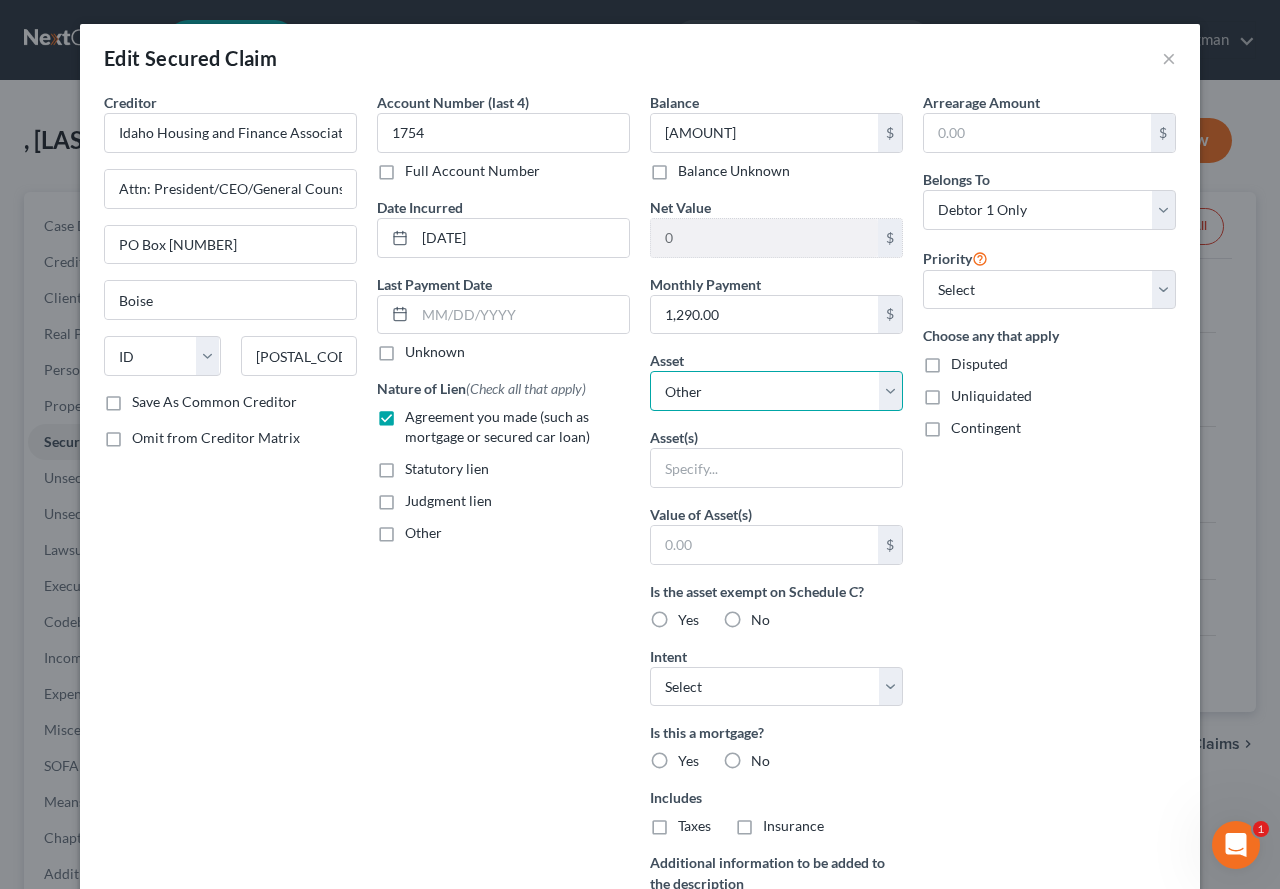 click on "Select Other Multiple Assets [NUMBER] [STREET] - $0.0" at bounding box center [776, 391] 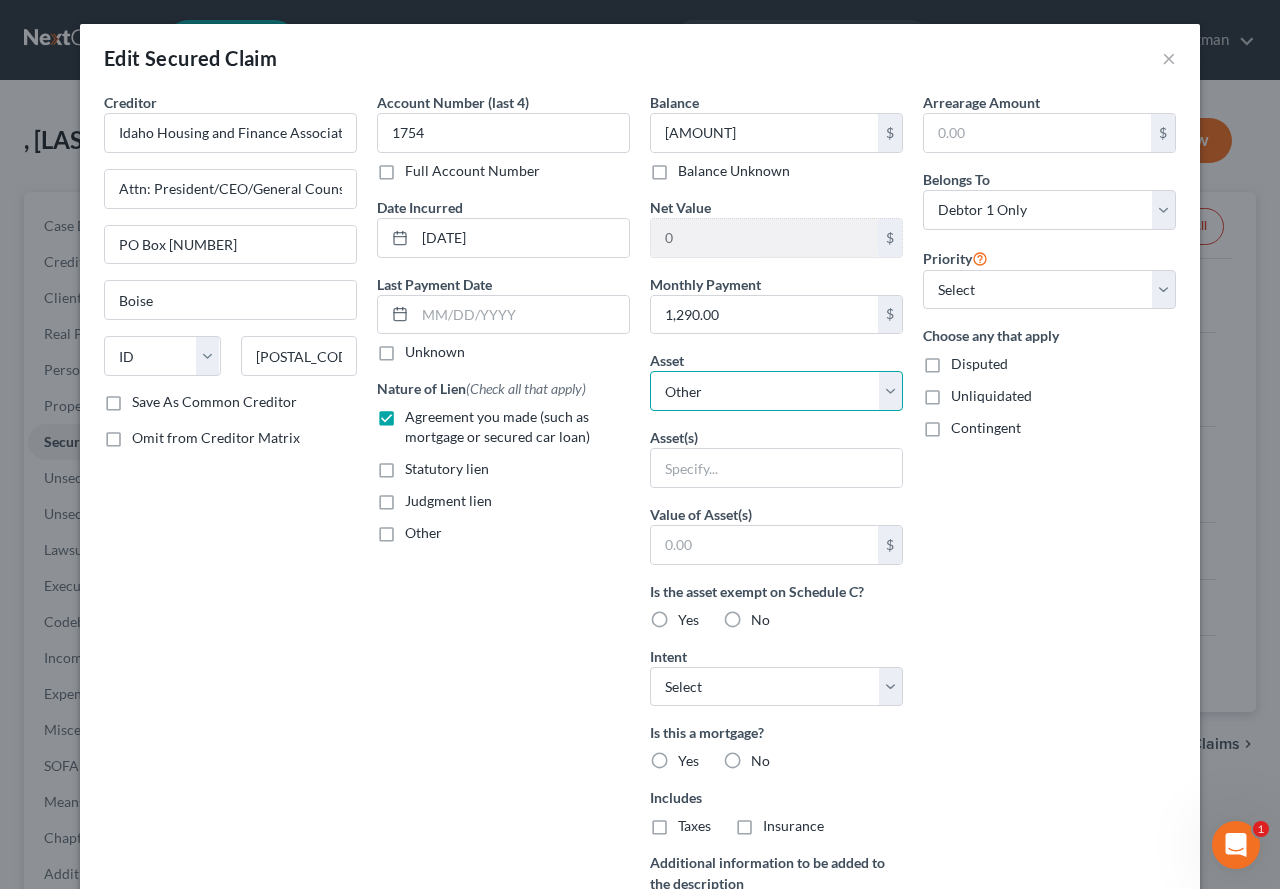 select on "2" 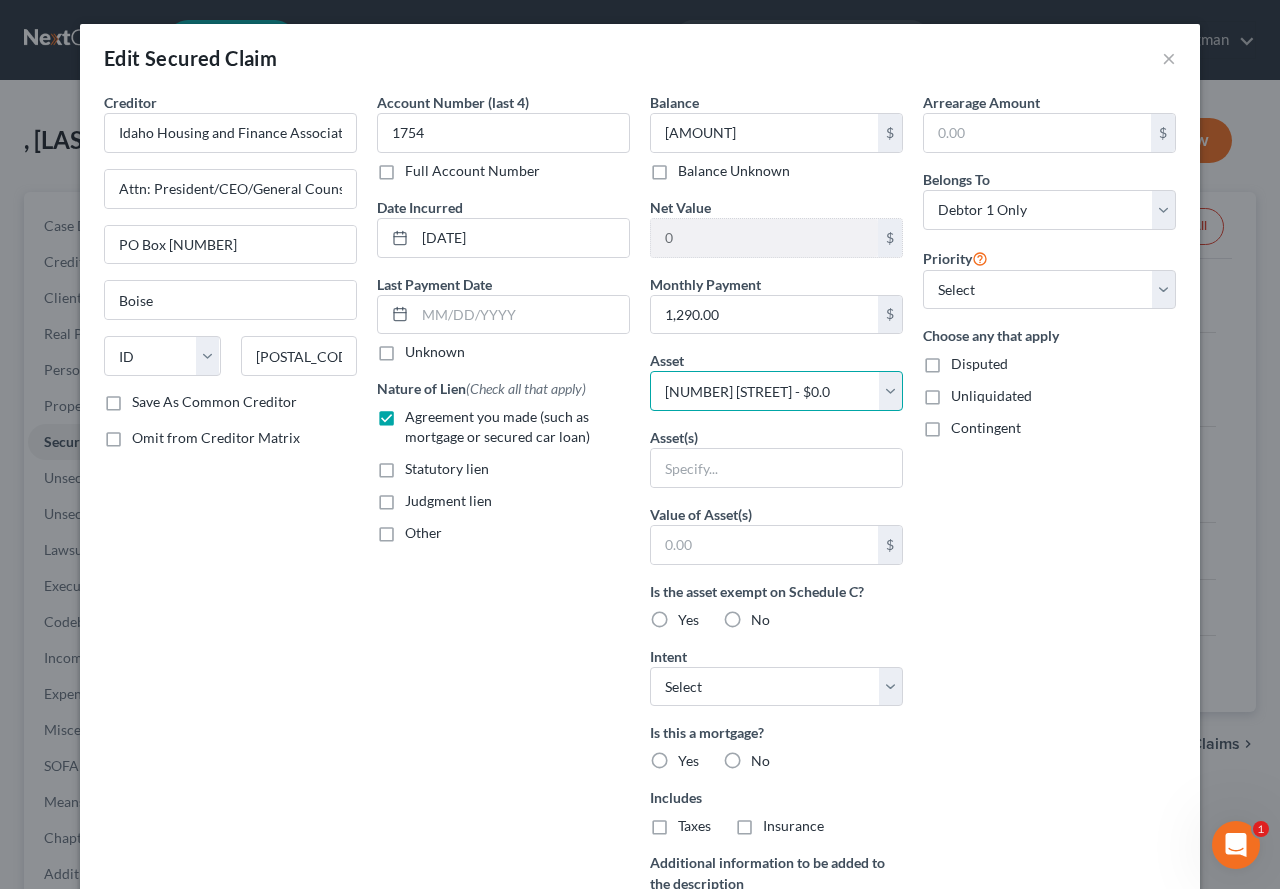 click on "Select Other Multiple Assets [NUMBER] [STREET] - $0.0" at bounding box center [776, 391] 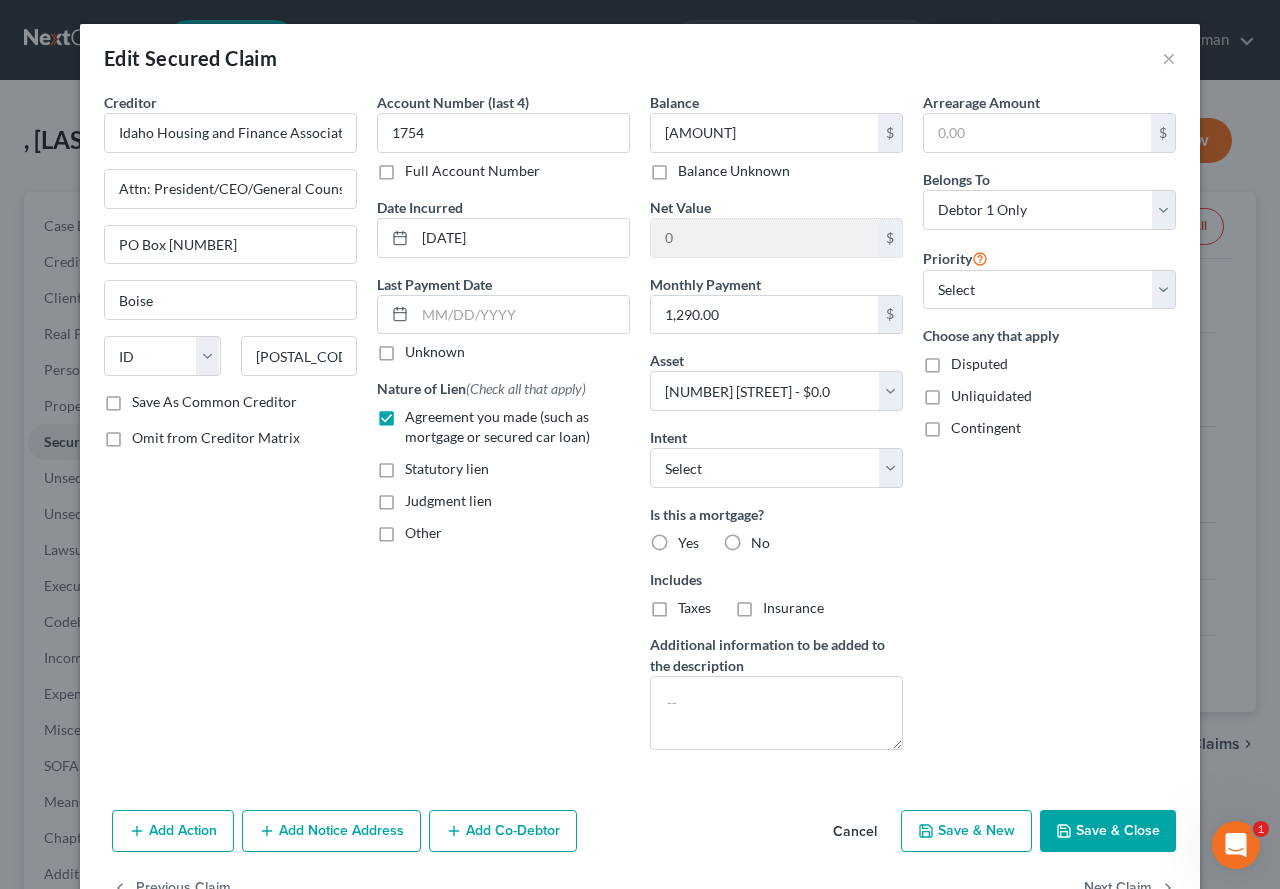 click on "Yes" at bounding box center (688, 543) 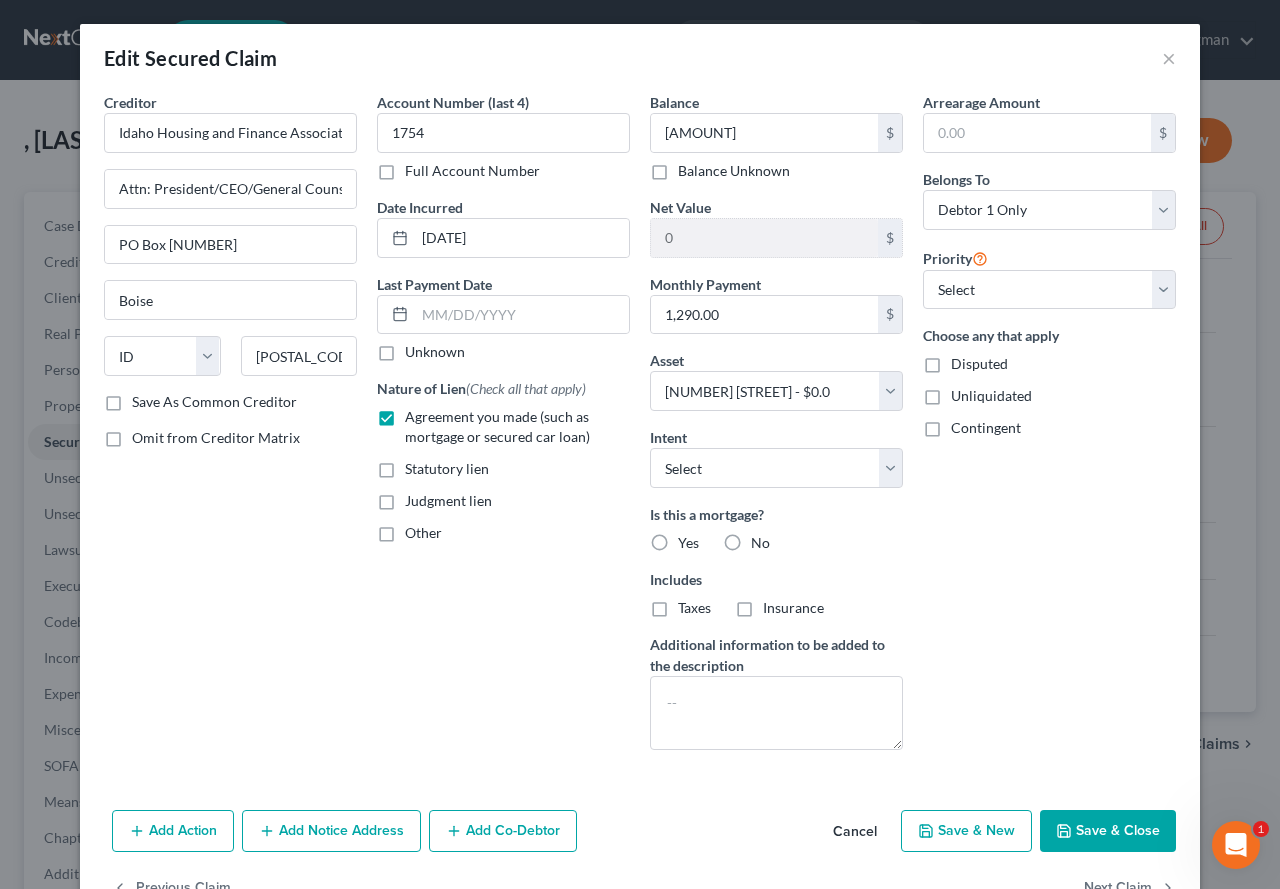 click on "Yes" at bounding box center (692, 539) 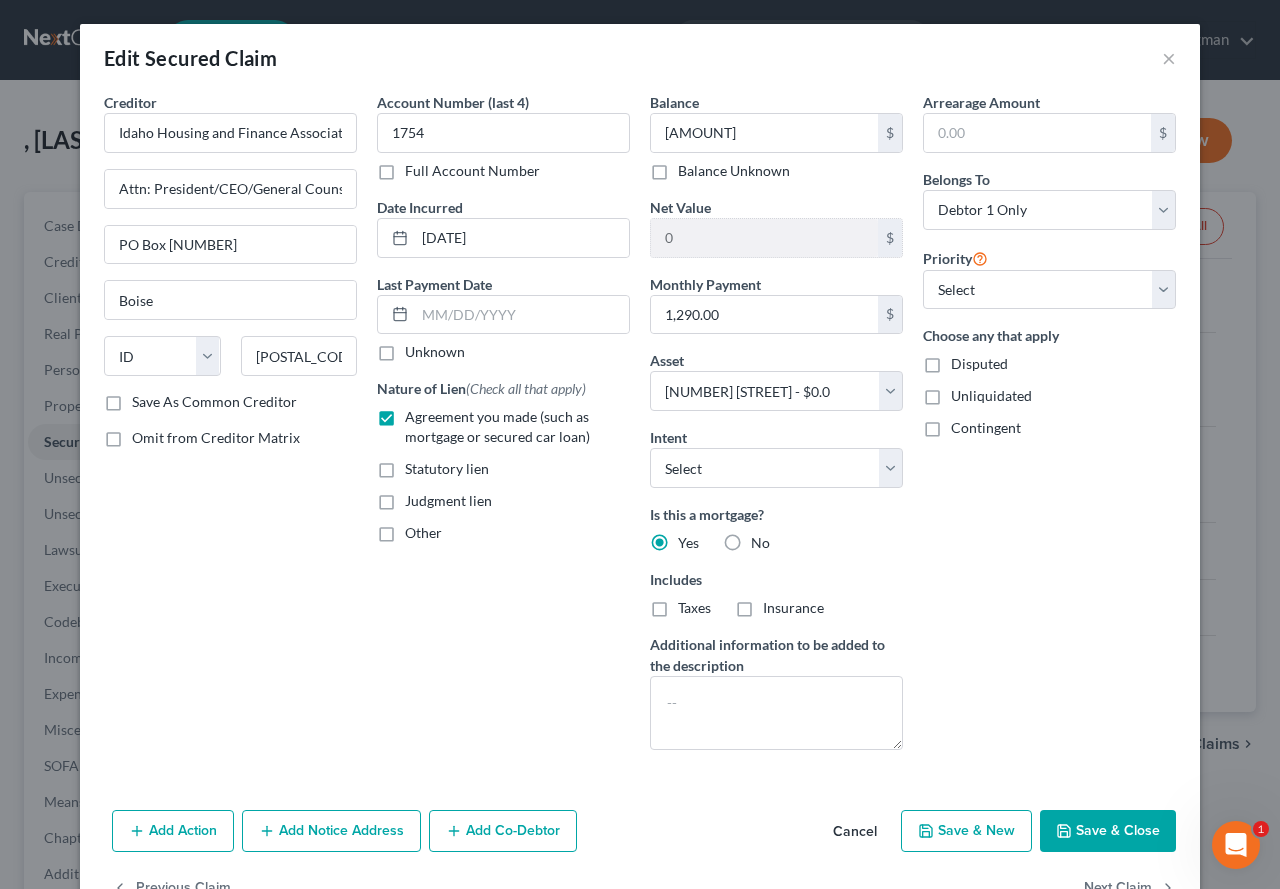 click on "Taxes" at bounding box center [694, 608] 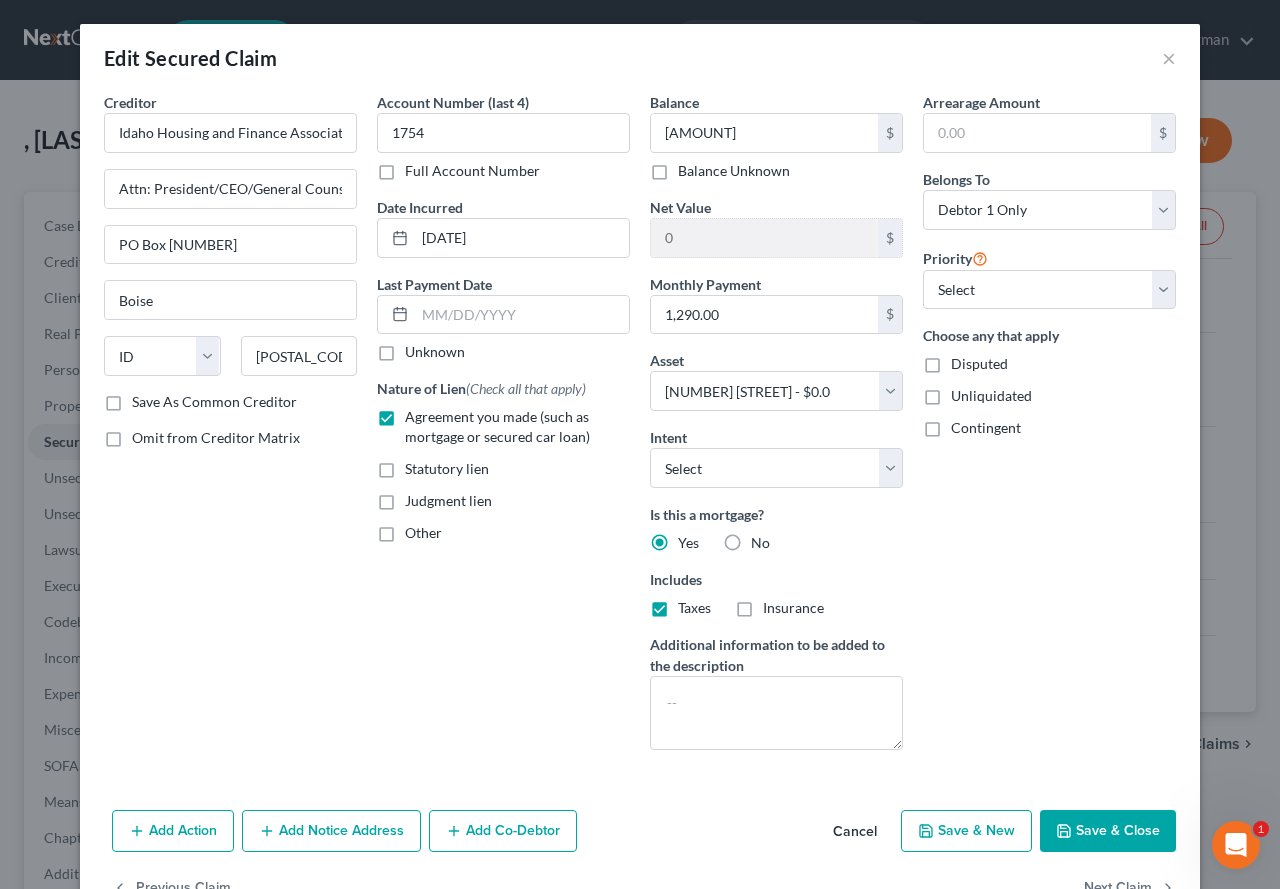 click on "Insurance" at bounding box center (793, 608) 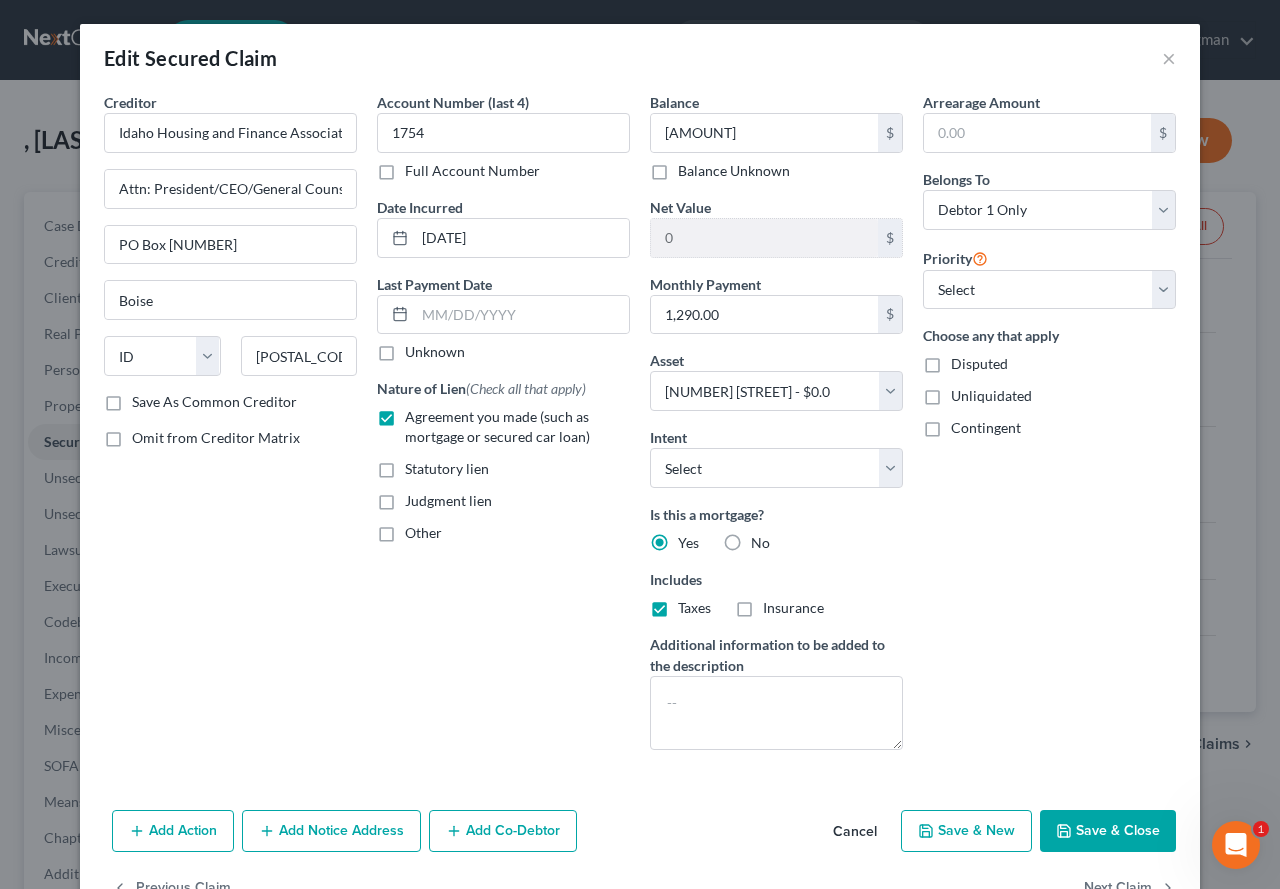 click on "Insurance" at bounding box center (777, 604) 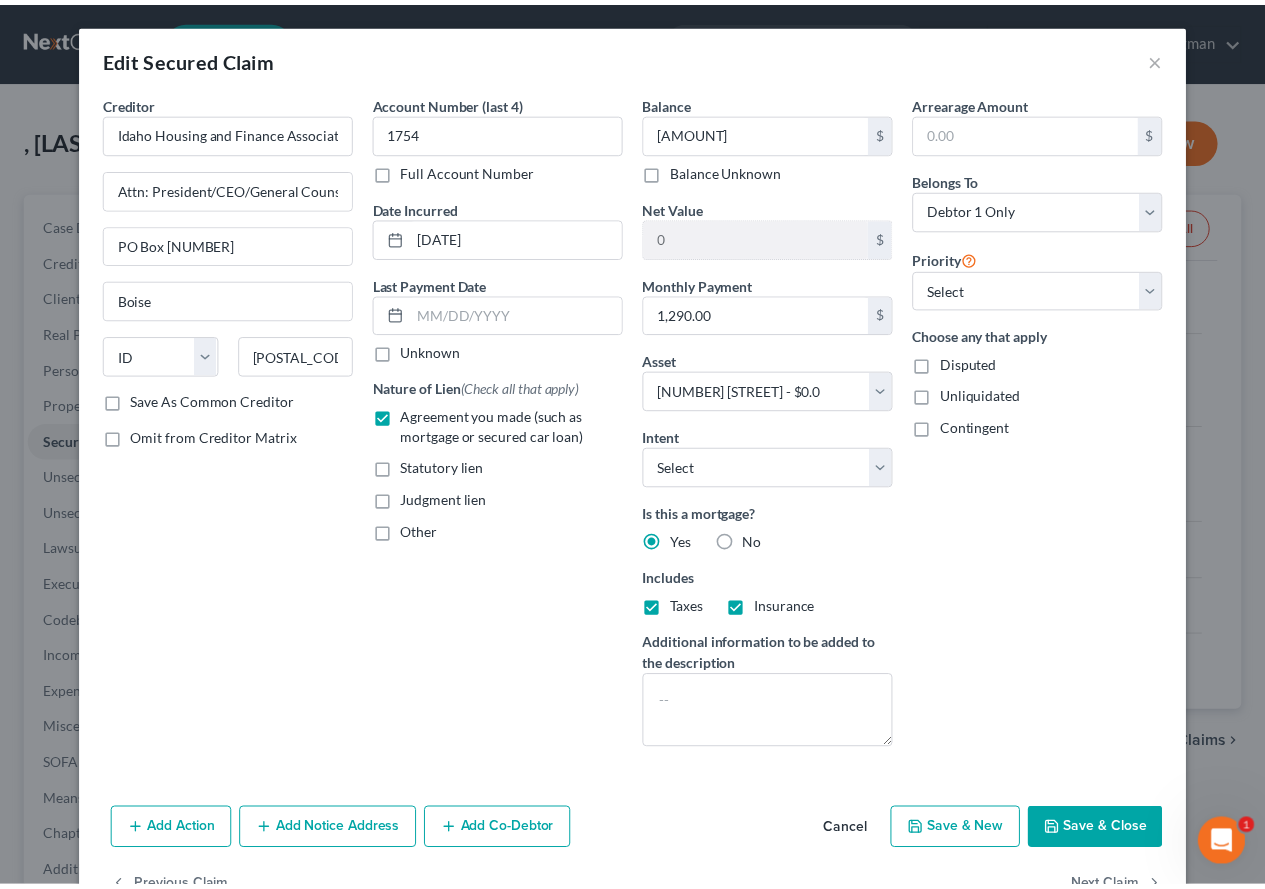 scroll, scrollTop: 60, scrollLeft: 0, axis: vertical 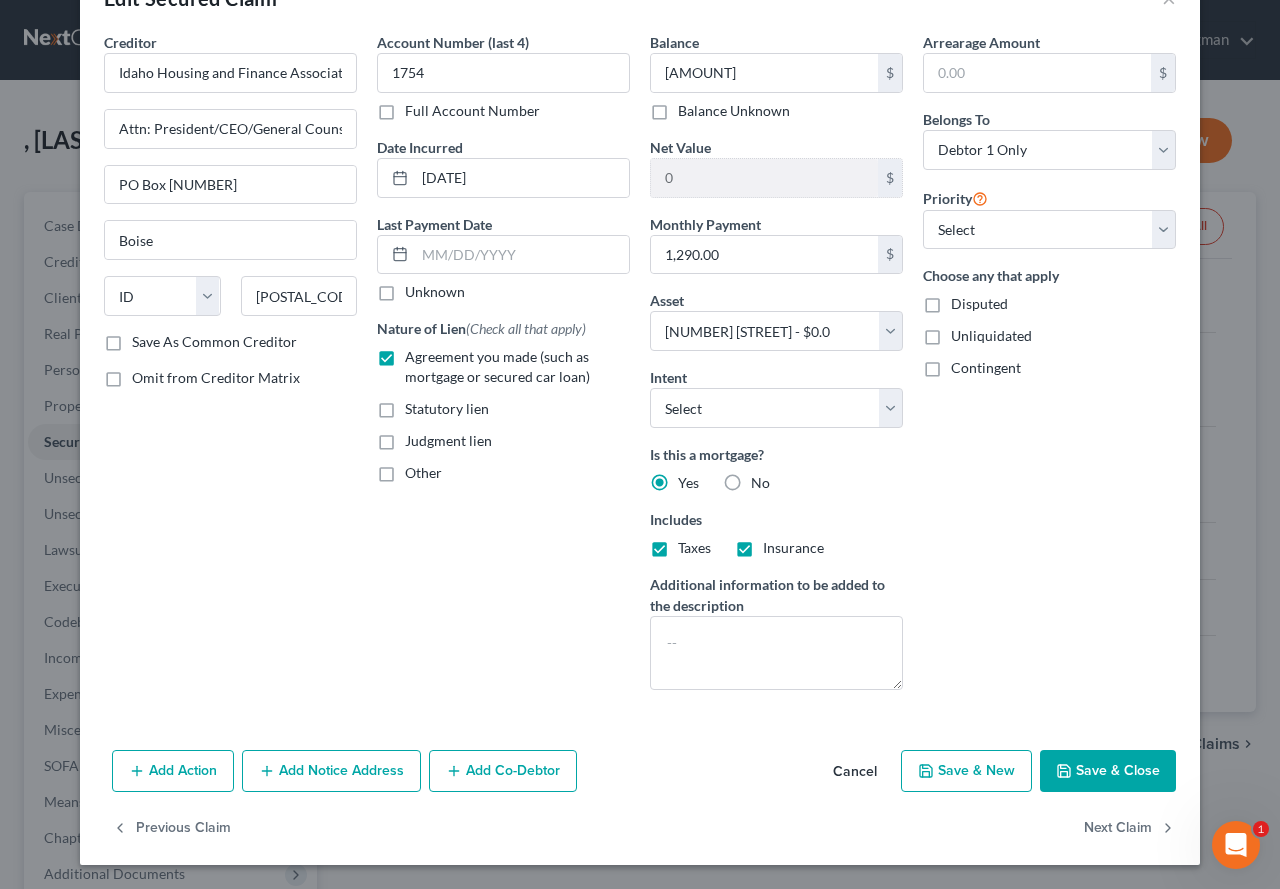 click on "Save & Close" at bounding box center (1108, 771) 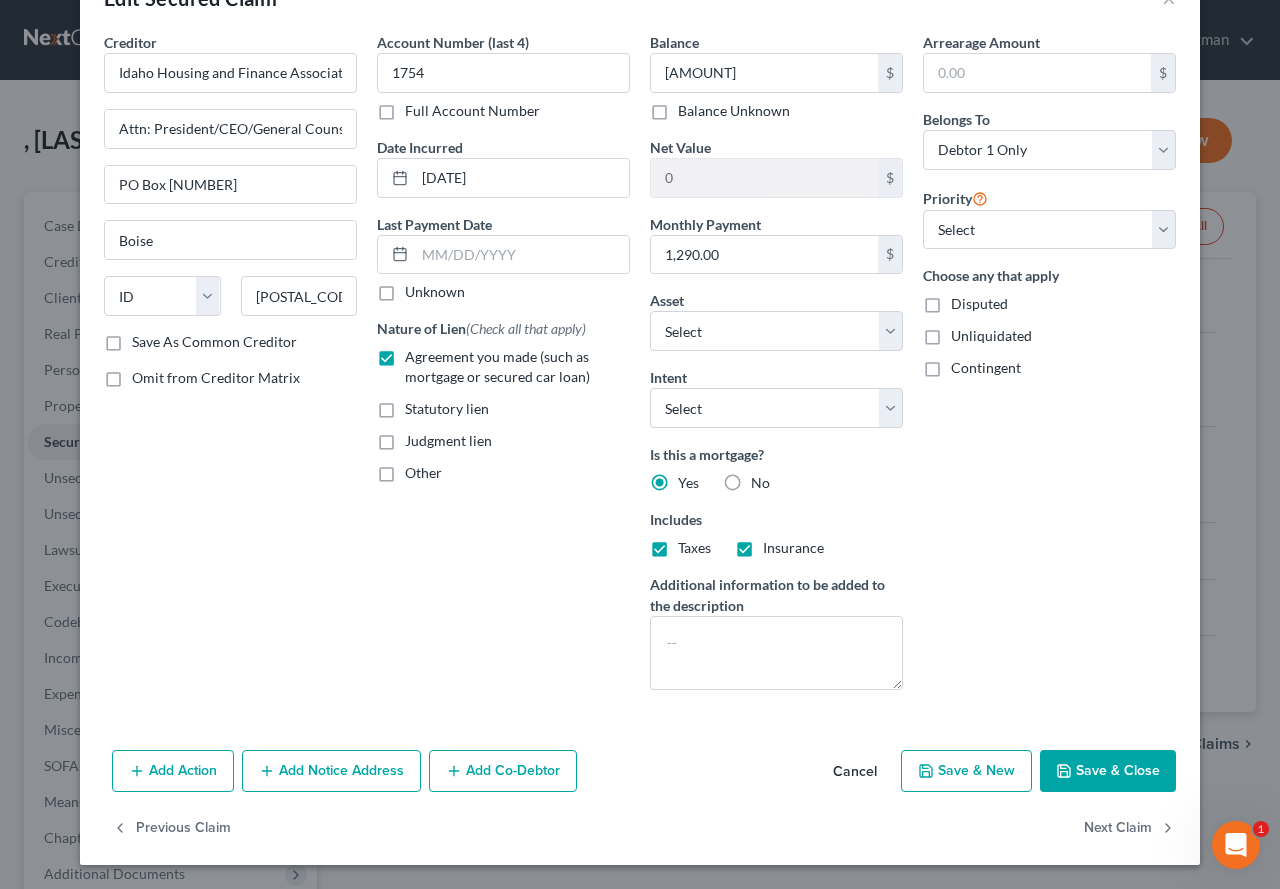 type on "-136,958.25" 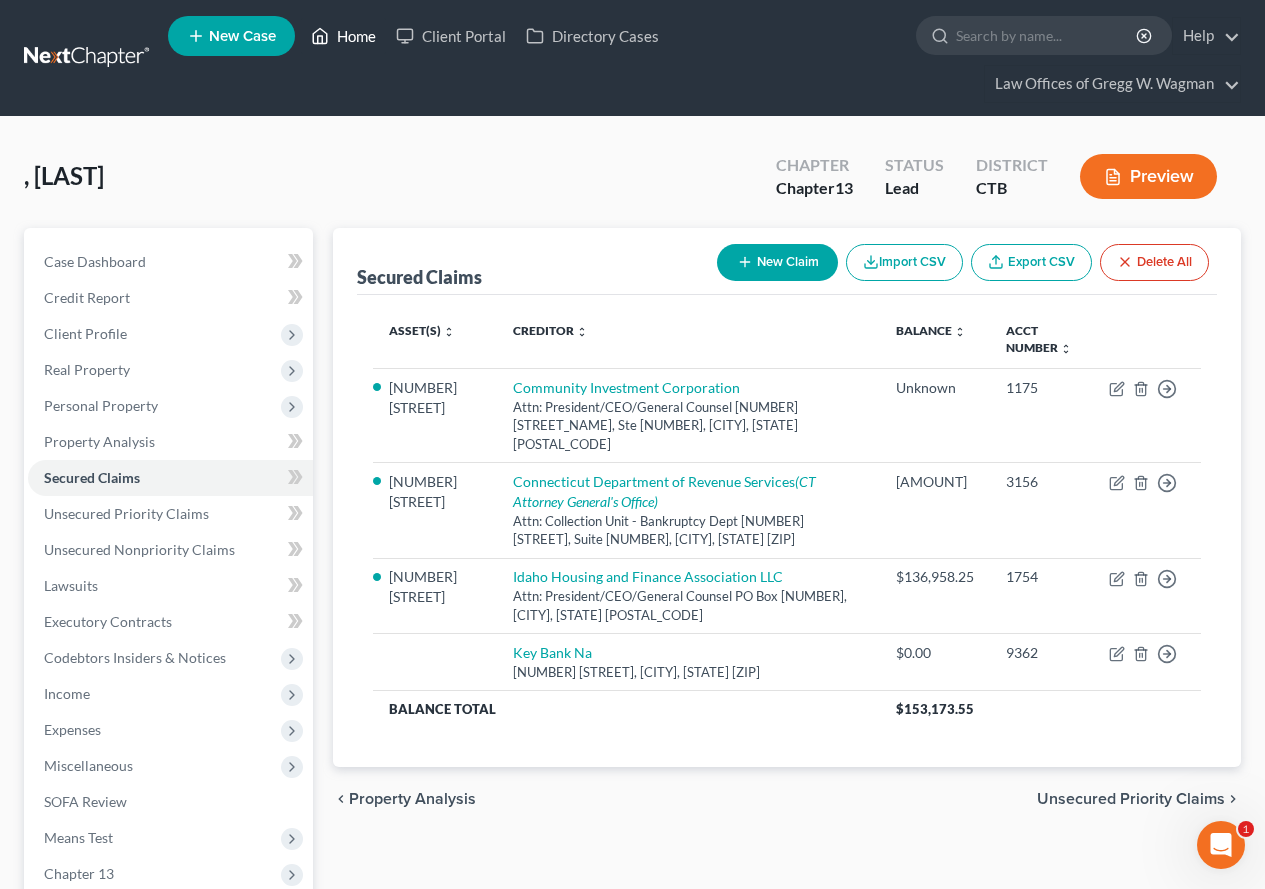 click on "Home" at bounding box center (343, 36) 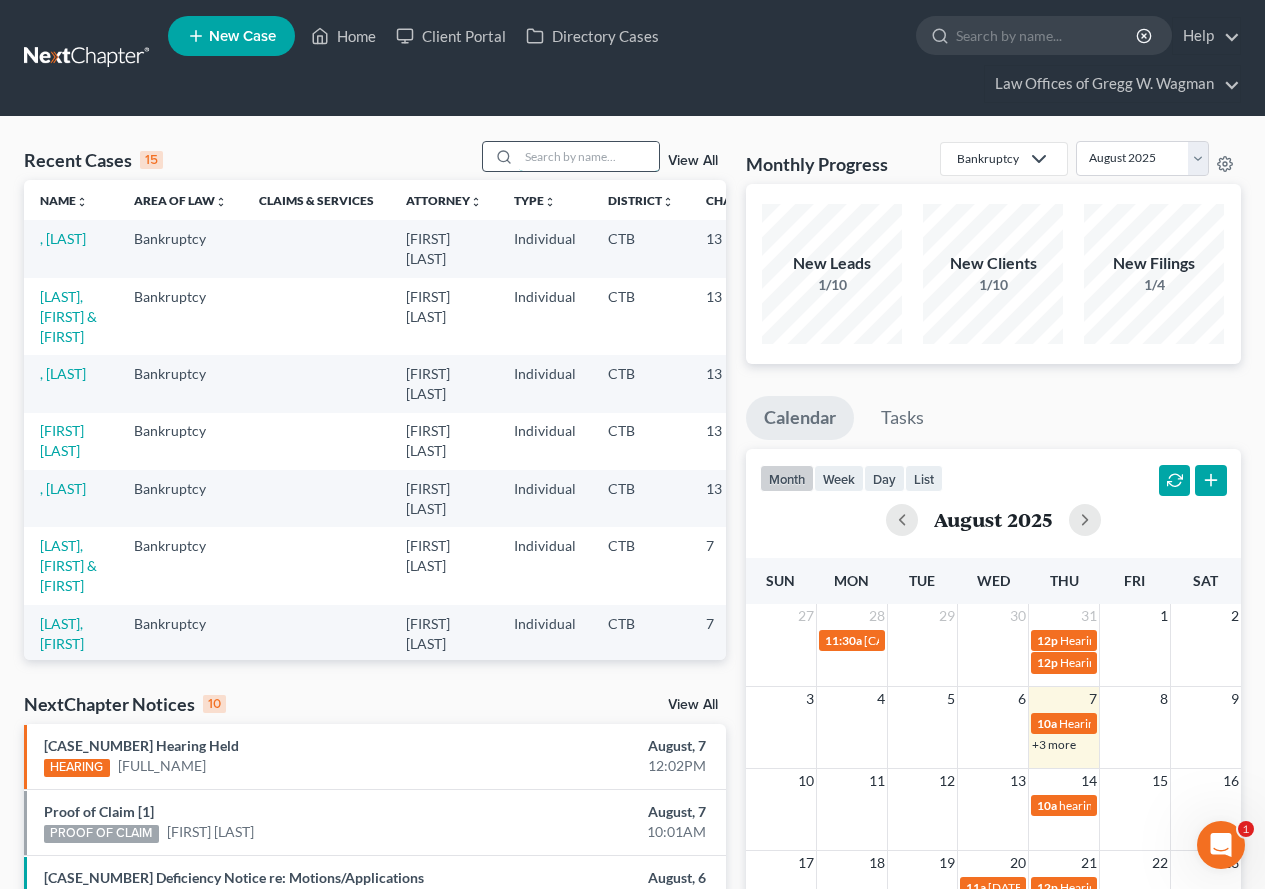 click at bounding box center (589, 156) 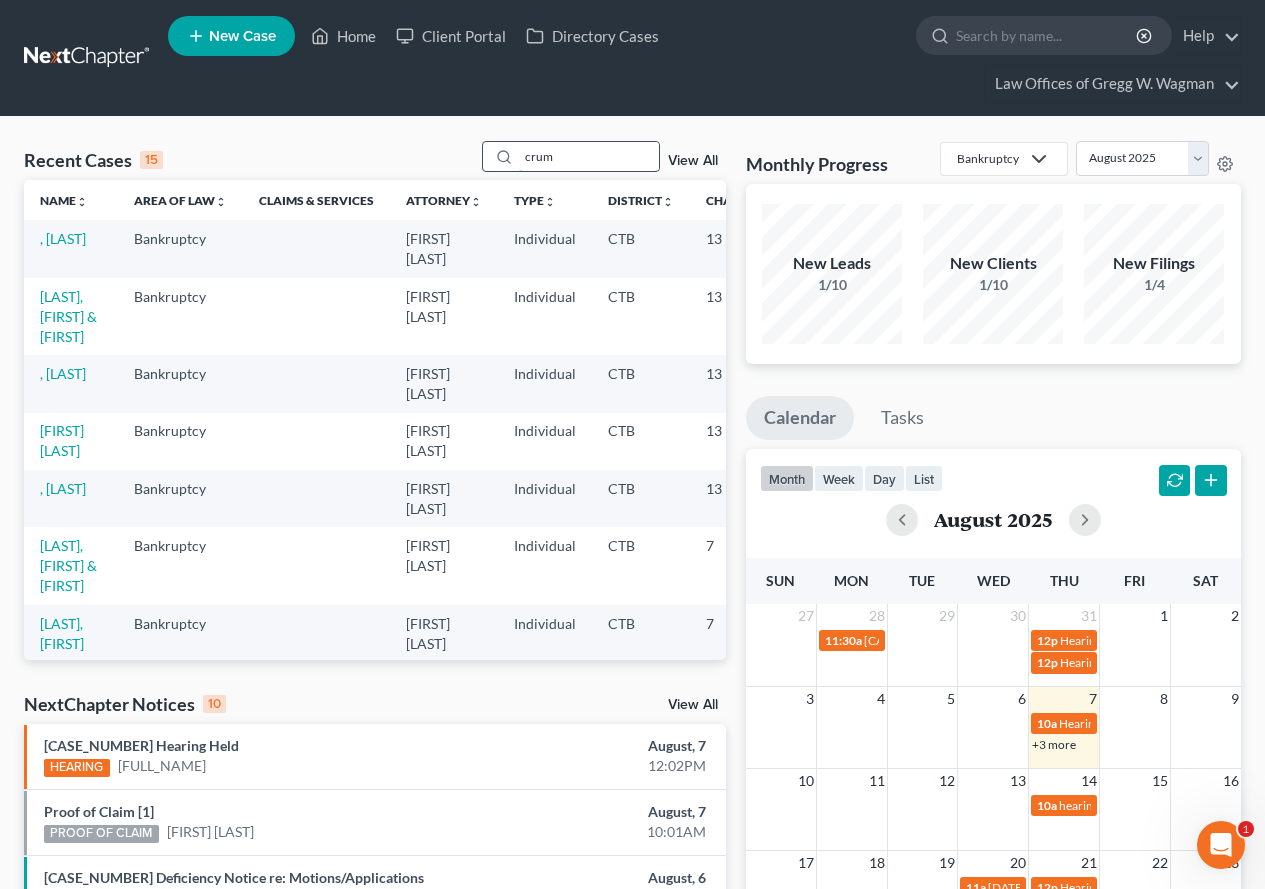 type on "crum" 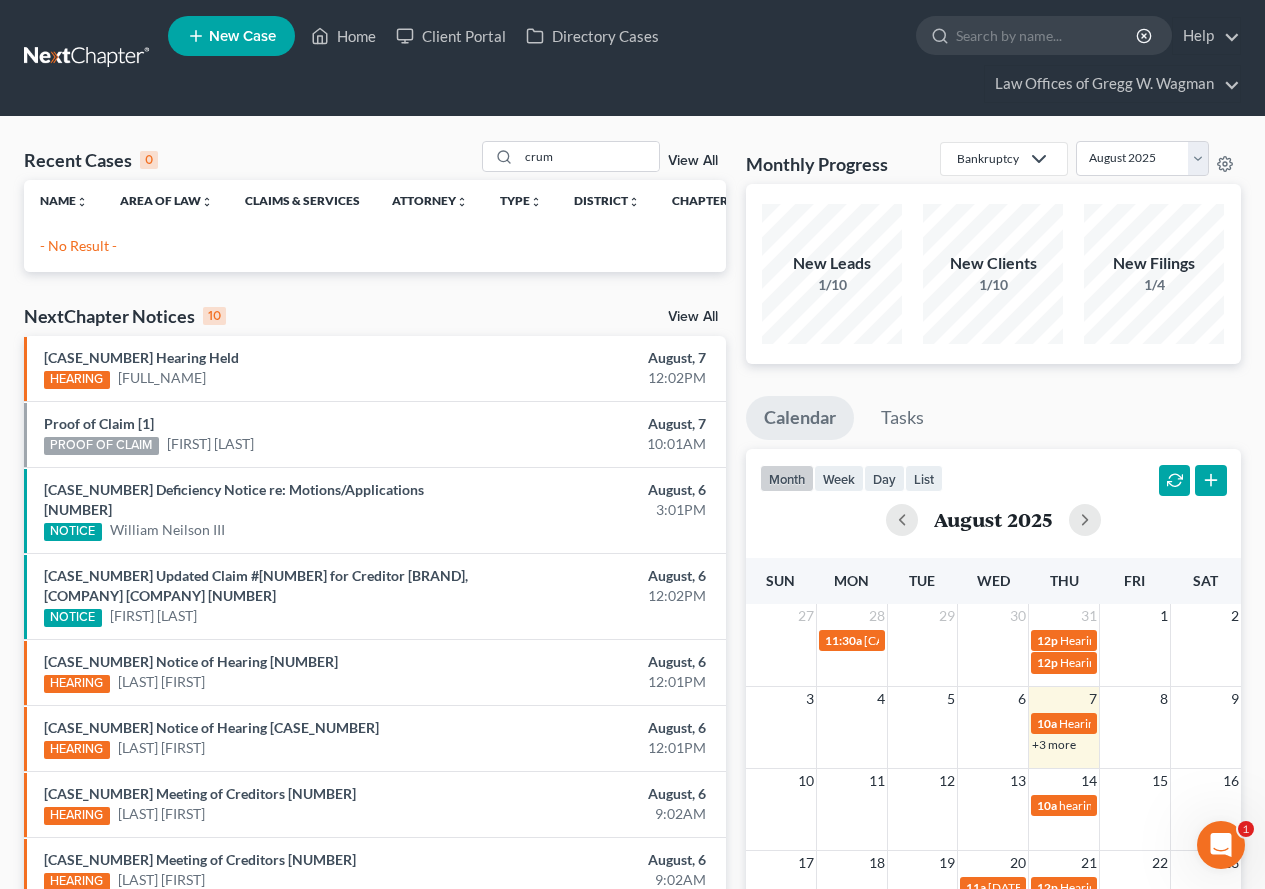 click on "View All" at bounding box center [693, 161] 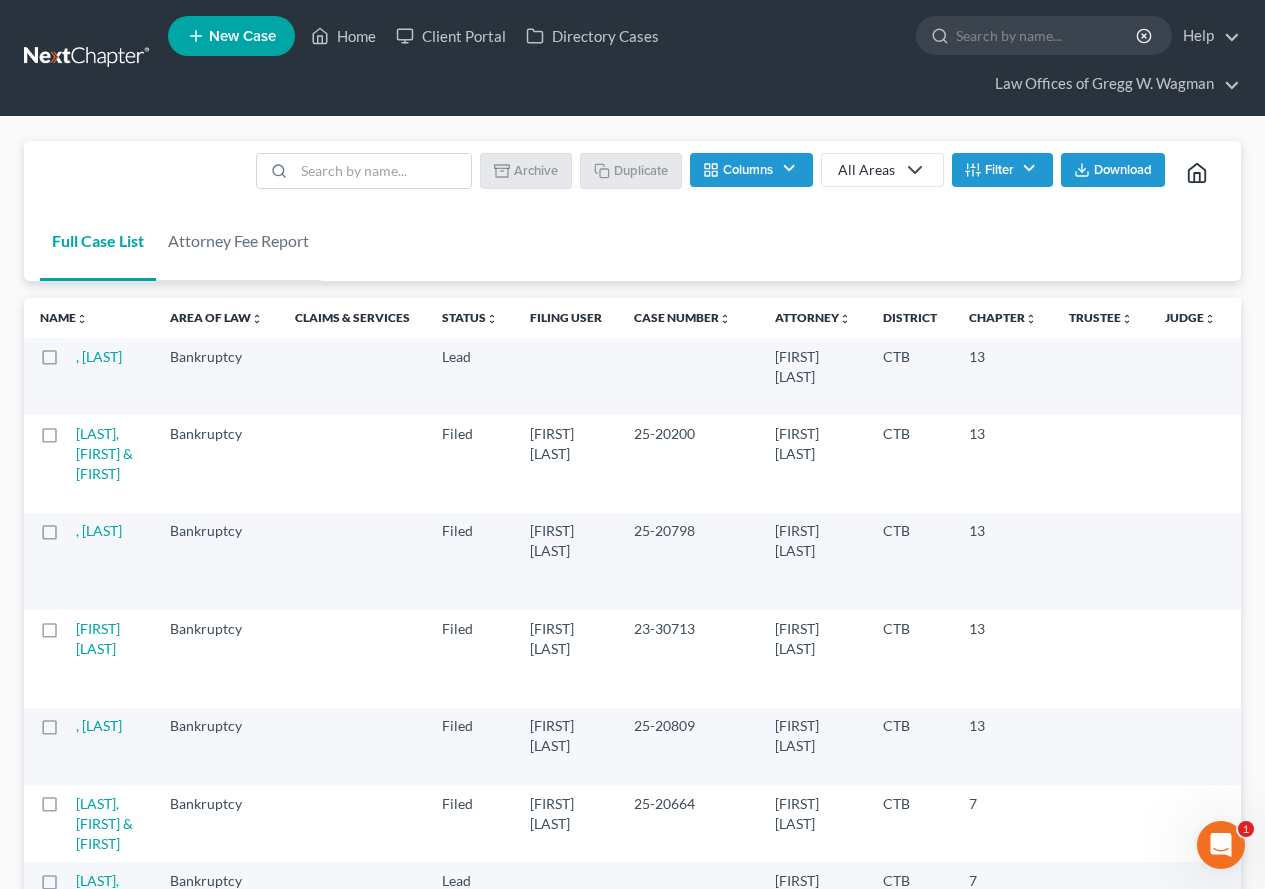 click on "Filter" at bounding box center (1002, 170) 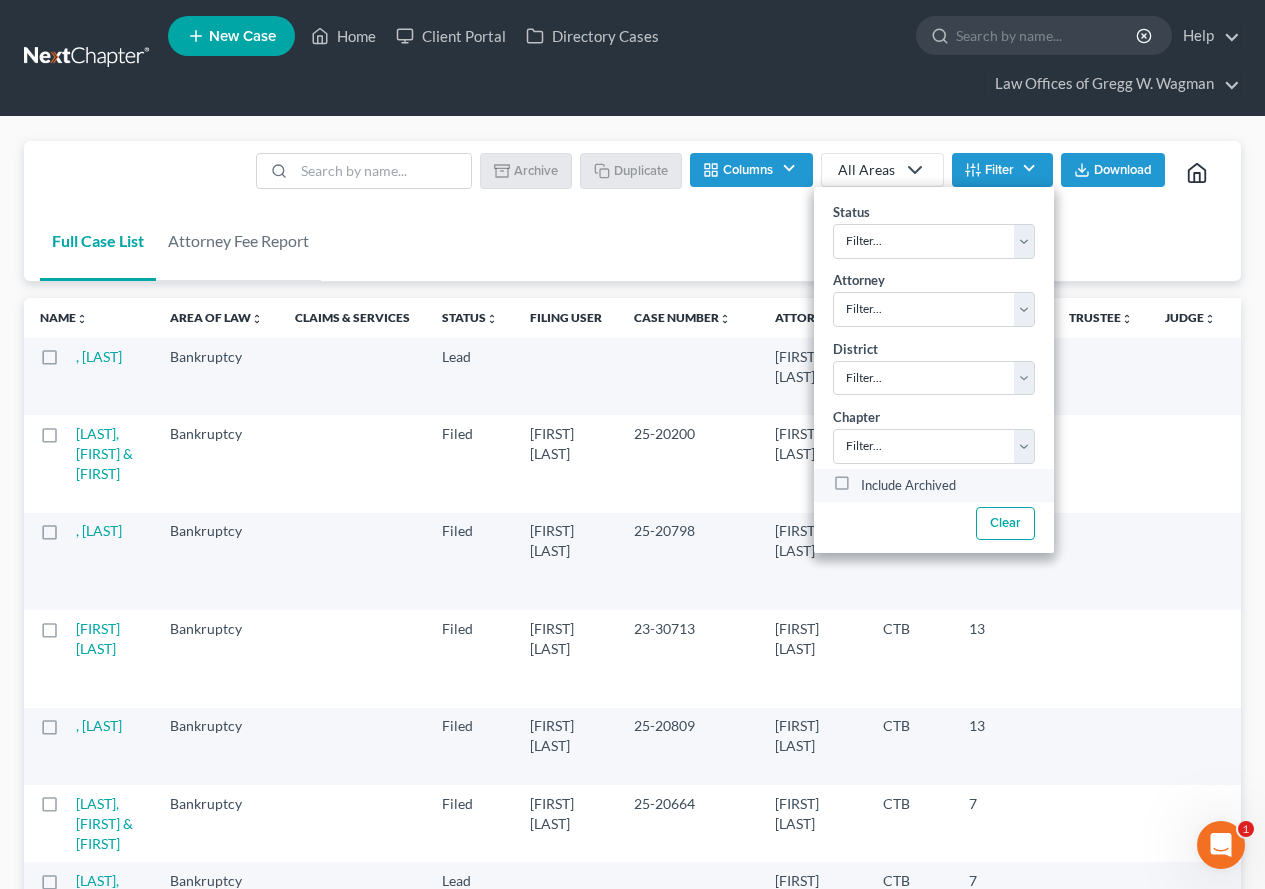 click on "Include Archived" at bounding box center [908, 485] 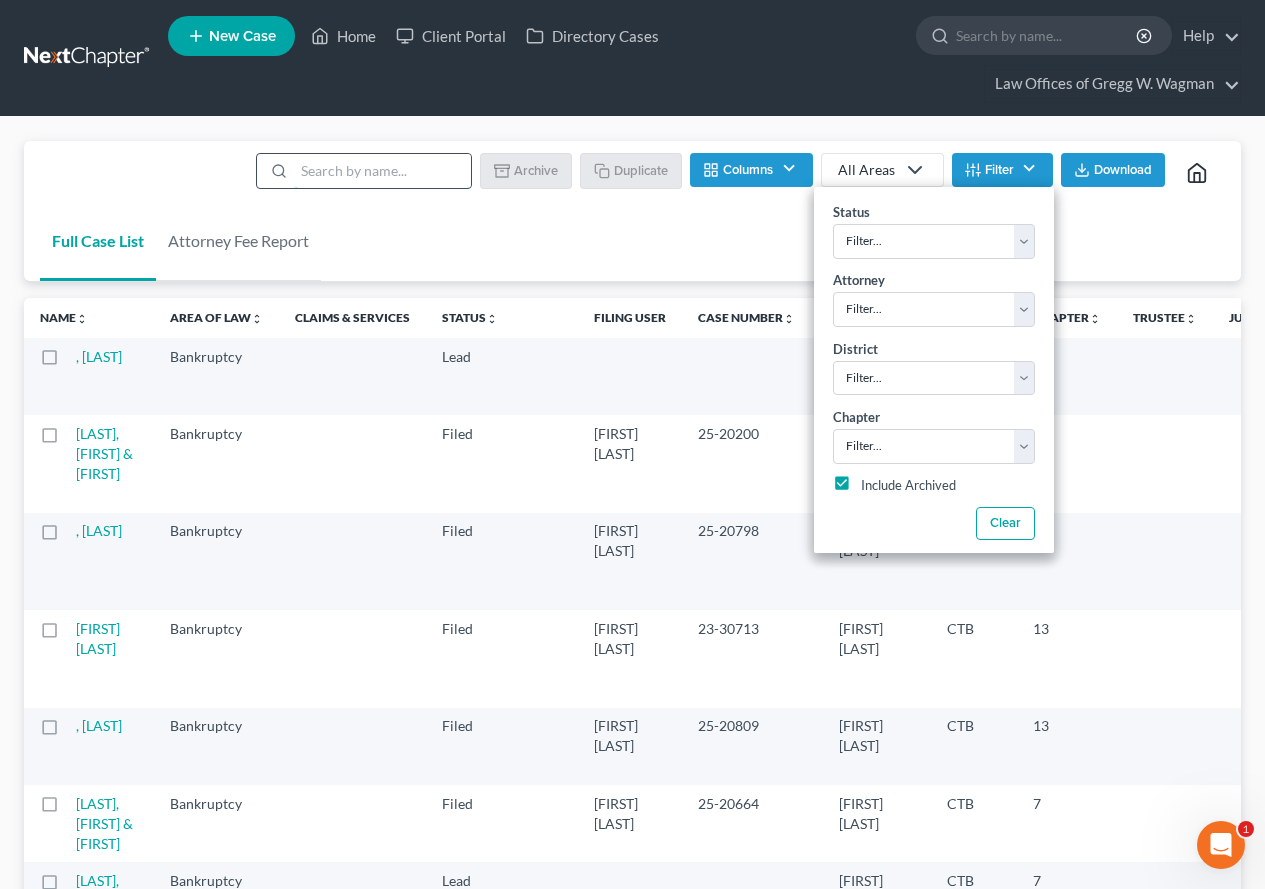 click at bounding box center [382, 171] 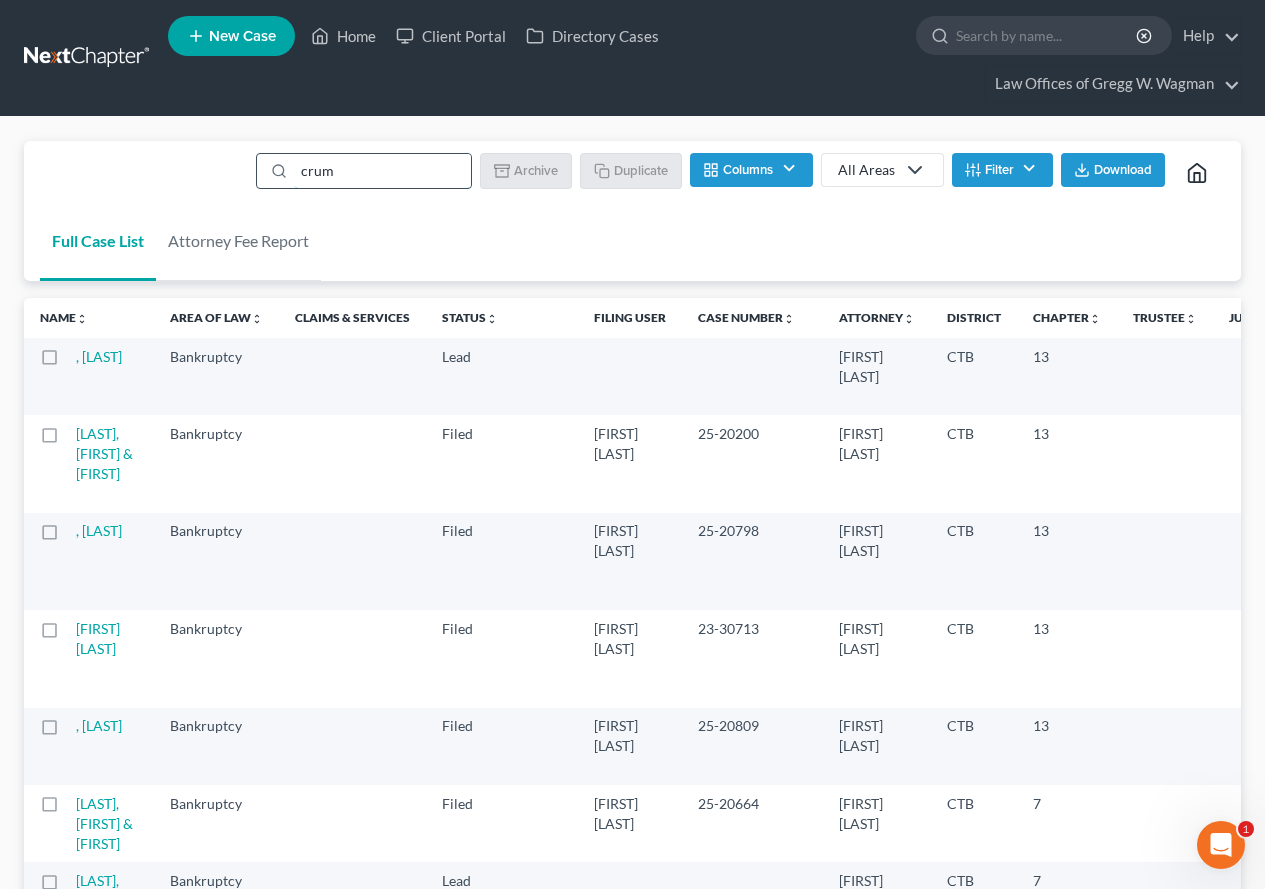 type on "crum" 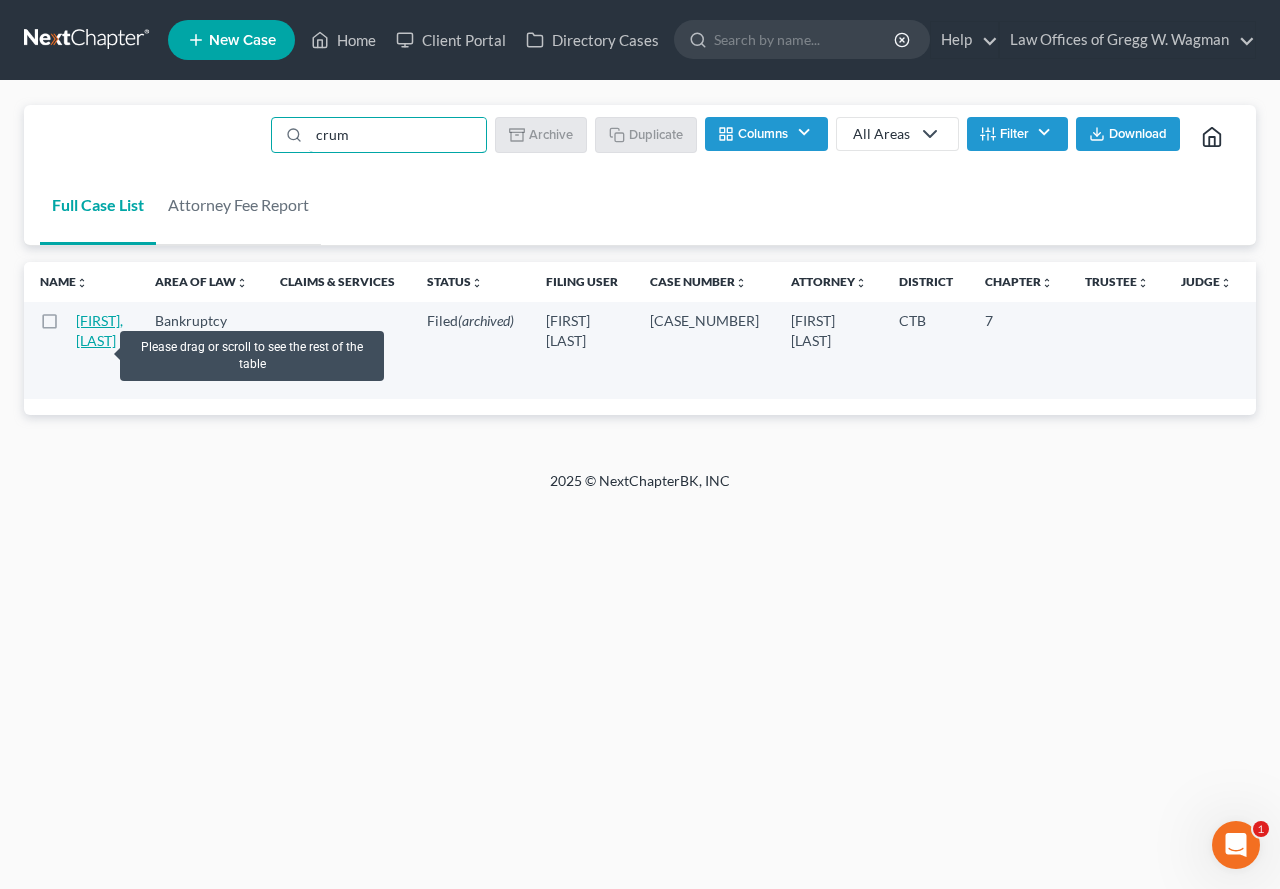 click on "[FIRST], [LAST]" at bounding box center (99, 330) 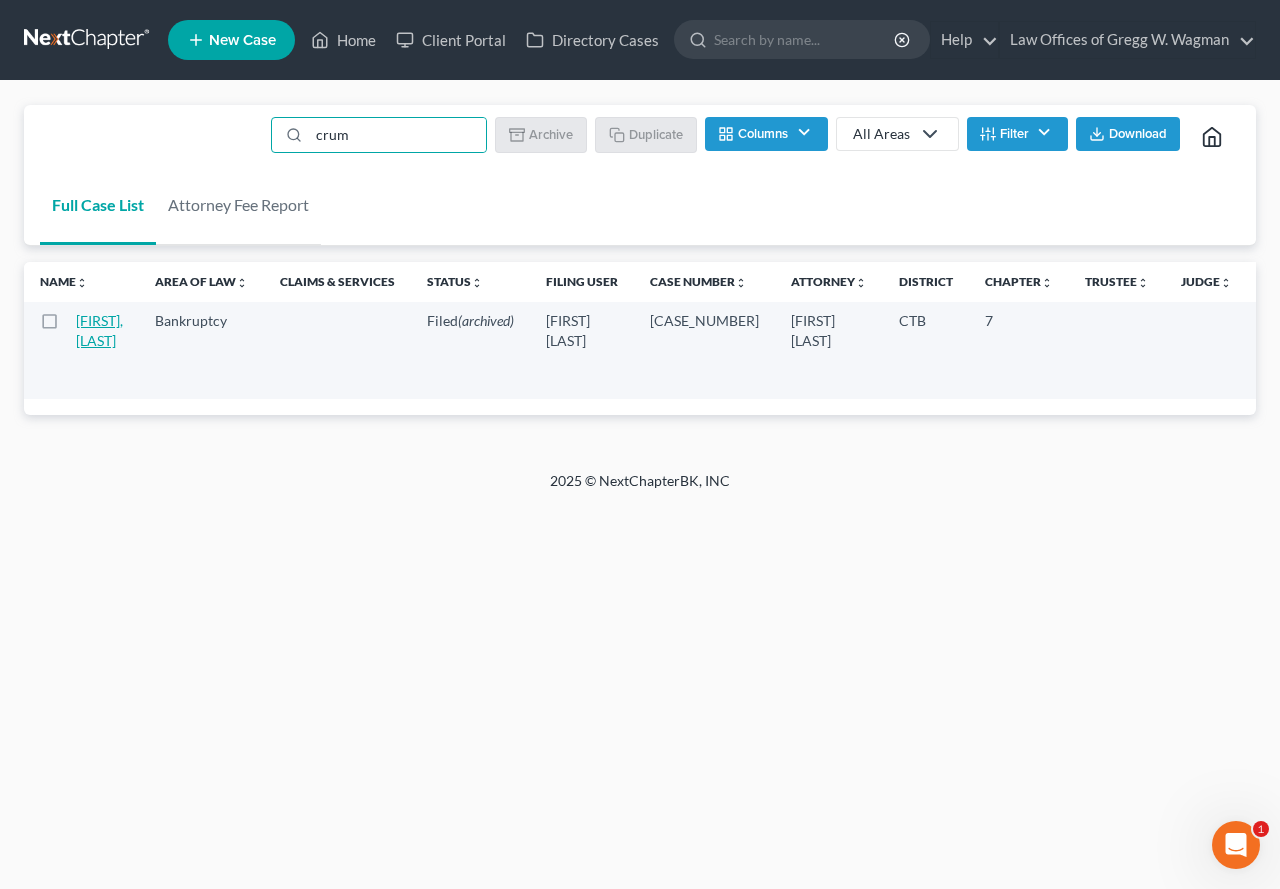 select on "2" 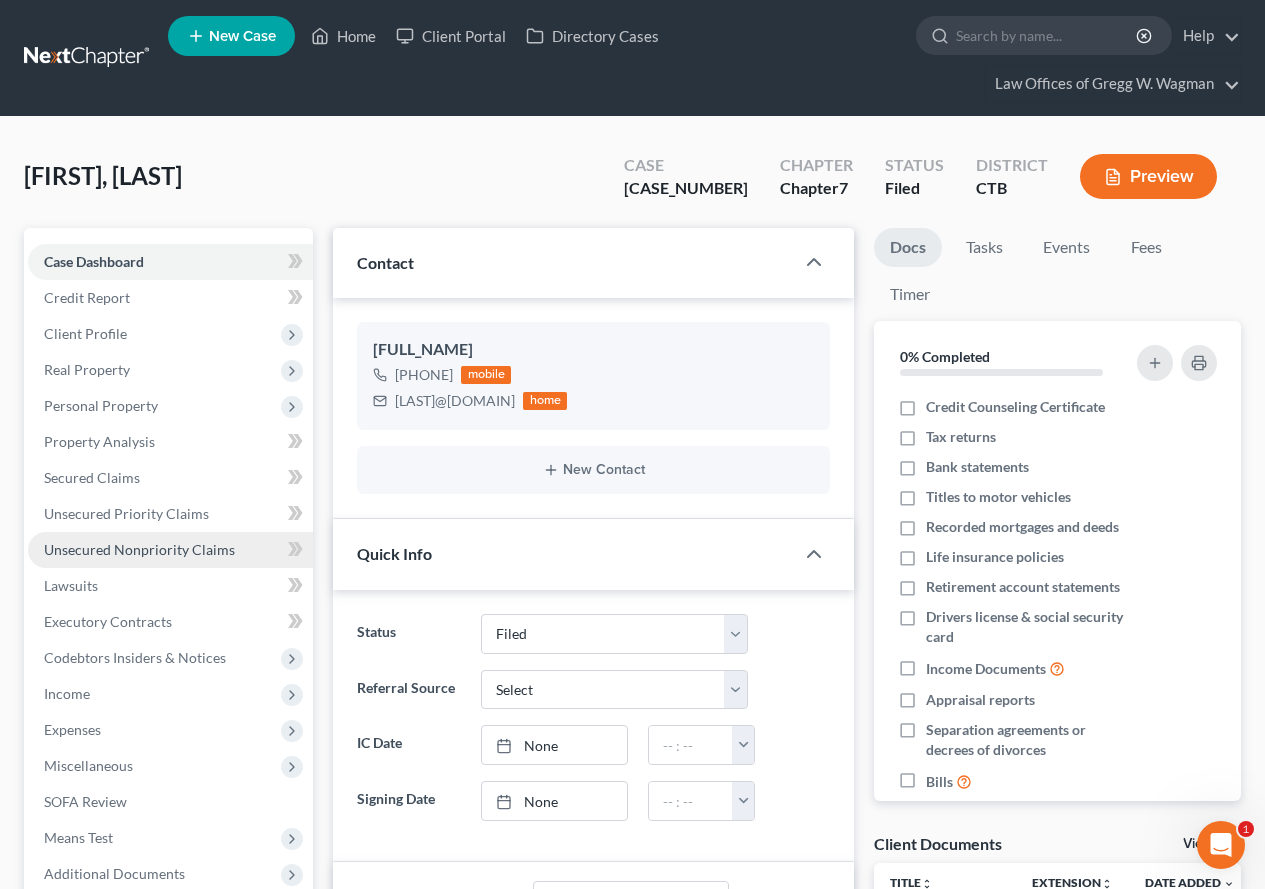 click on "Unsecured Nonpriority Claims" at bounding box center [170, 550] 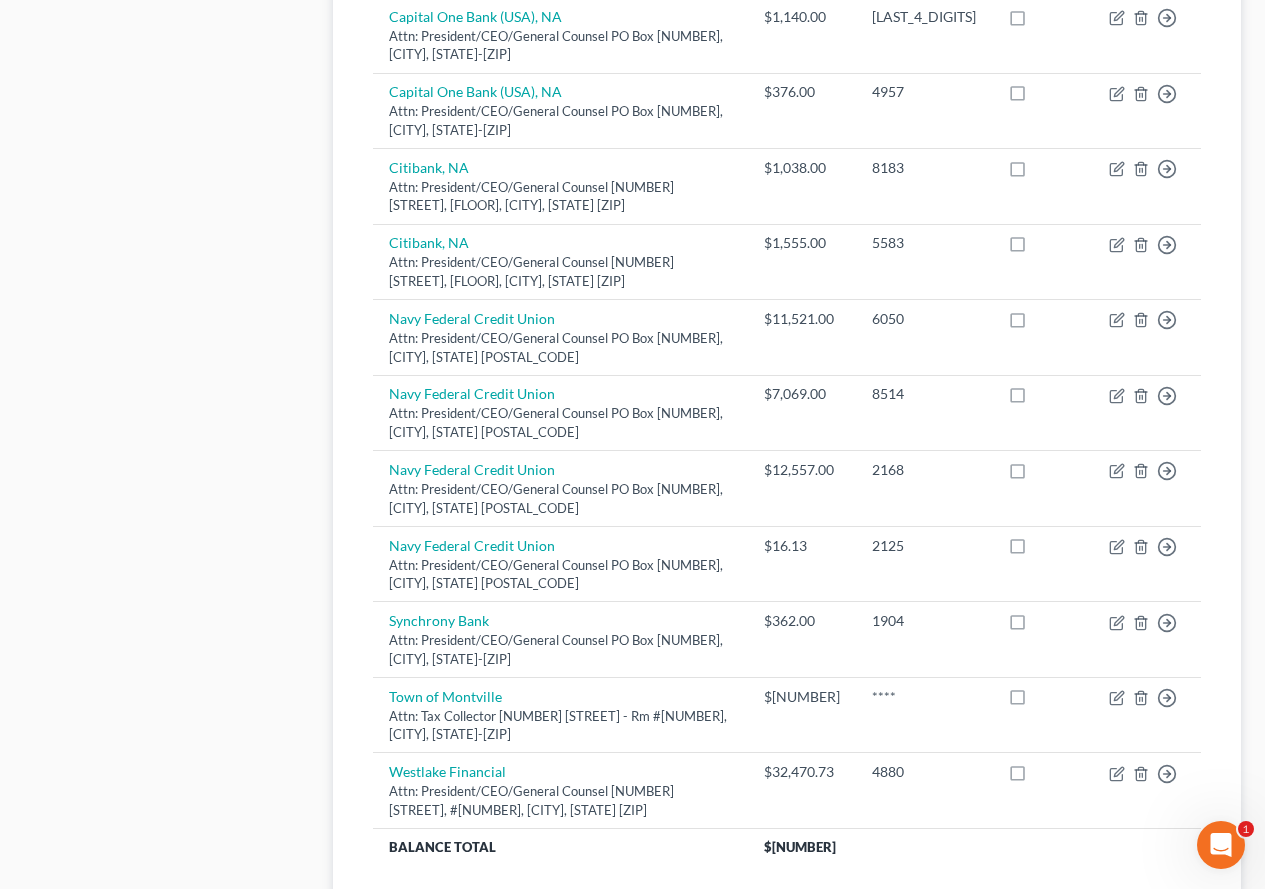 scroll, scrollTop: 1600, scrollLeft: 0, axis: vertical 